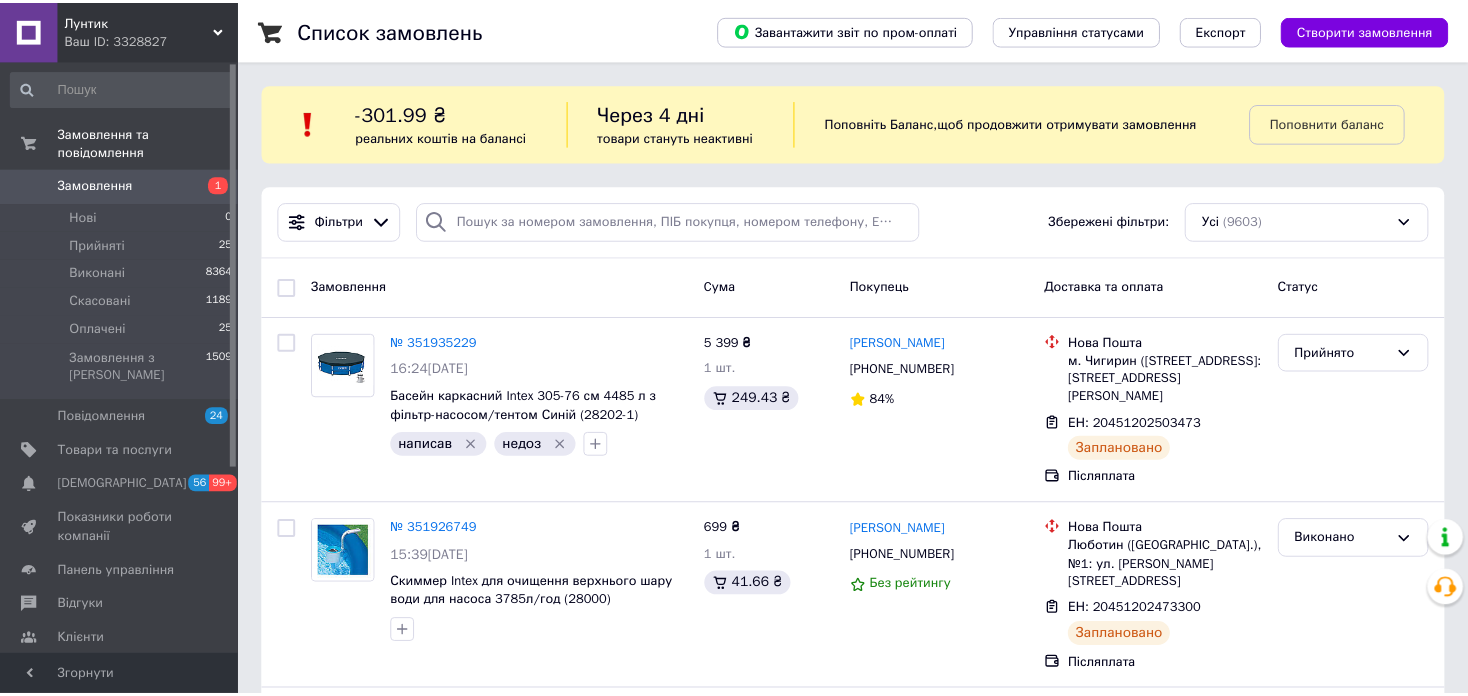 scroll, scrollTop: 0, scrollLeft: 0, axis: both 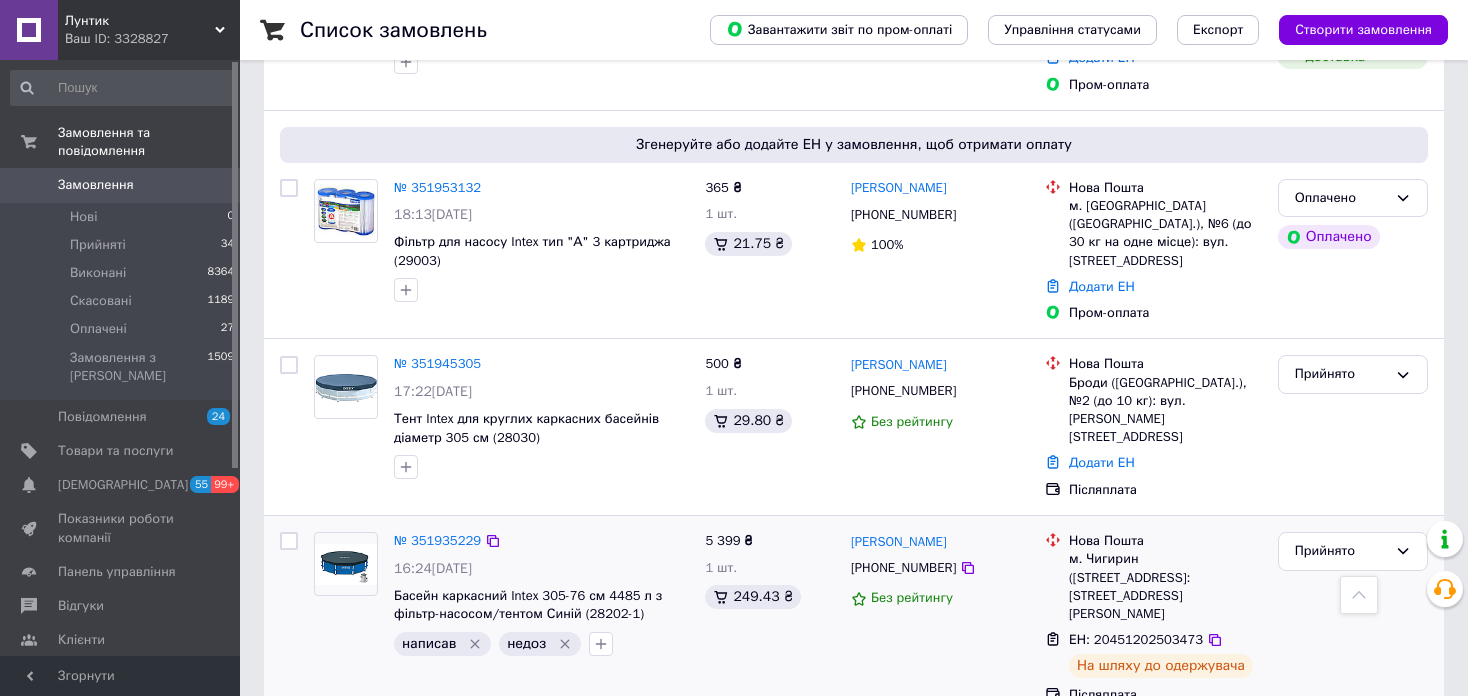 drag, startPoint x: 467, startPoint y: 527, endPoint x: 479, endPoint y: 527, distance: 12 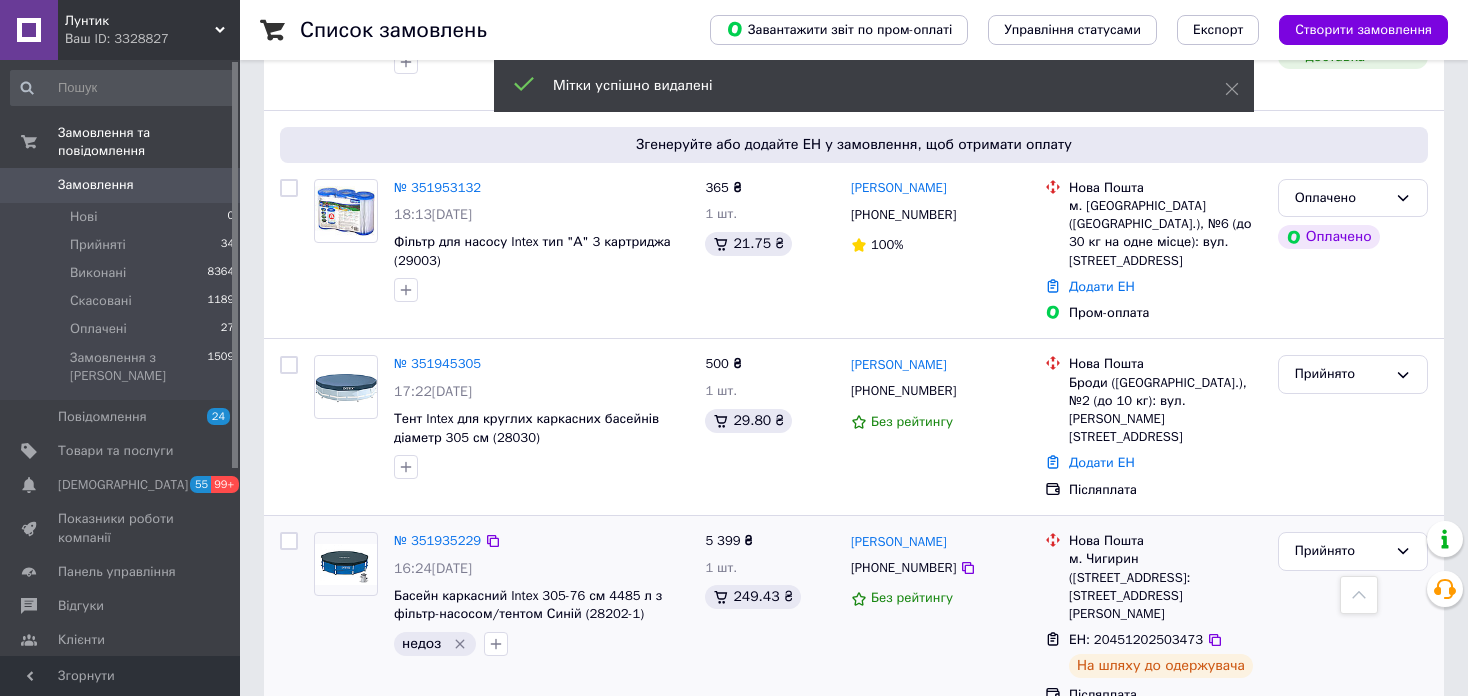 click 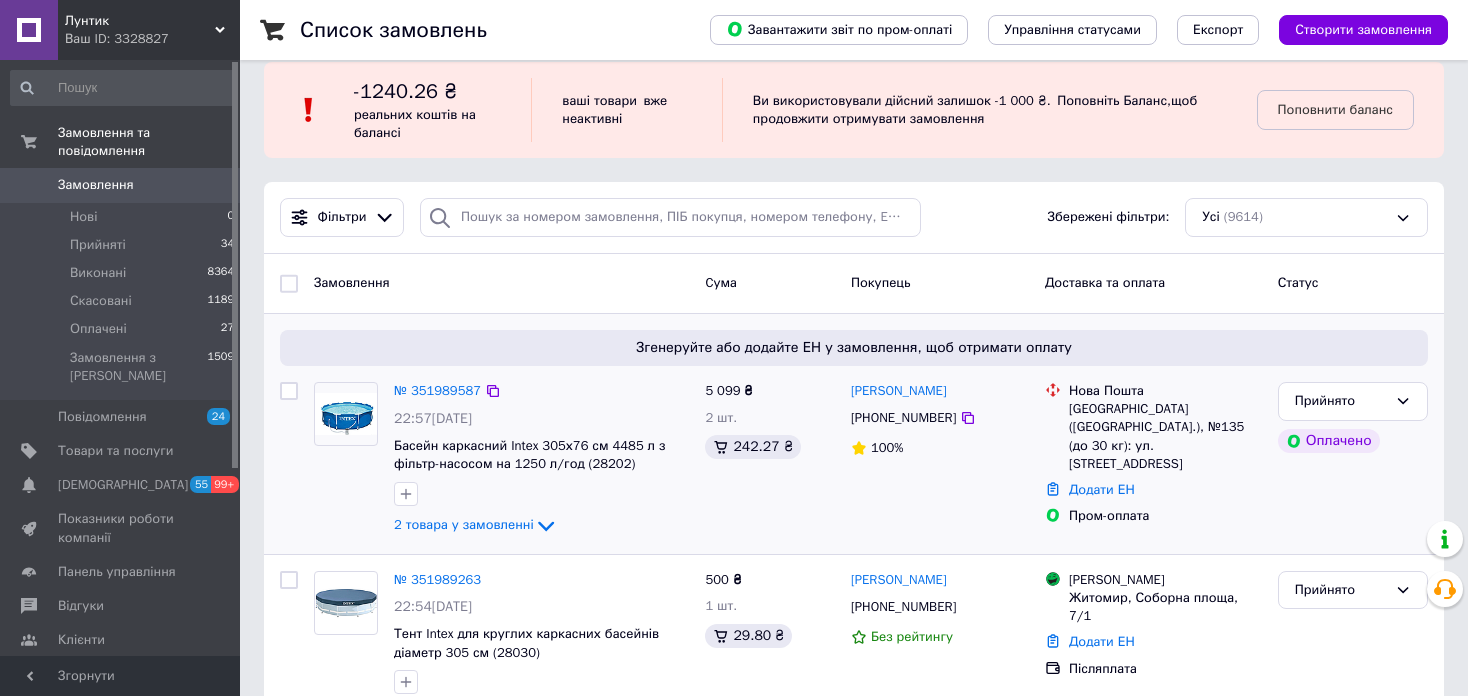 scroll, scrollTop: 0, scrollLeft: 0, axis: both 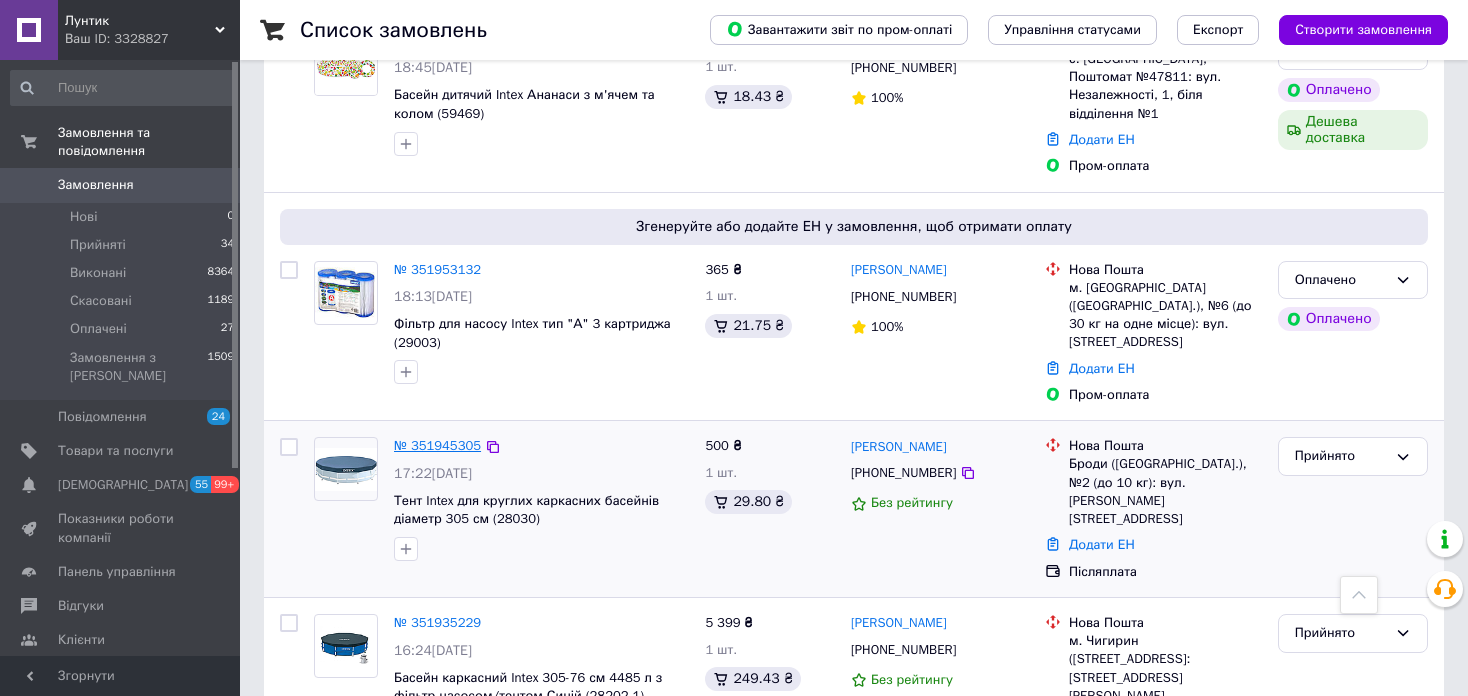 click on "№ 351945305" at bounding box center (437, 445) 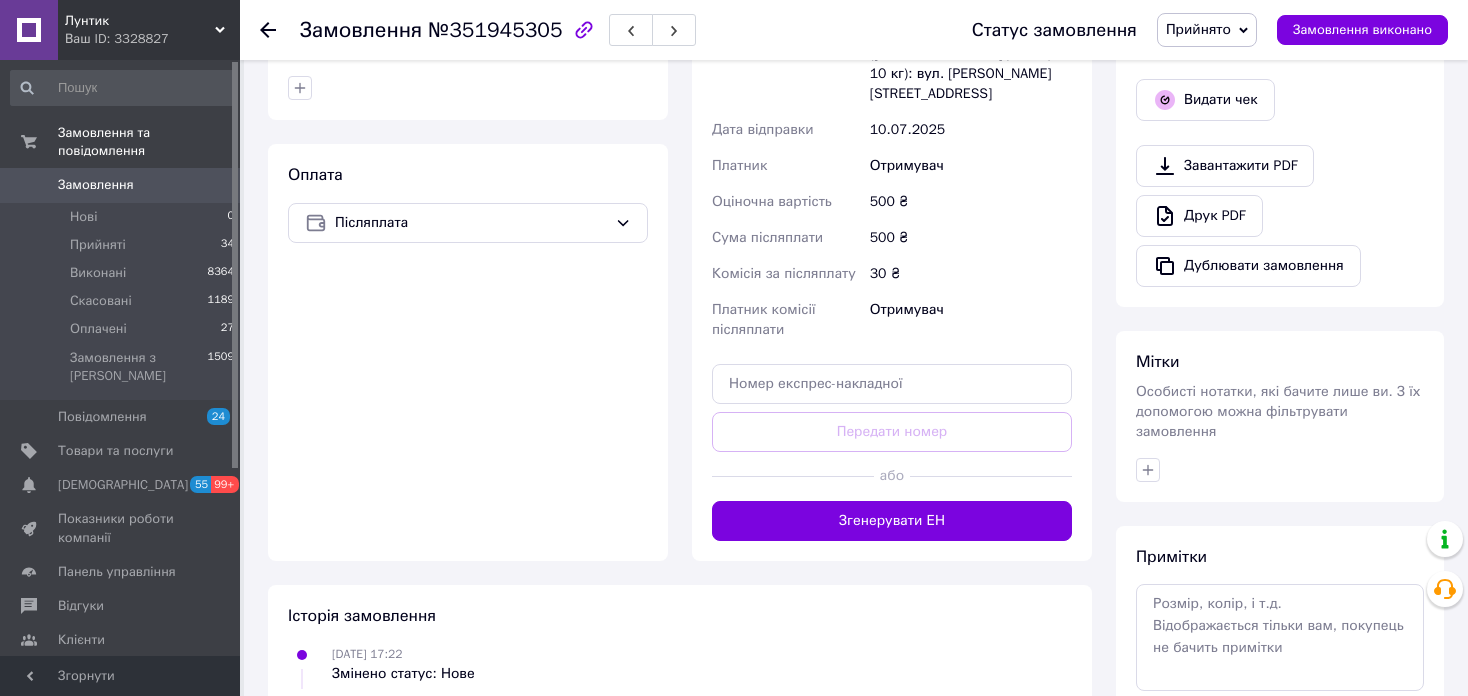 scroll, scrollTop: 600, scrollLeft: 0, axis: vertical 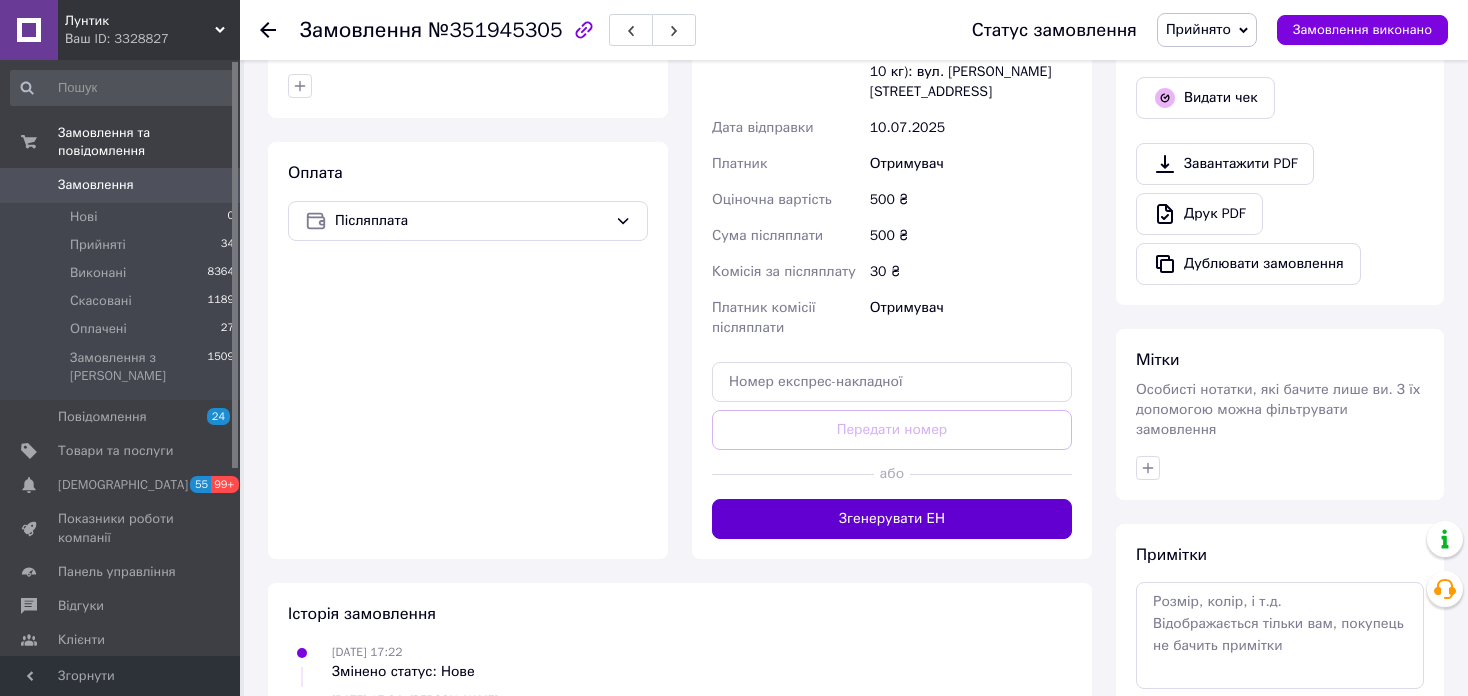 click on "Згенерувати ЕН" at bounding box center (892, 519) 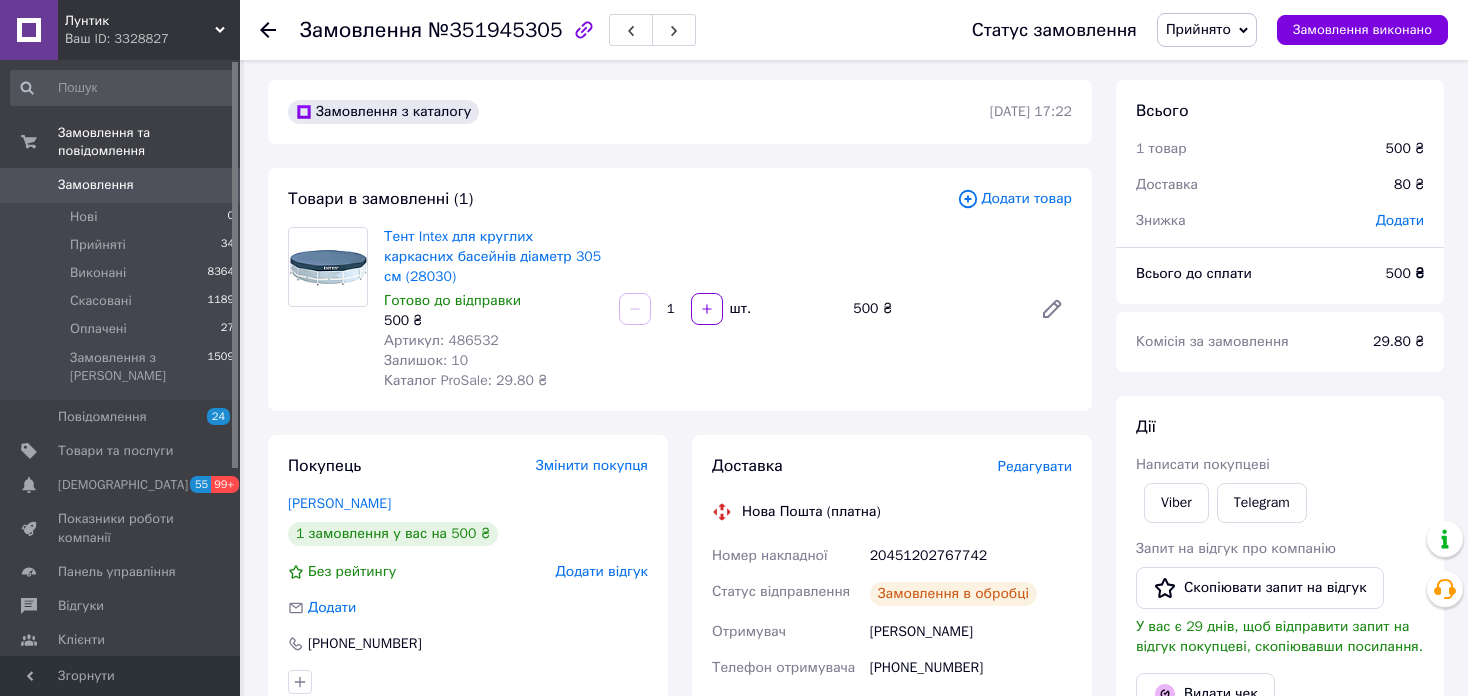 scroll, scrollTop: 0, scrollLeft: 0, axis: both 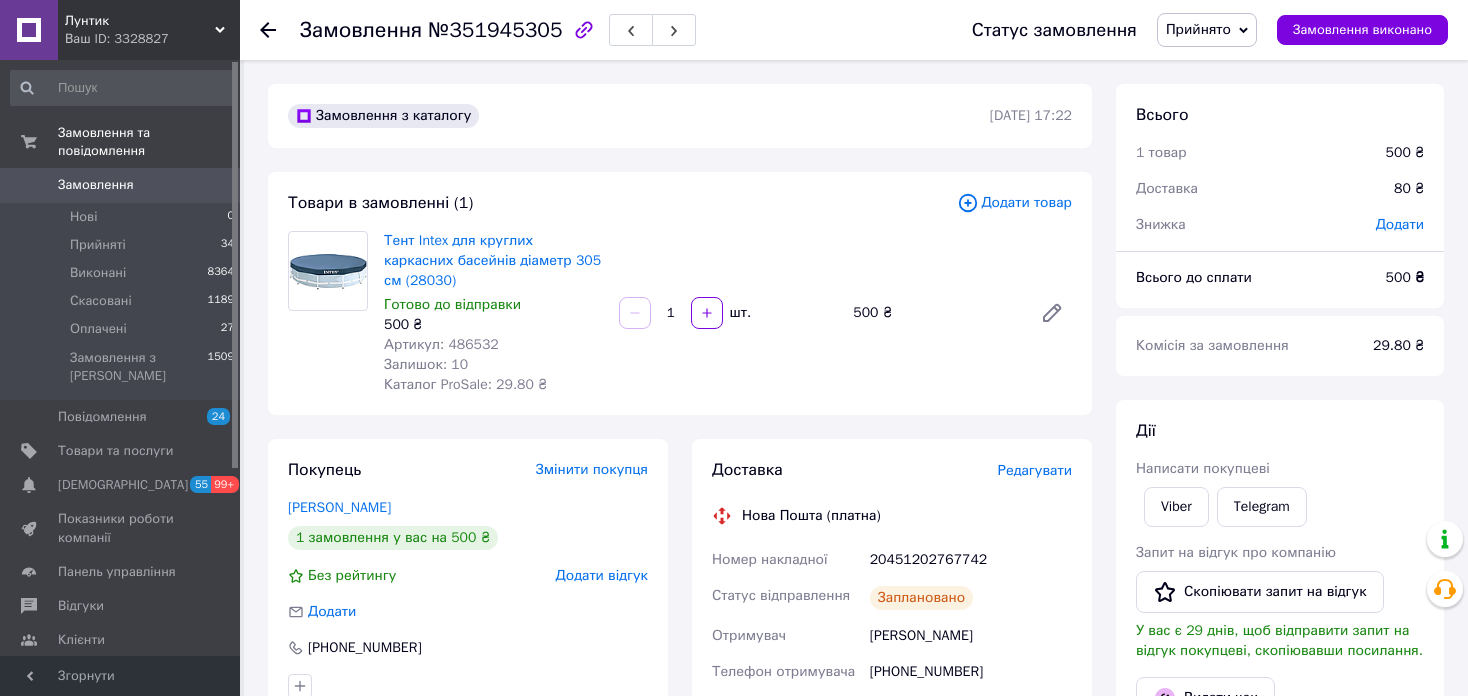 drag, startPoint x: 1320, startPoint y: 1, endPoint x: 1320, endPoint y: 12, distance: 11 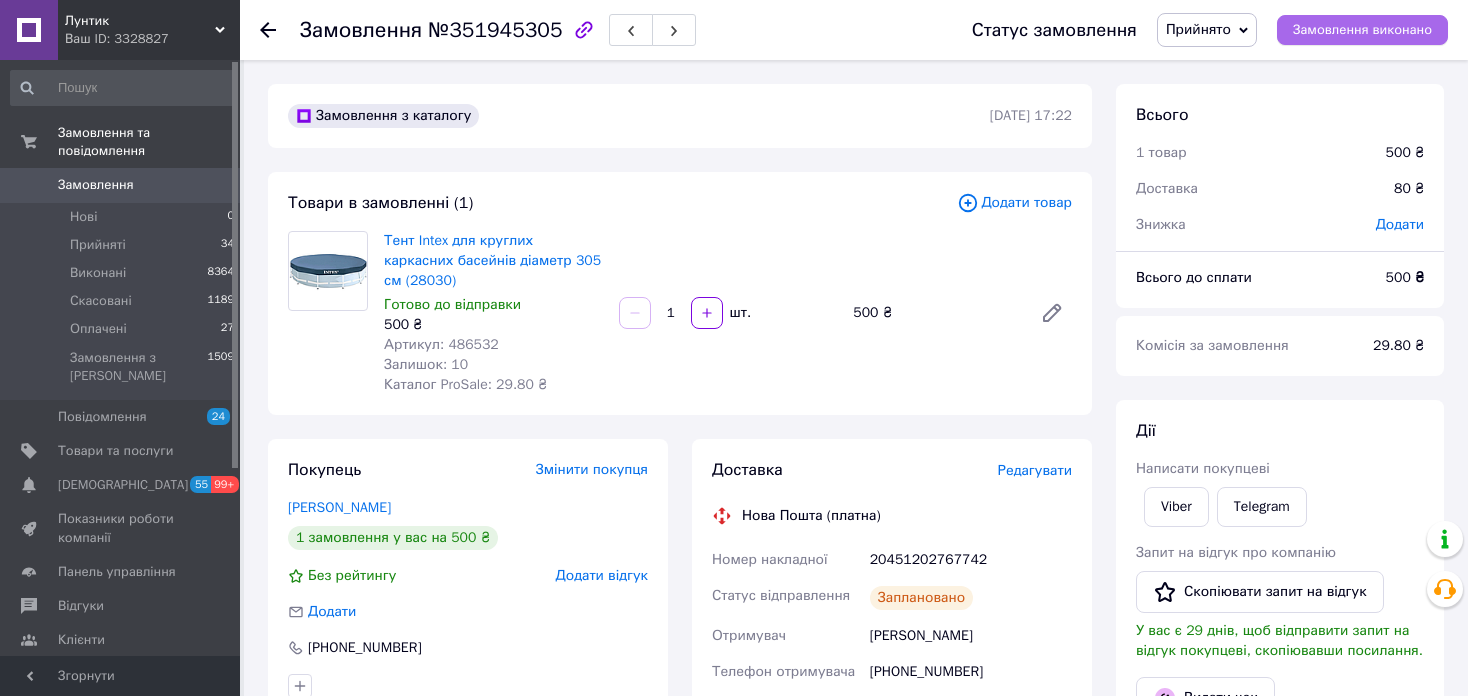 click on "Замовлення виконано" at bounding box center [1362, 30] 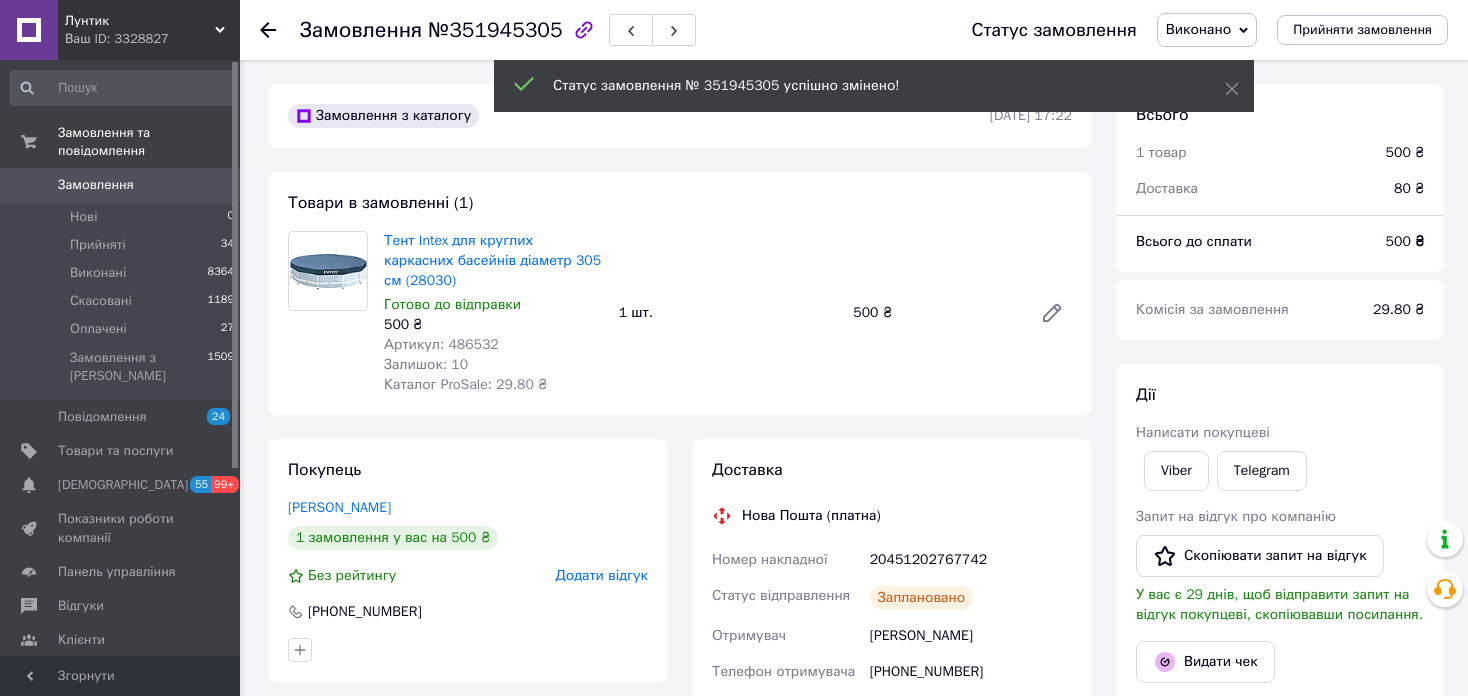 click 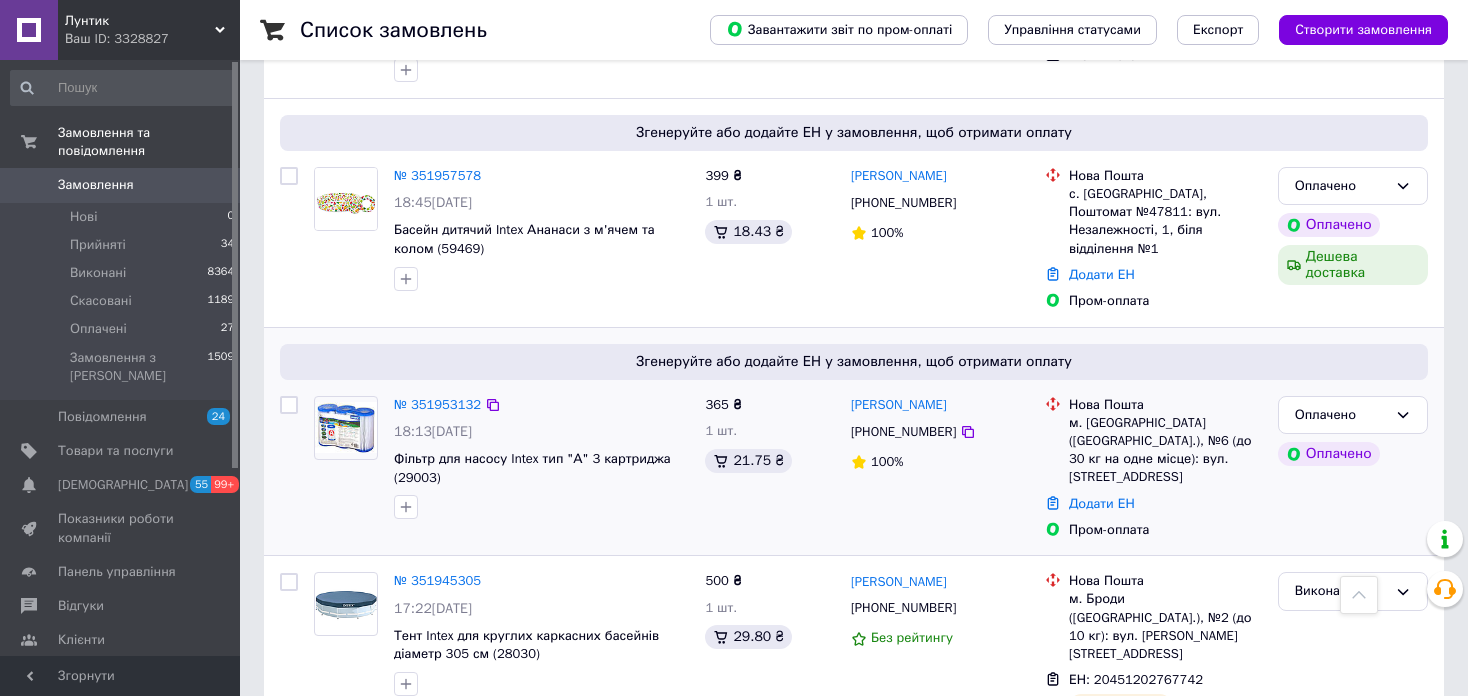 scroll, scrollTop: 1700, scrollLeft: 0, axis: vertical 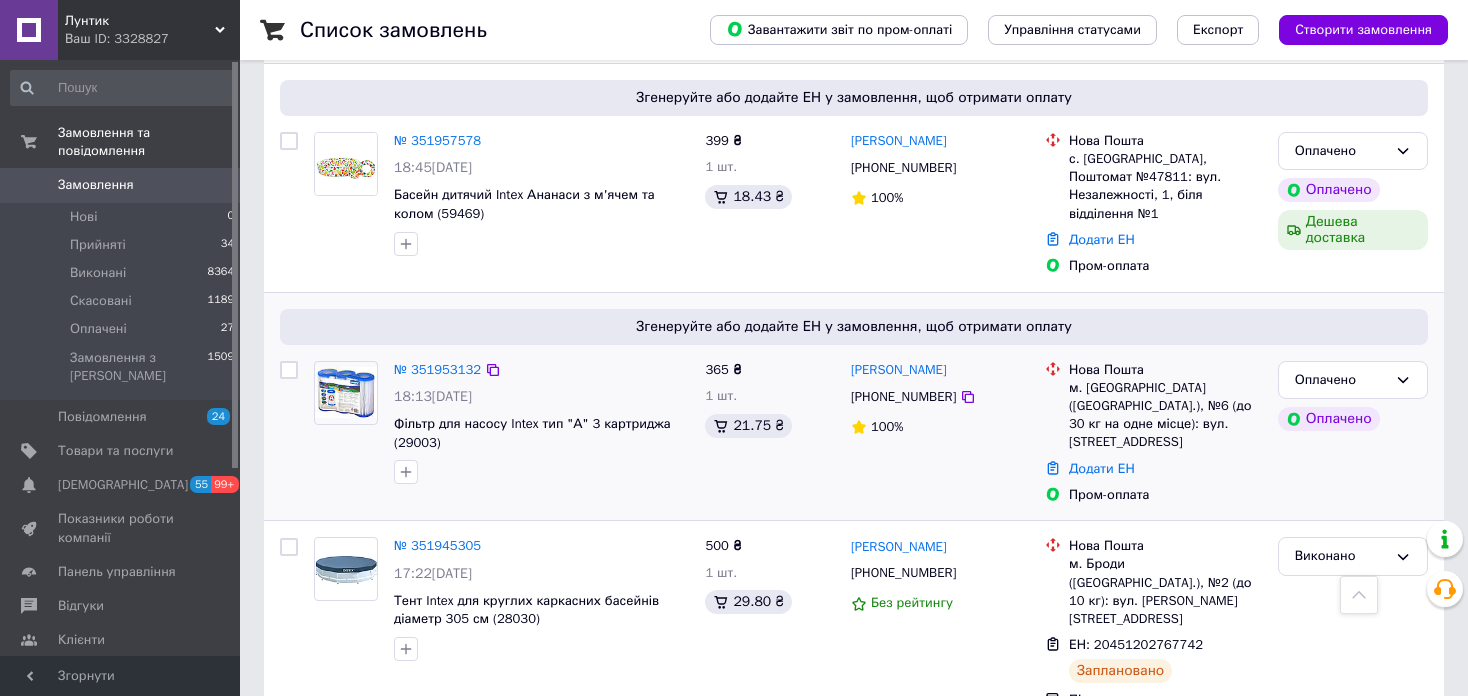 click on "№ 351953132 18:13, 09.07.2025 Фільтр для насосу Intex тип "А" 3 картриджа (29003)" at bounding box center (541, 423) 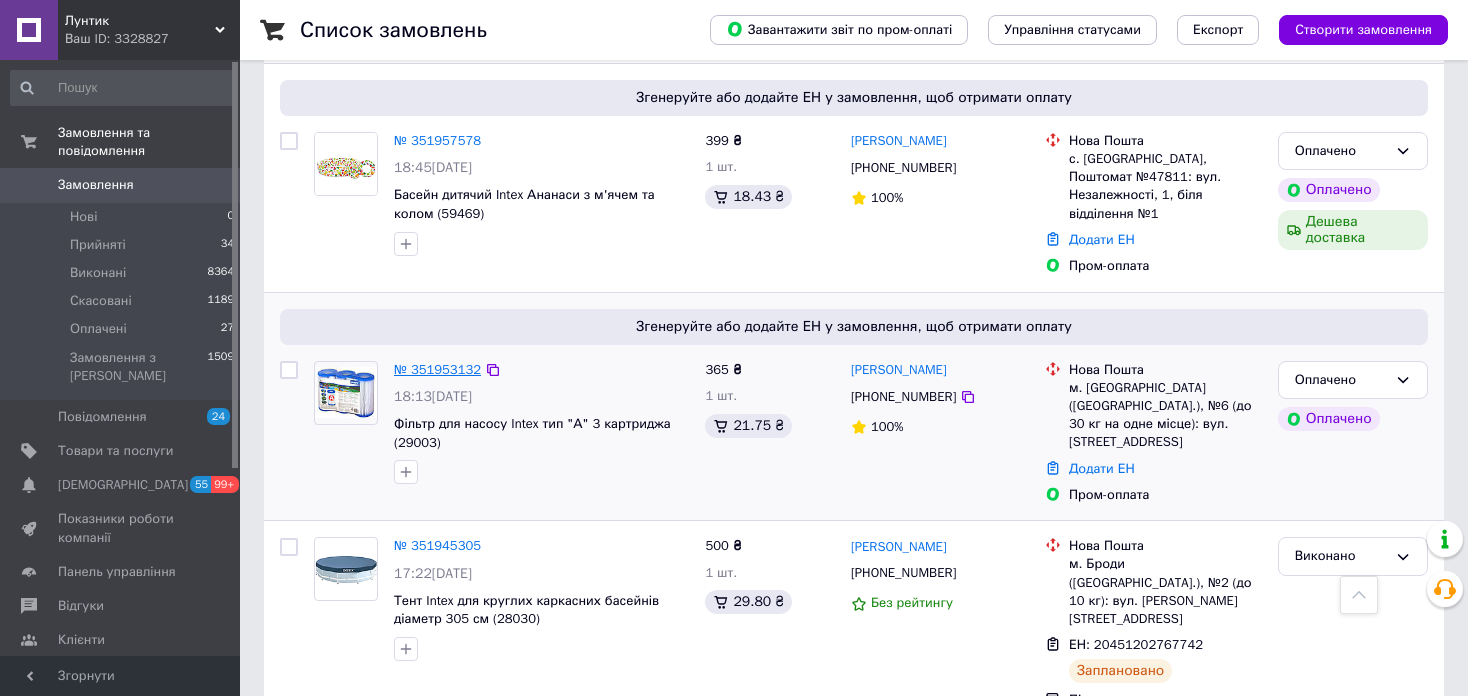 click on "№ 351953132" at bounding box center (437, 369) 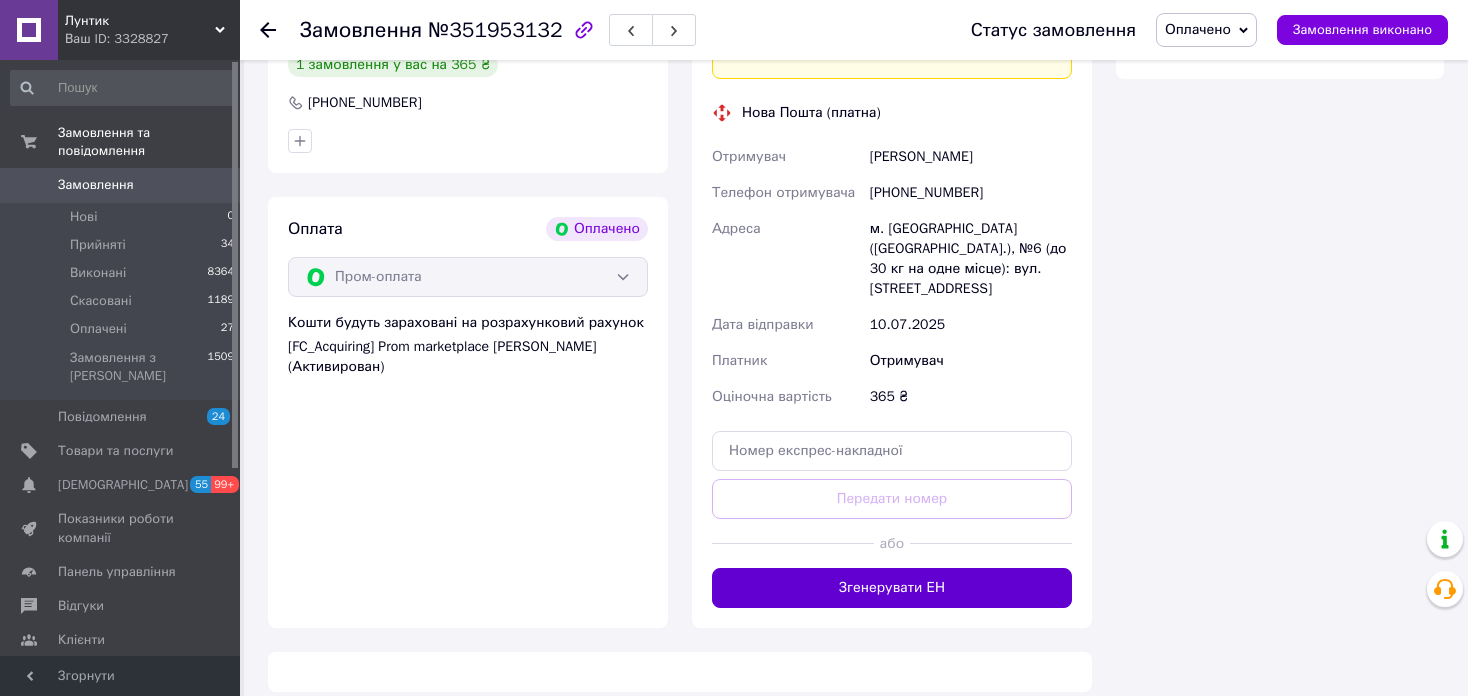 scroll, scrollTop: 836, scrollLeft: 0, axis: vertical 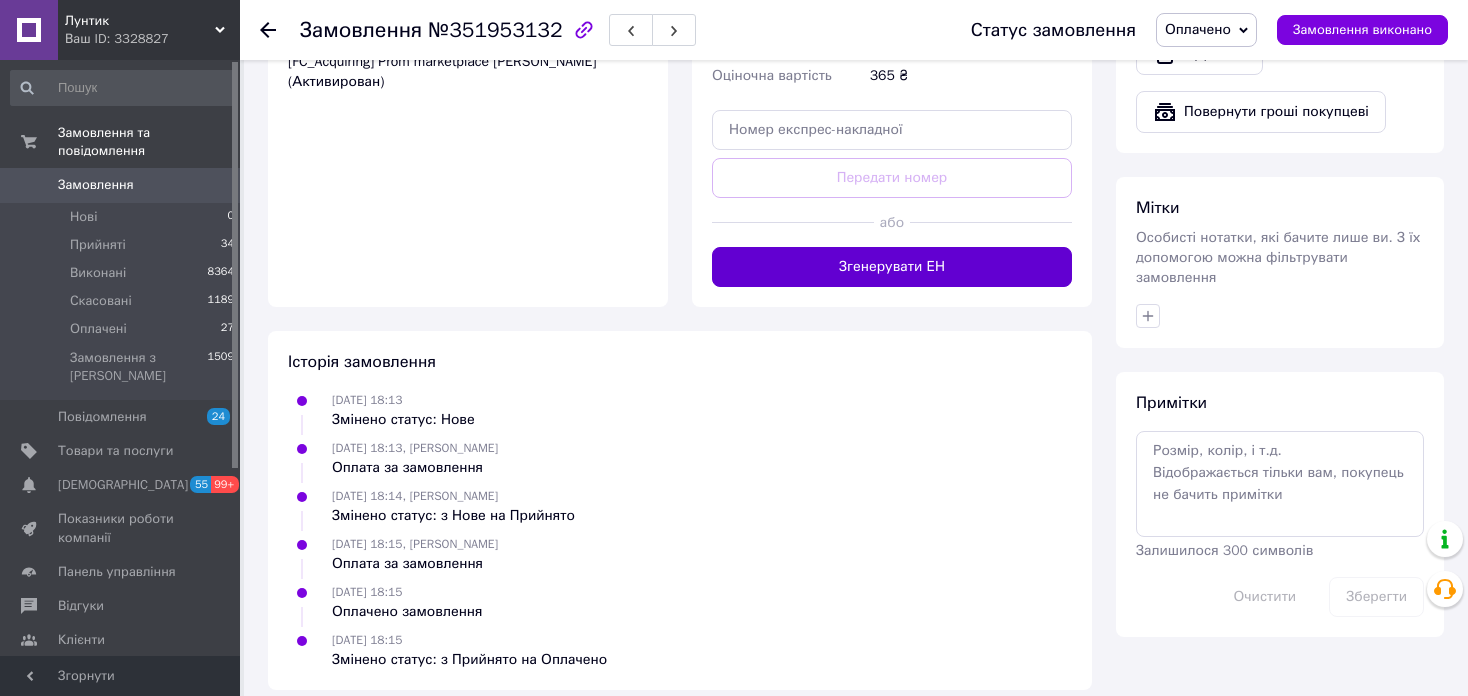 click on "Згенерувати ЕН" at bounding box center [892, 267] 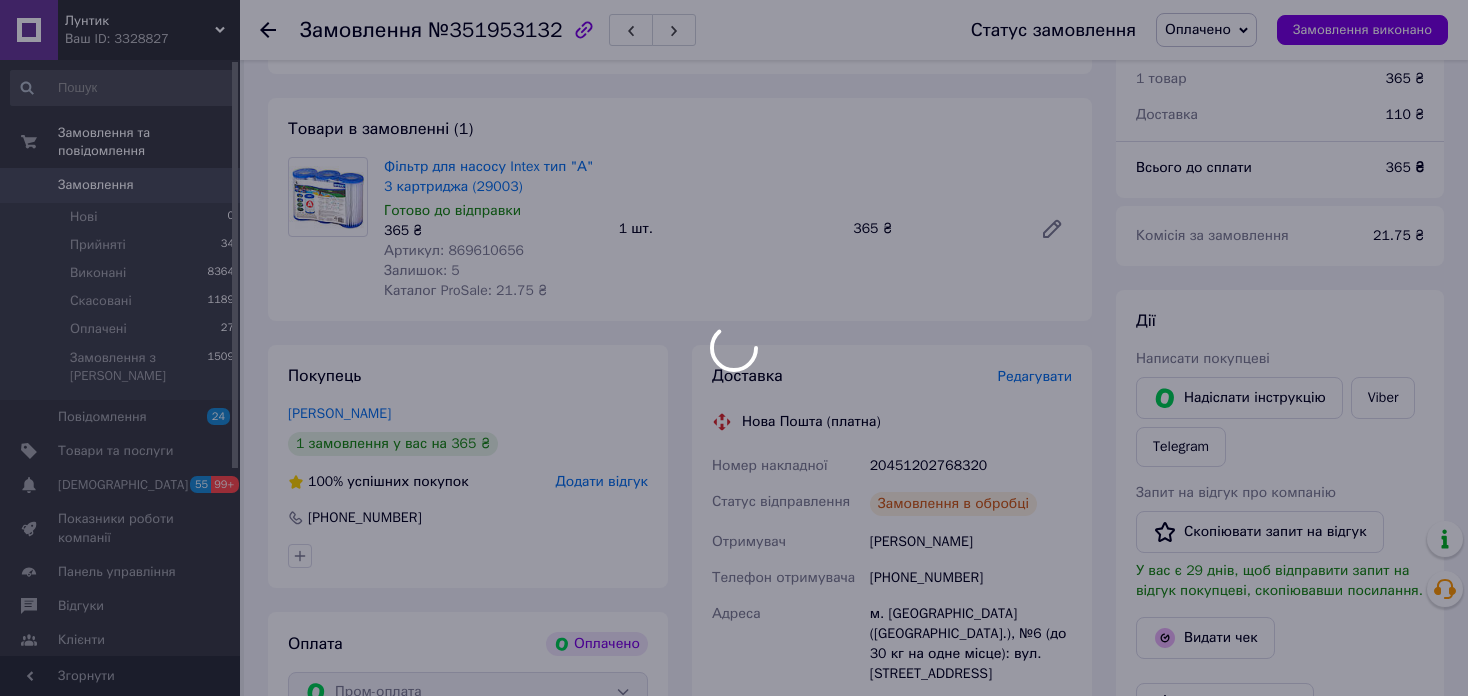 scroll, scrollTop: 236, scrollLeft: 0, axis: vertical 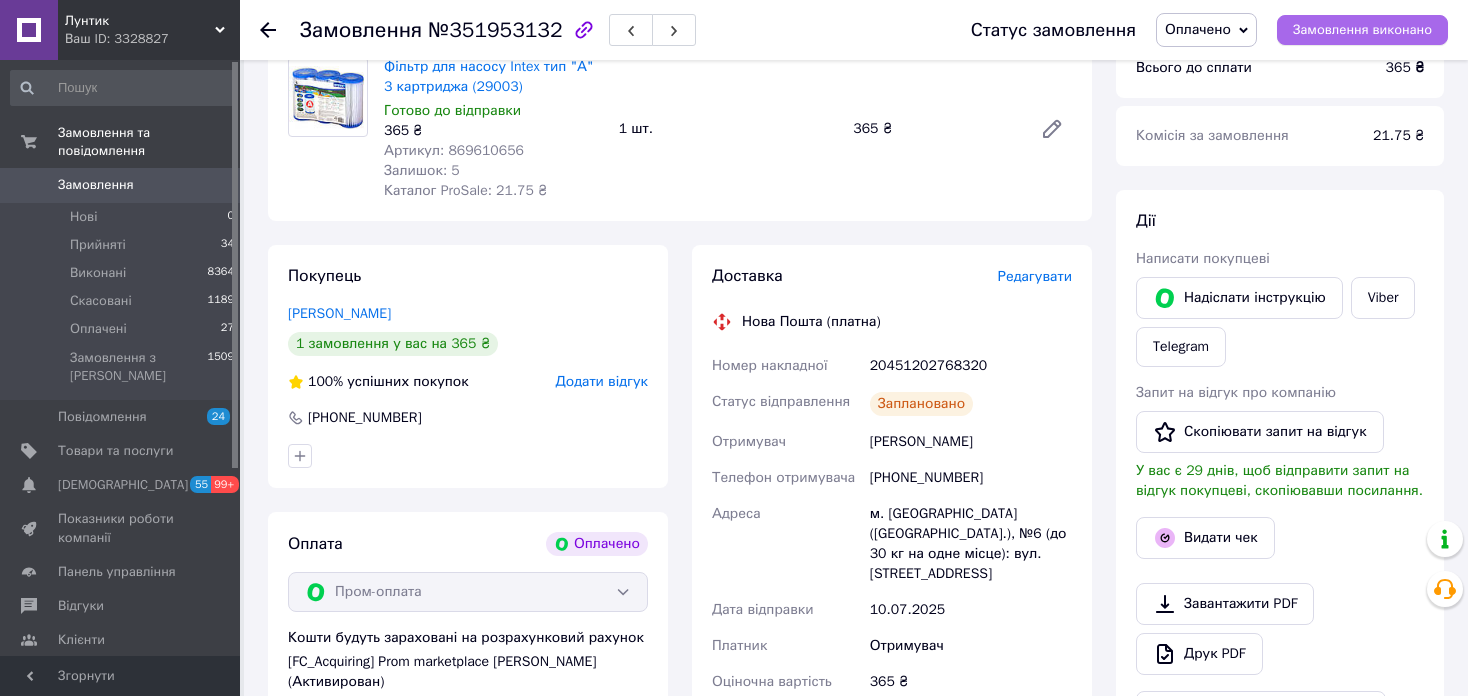 click on "Замовлення виконано" at bounding box center (1362, 30) 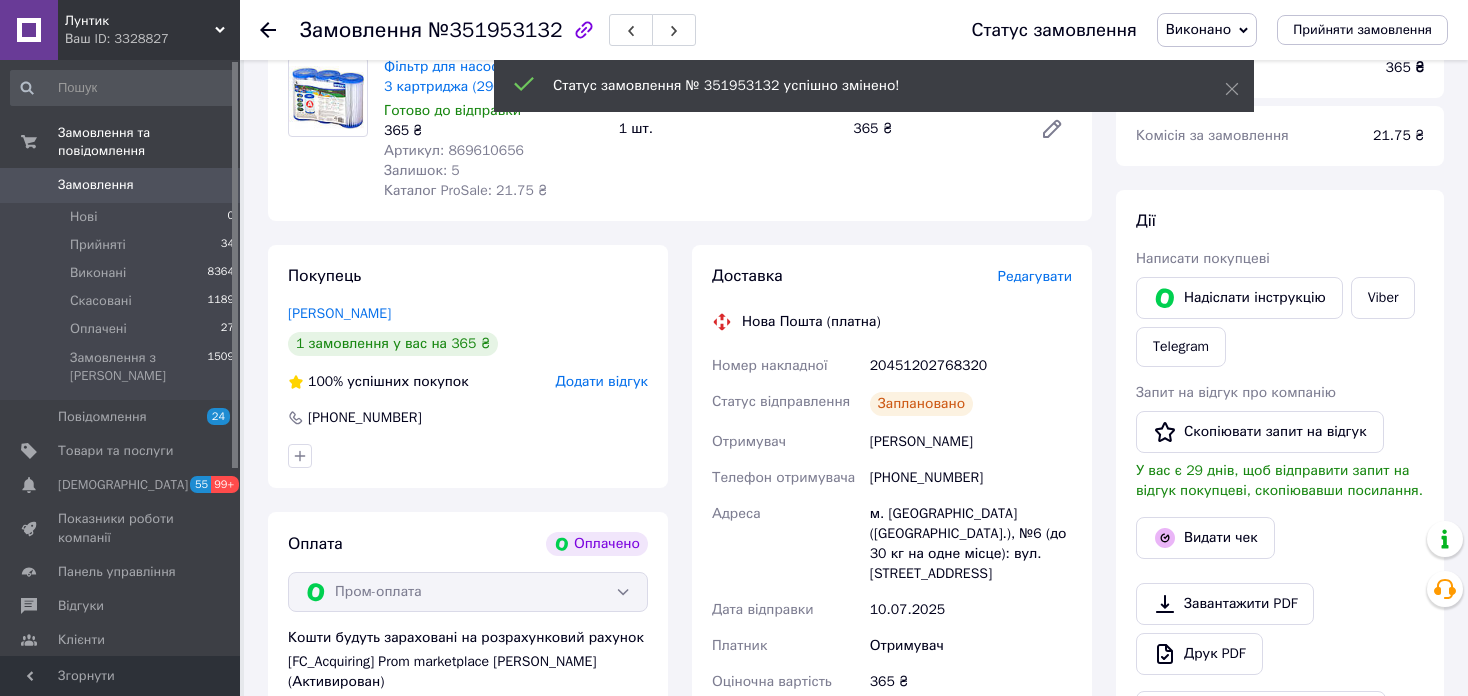click 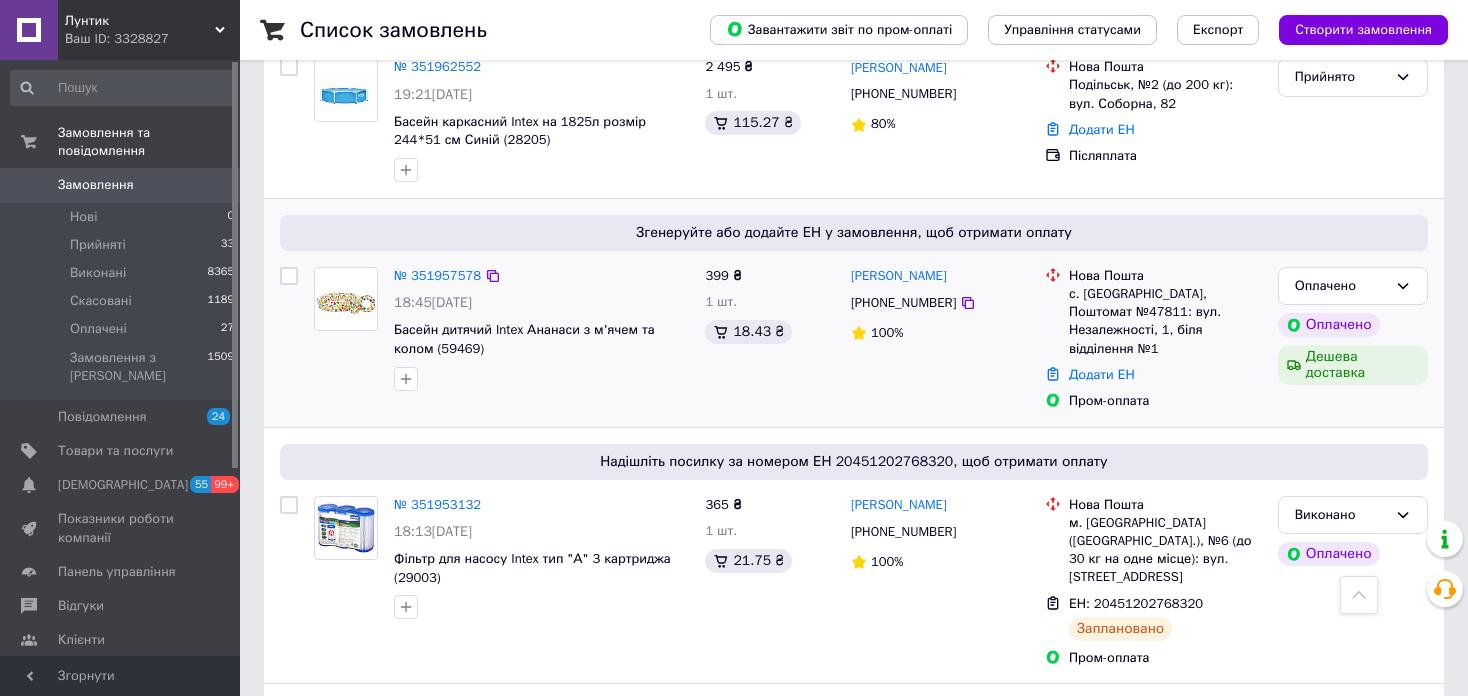 scroll, scrollTop: 1600, scrollLeft: 0, axis: vertical 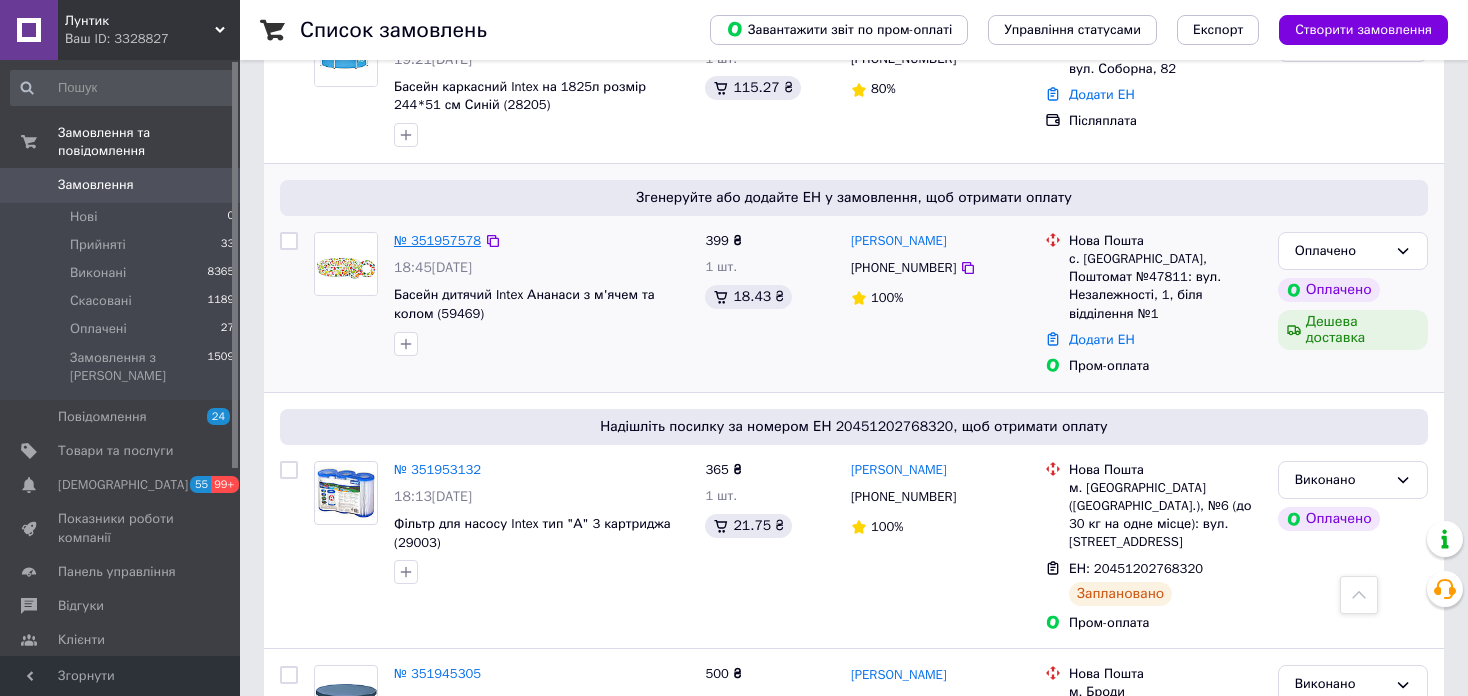 click on "№ 351957578" at bounding box center (437, 240) 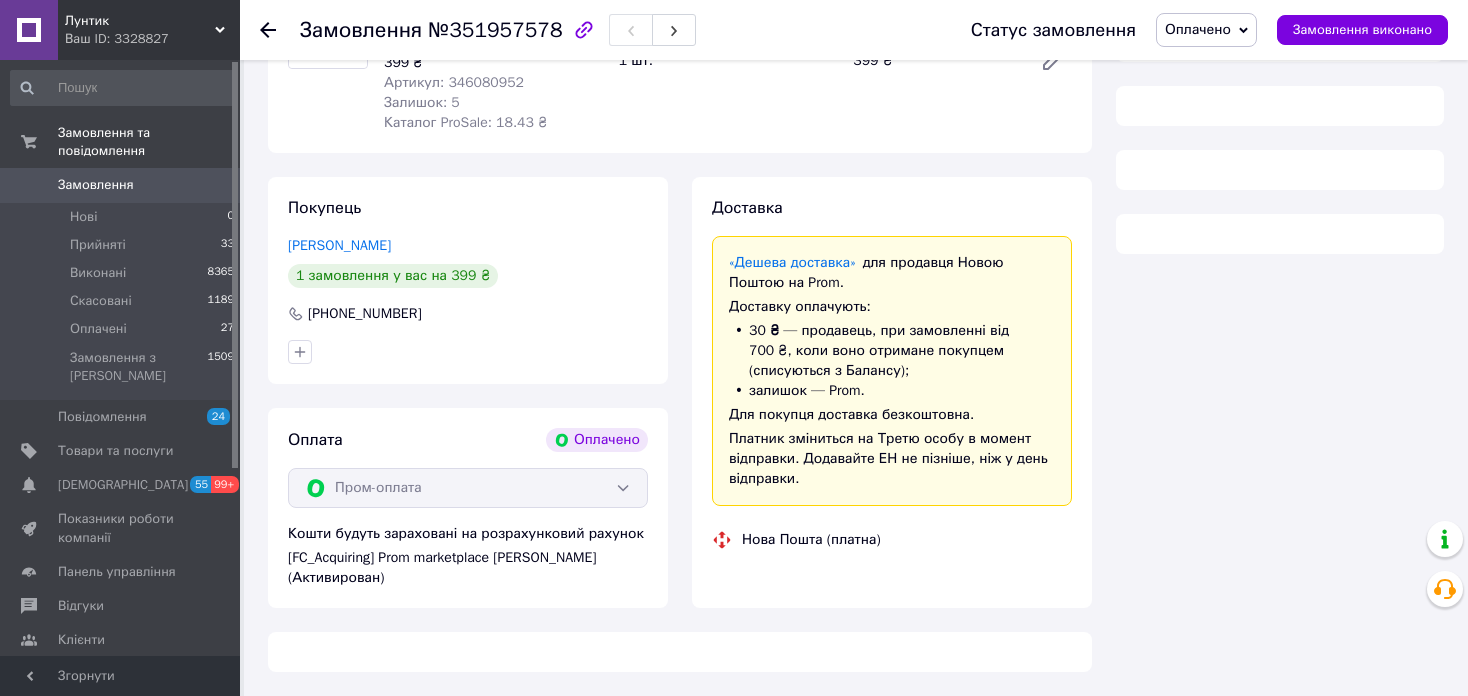 scroll, scrollTop: 1052, scrollLeft: 0, axis: vertical 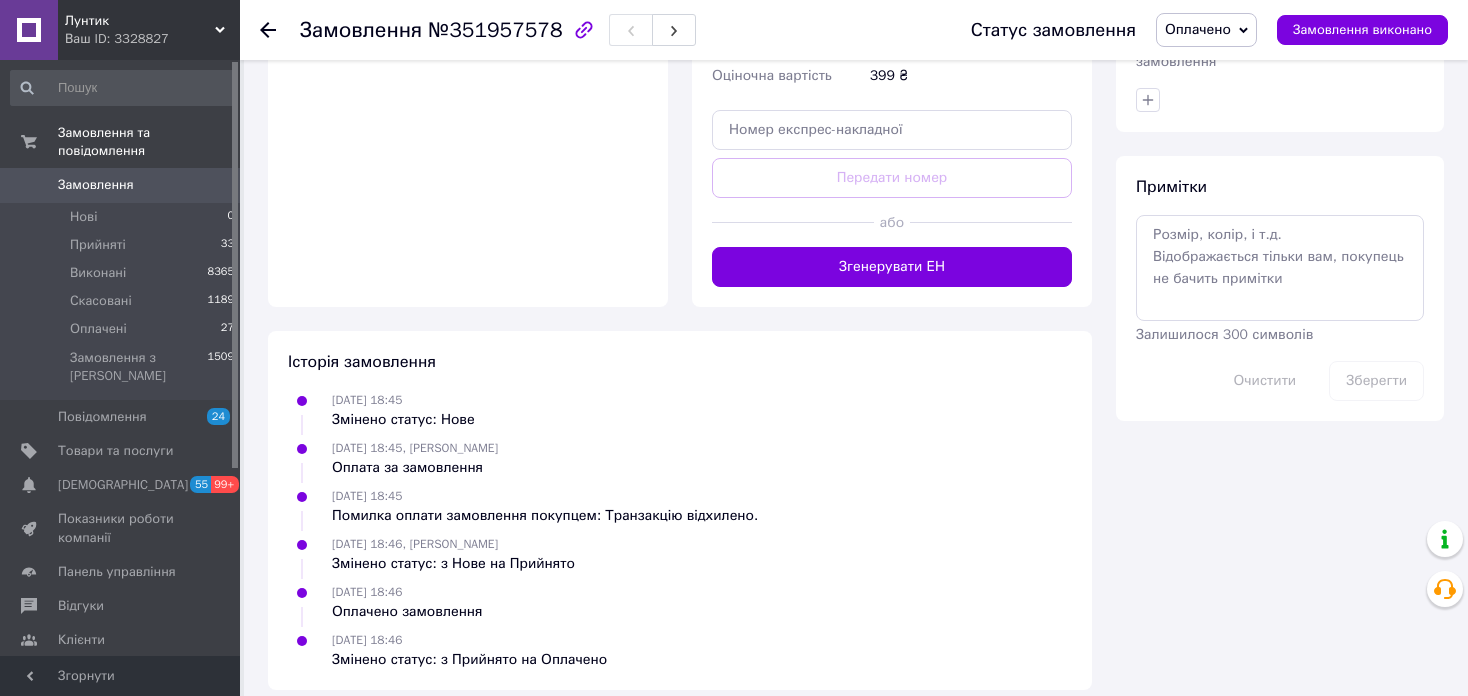 click on "Згенерувати ЕН" at bounding box center (892, 267) 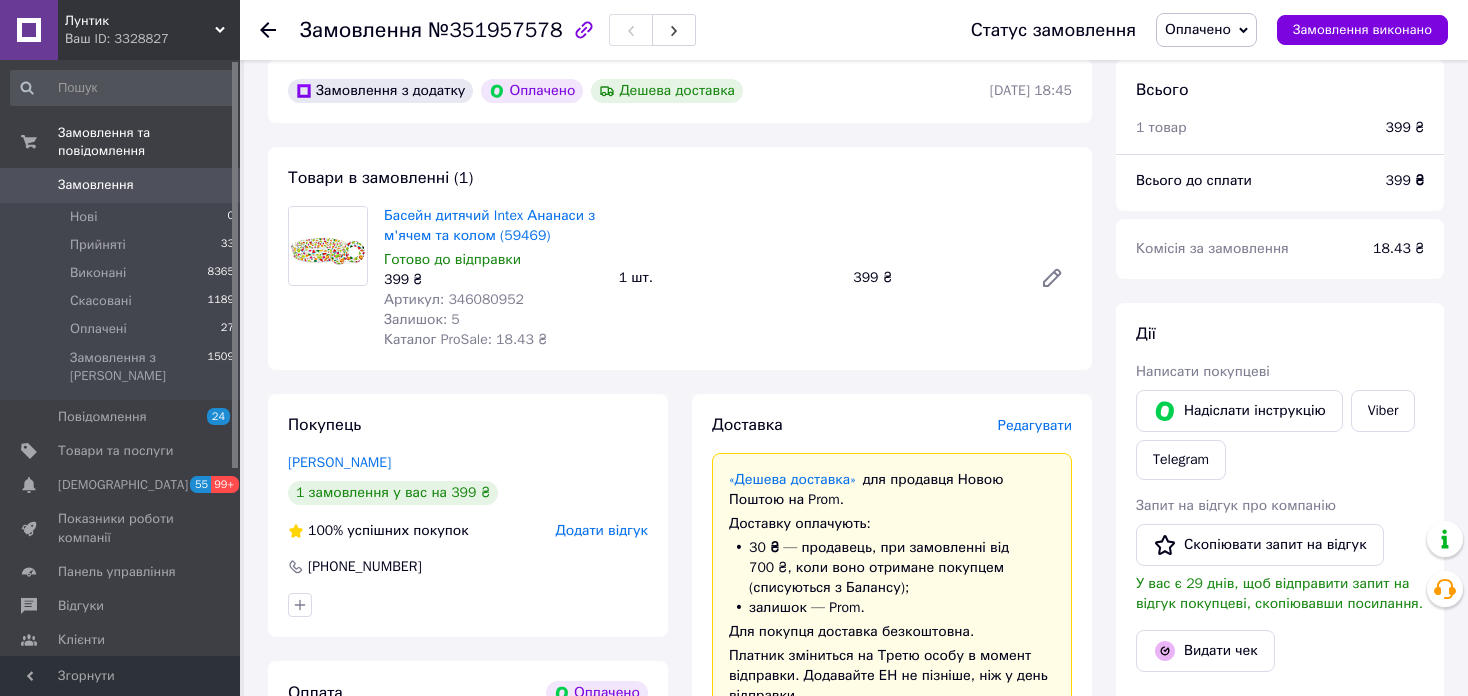 scroll, scrollTop: 52, scrollLeft: 0, axis: vertical 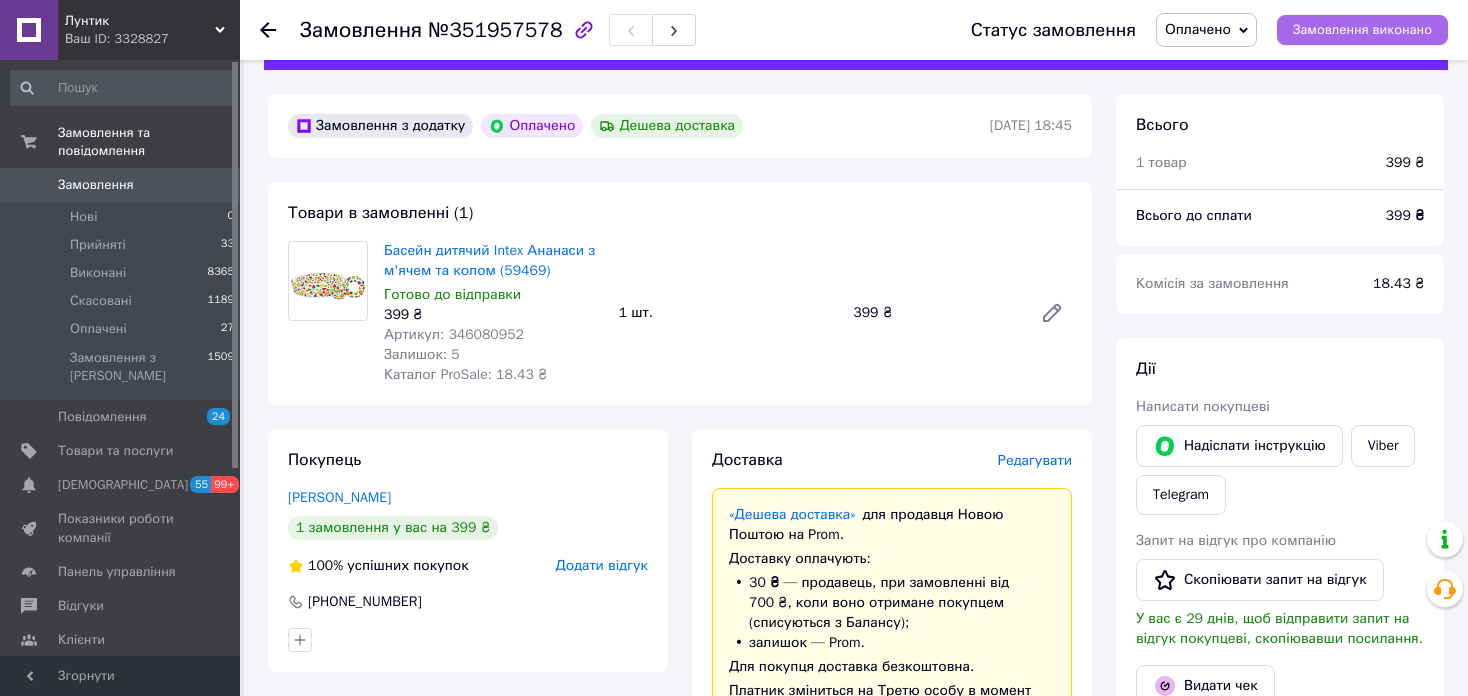 click on "Замовлення виконано" at bounding box center (1362, 30) 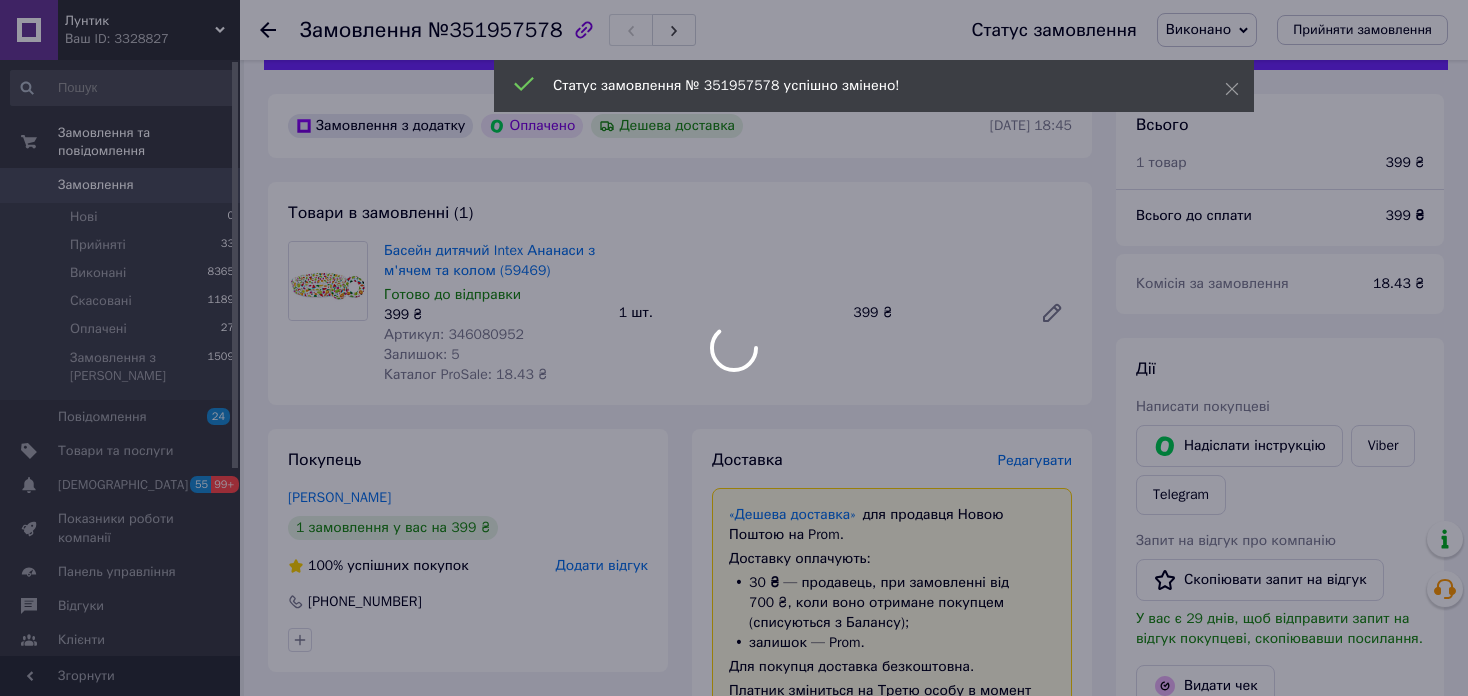 click at bounding box center (268, 30) 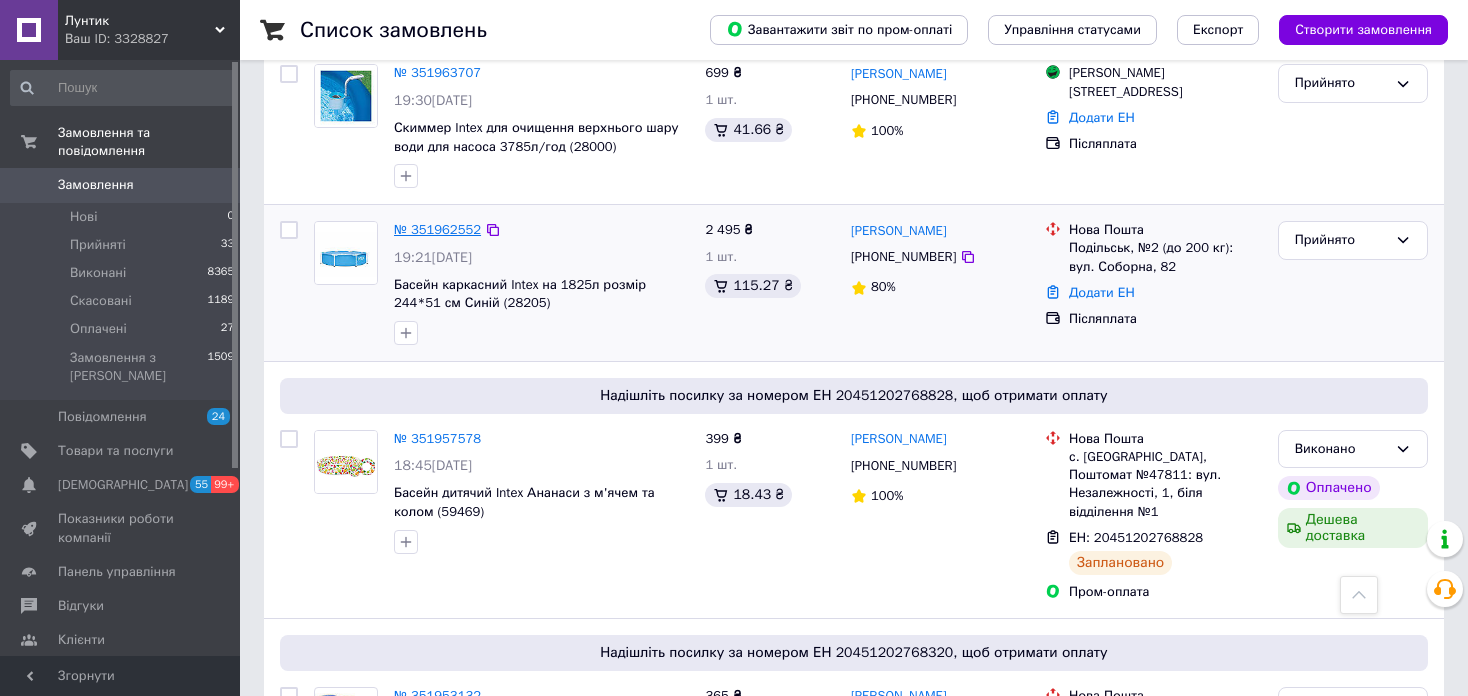click on "№ 351962552" at bounding box center (437, 230) 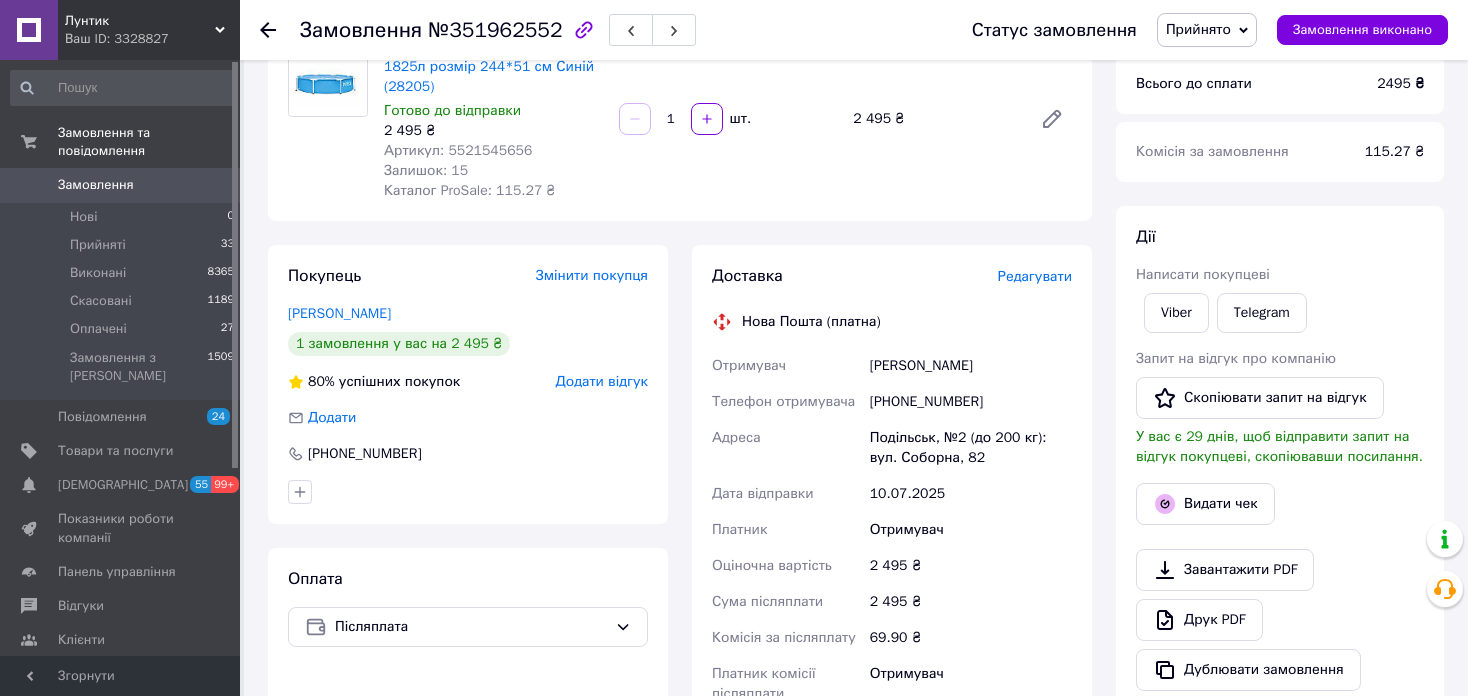 scroll, scrollTop: 494, scrollLeft: 0, axis: vertical 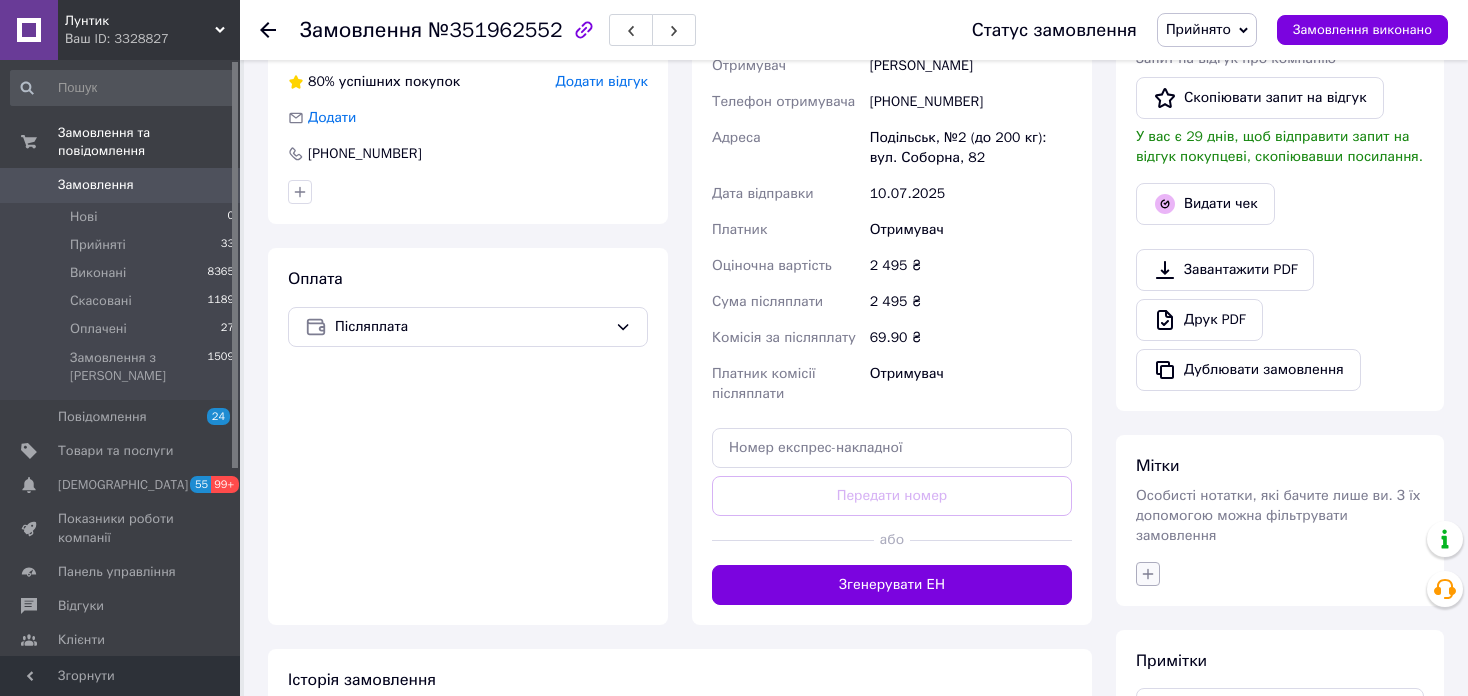 click 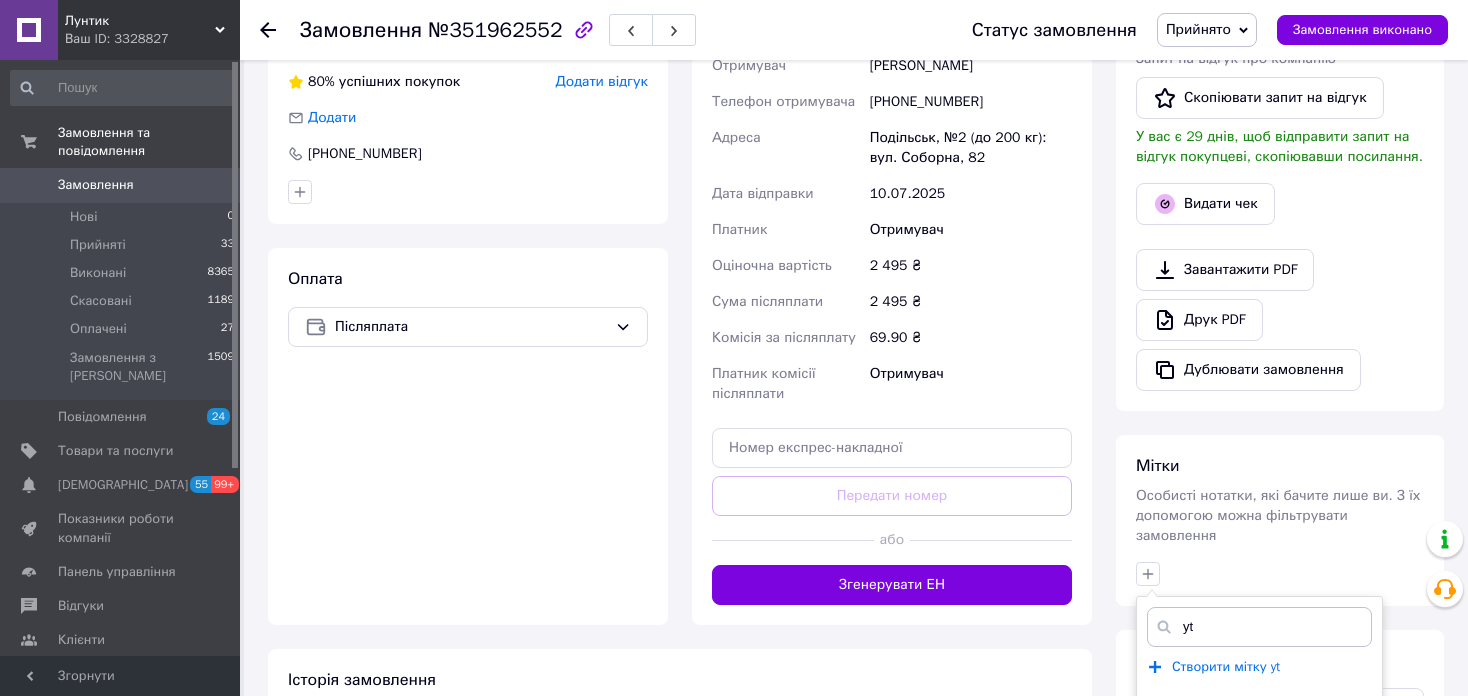 type on "y" 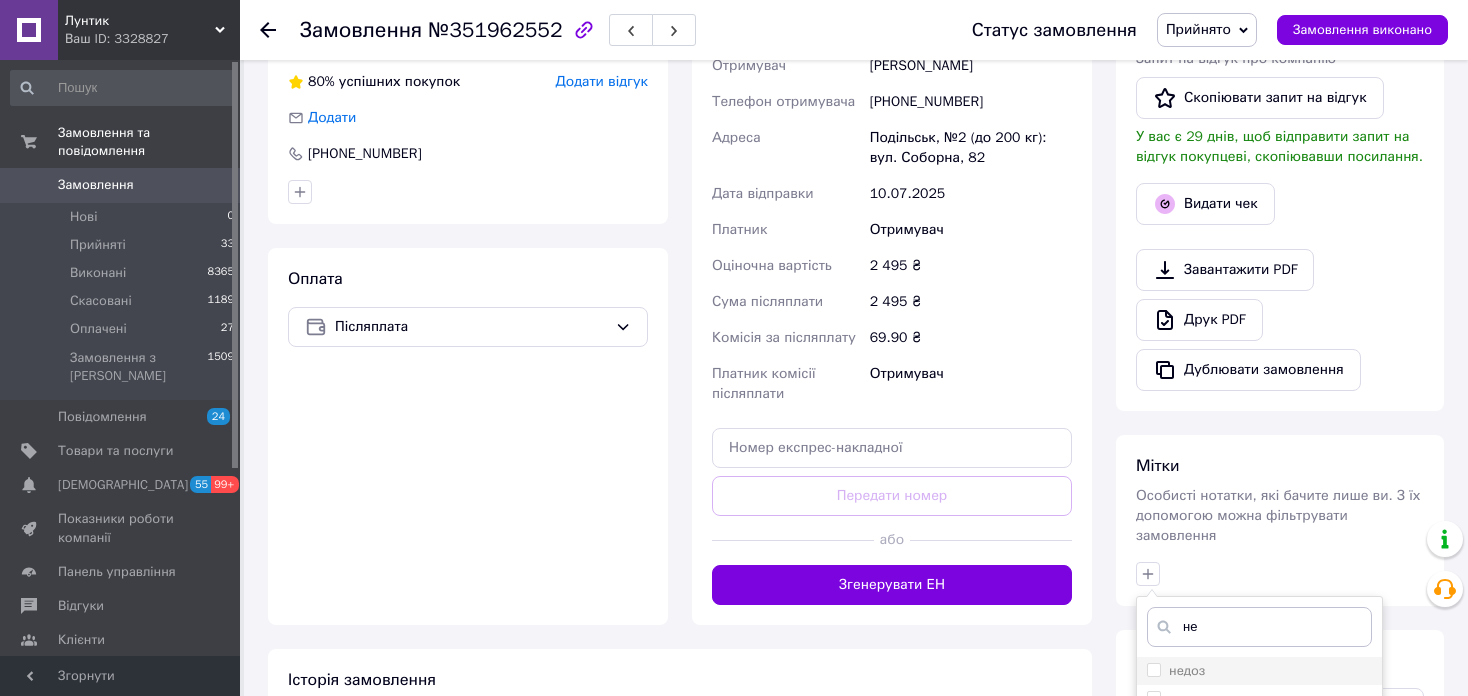 type on "не" 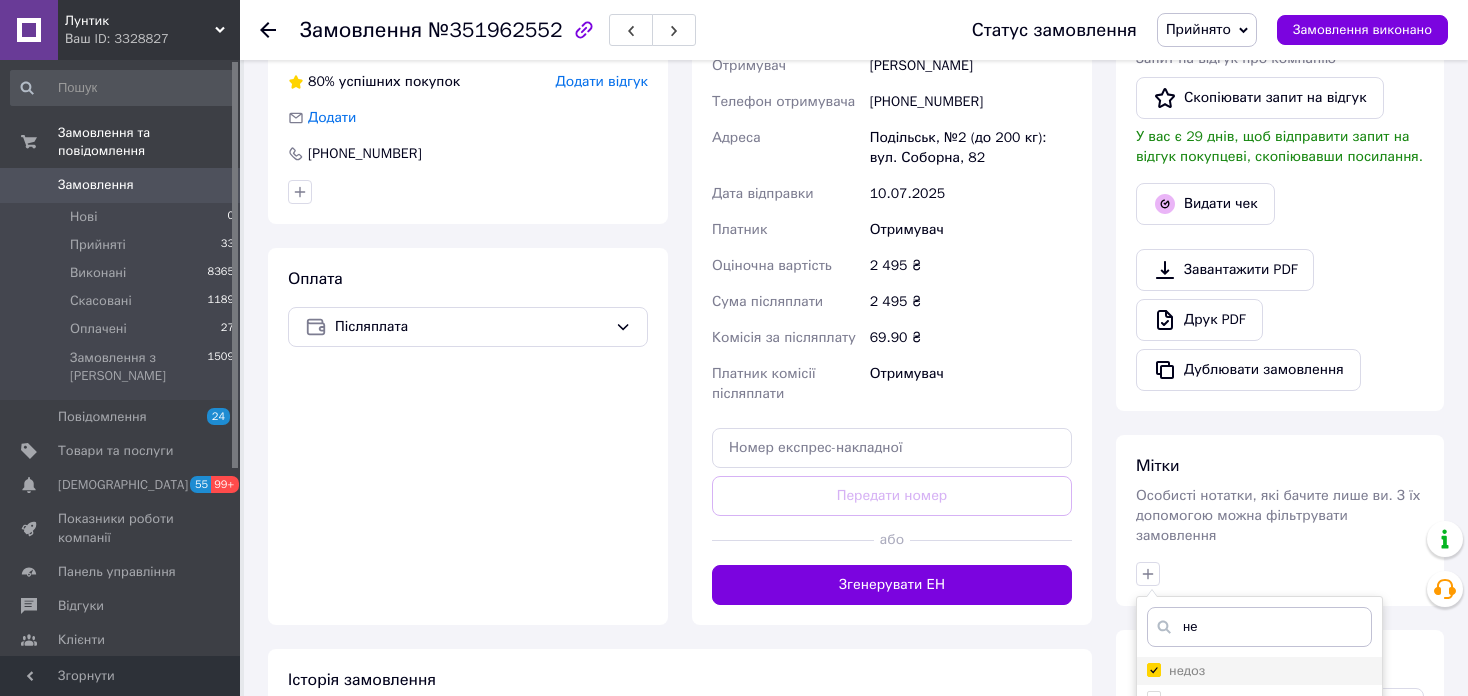 checkbox on "true" 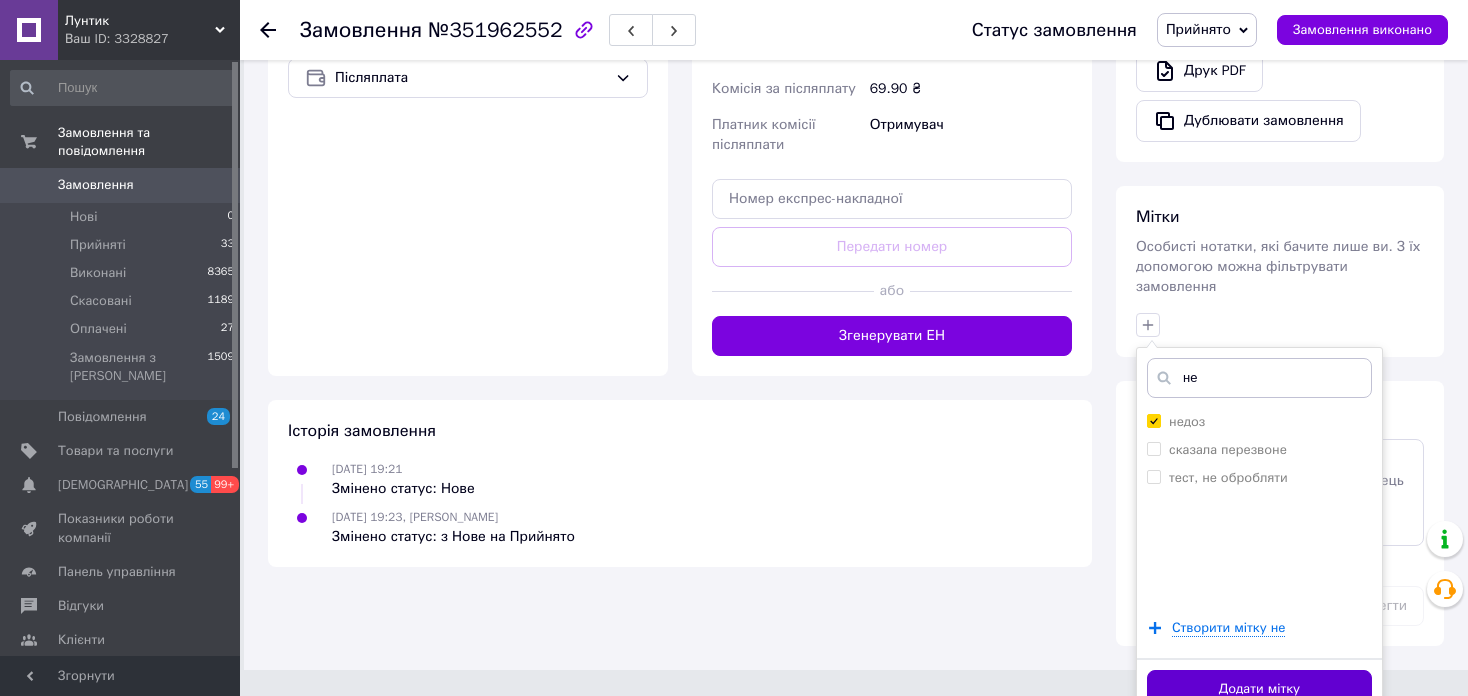 click on "Додати мітку" at bounding box center (1259, 689) 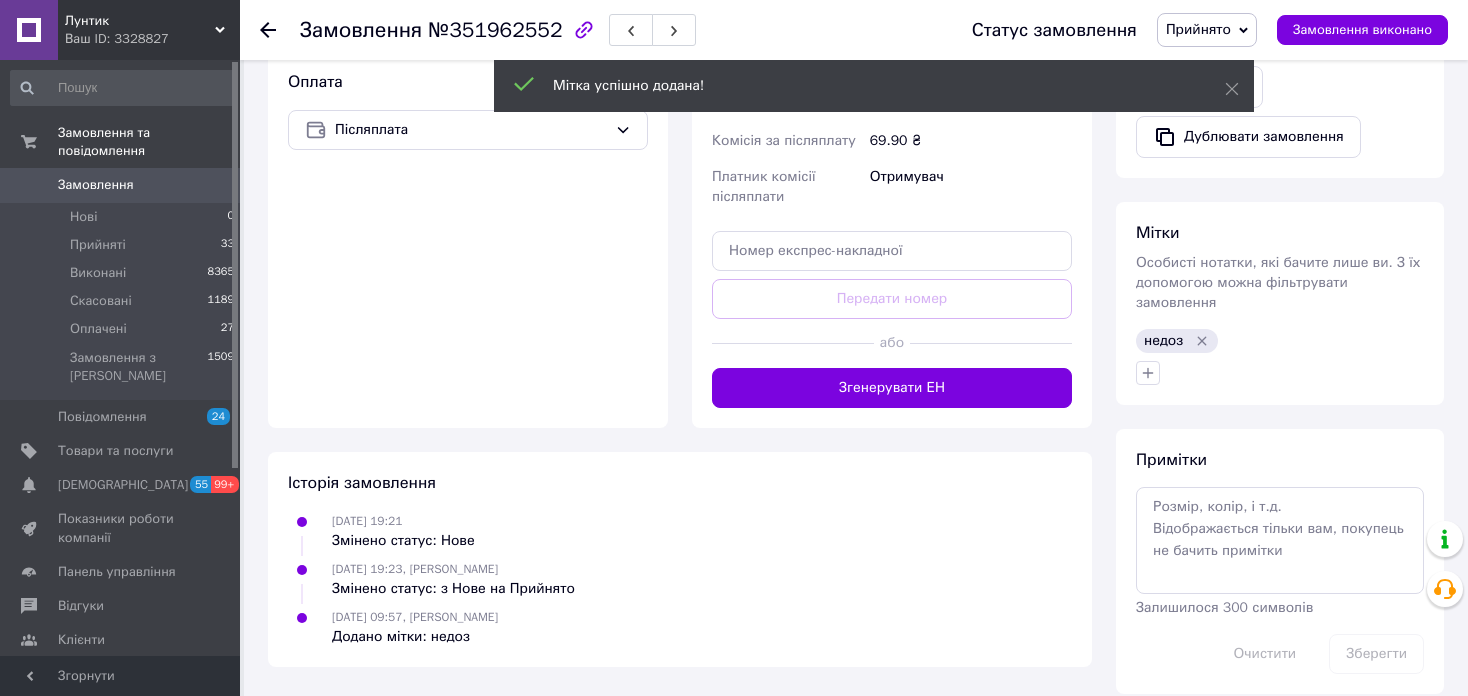 scroll, scrollTop: 727, scrollLeft: 0, axis: vertical 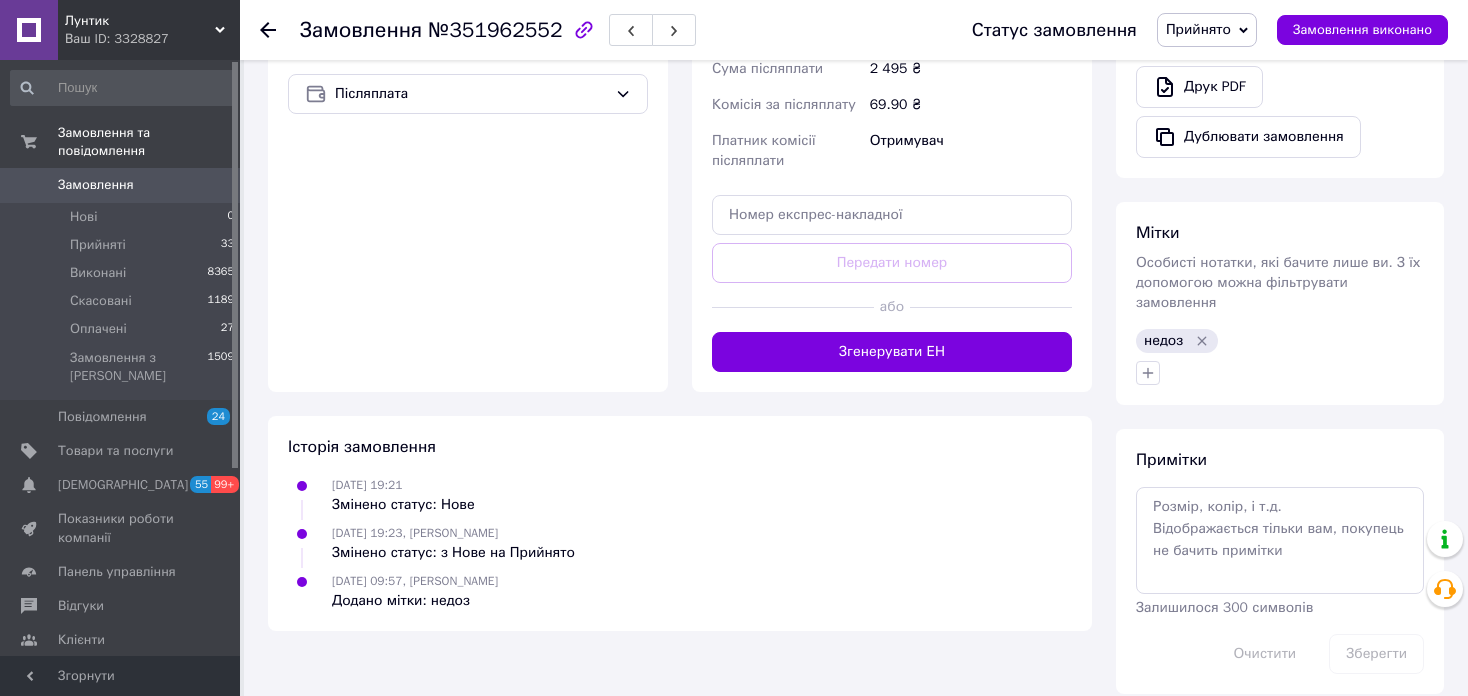 click 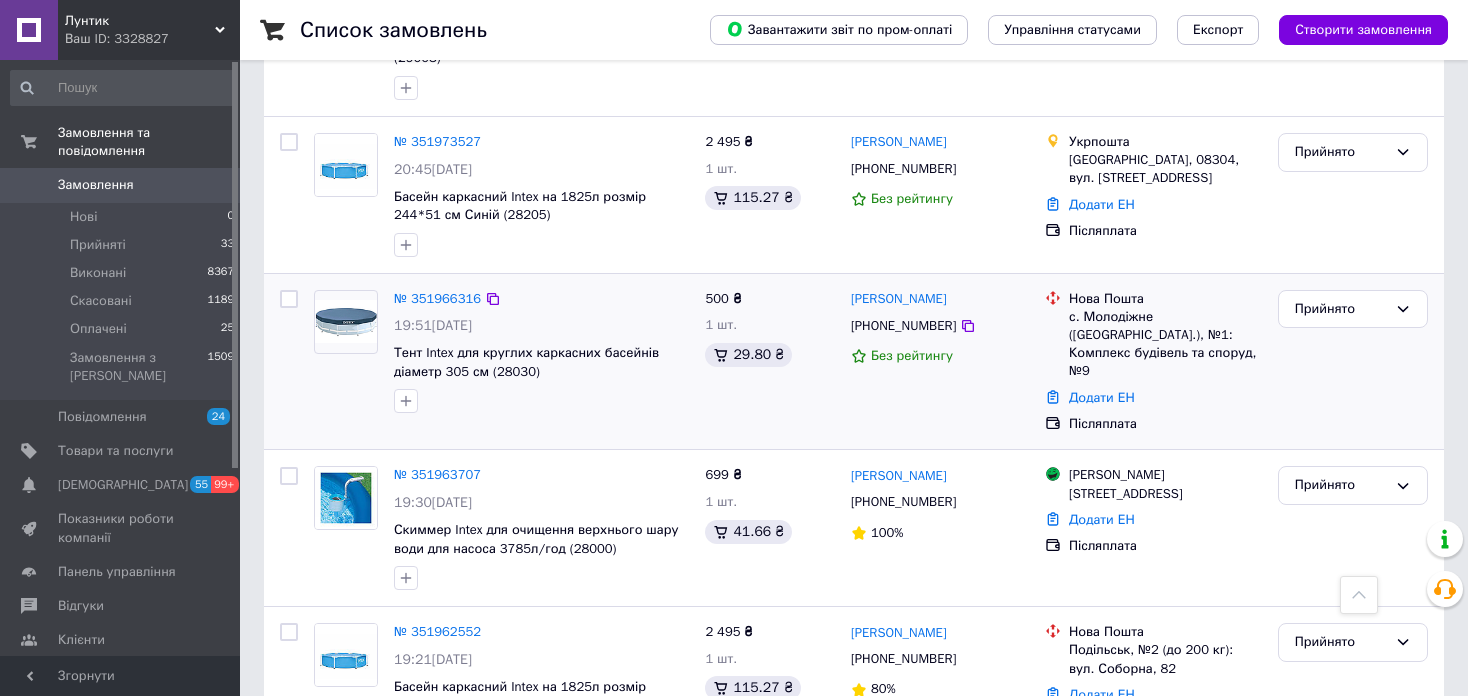 scroll, scrollTop: 1100, scrollLeft: 0, axis: vertical 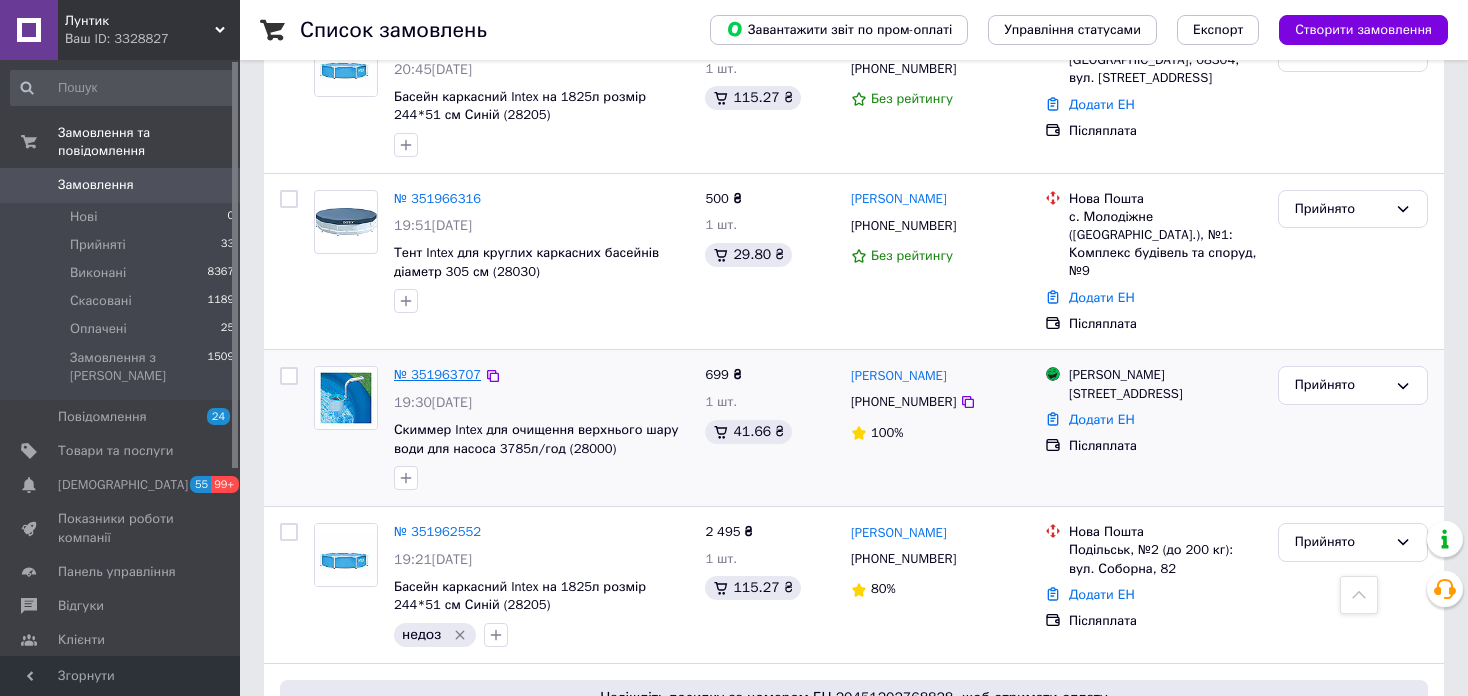 click on "№ 351963707" at bounding box center (437, 374) 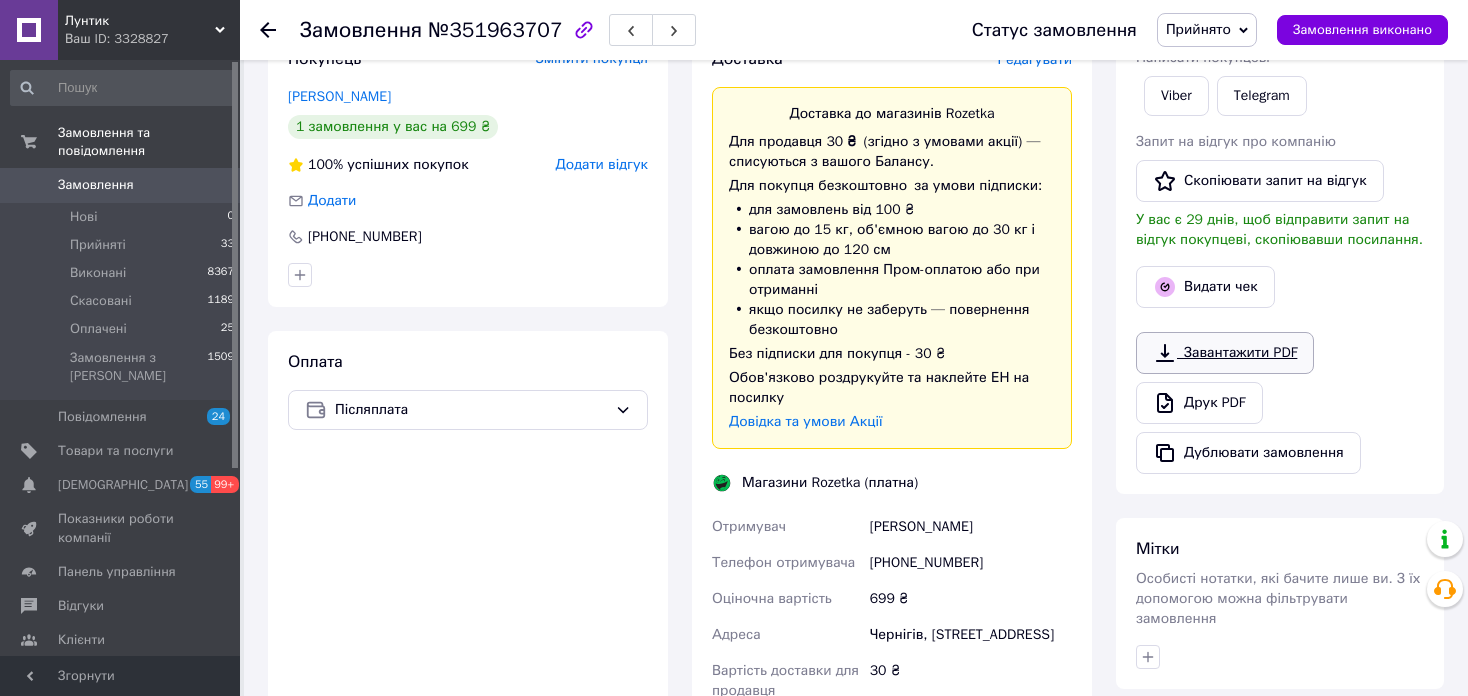 scroll, scrollTop: 407, scrollLeft: 0, axis: vertical 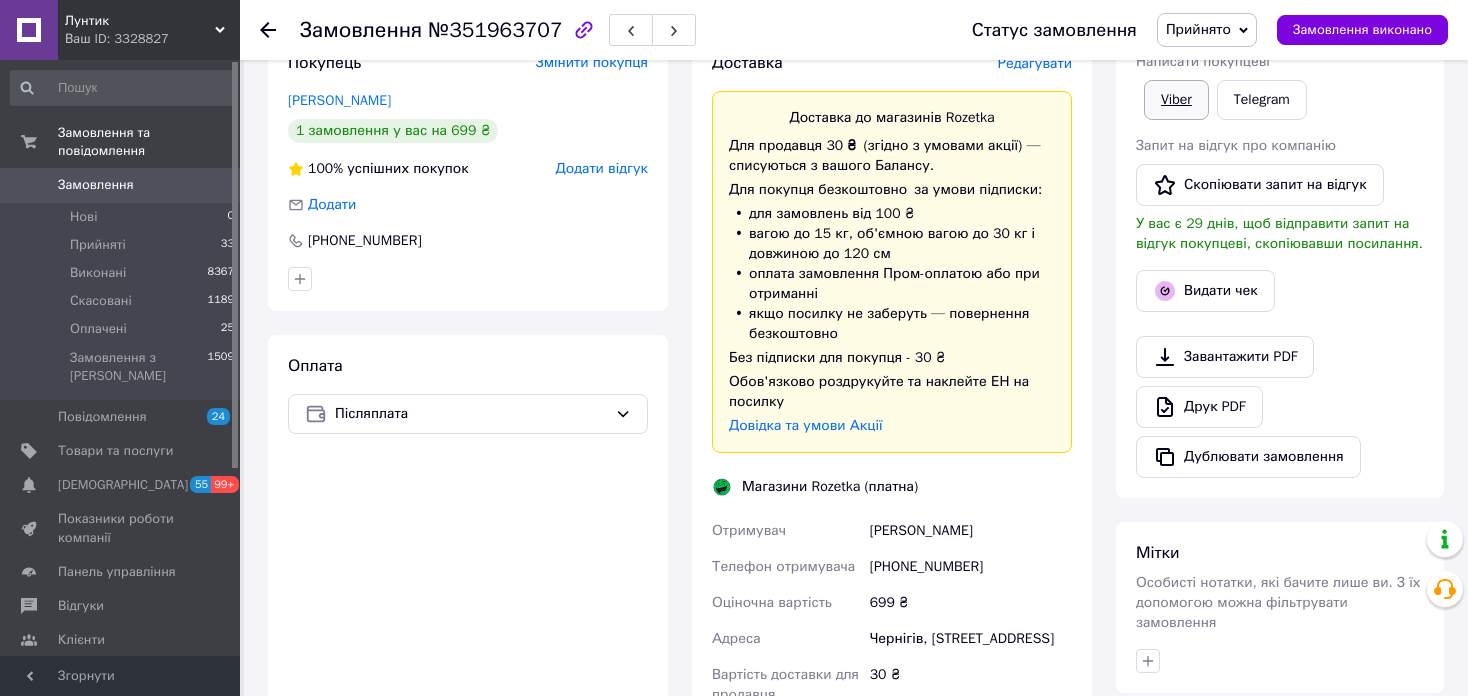 click on "Viber" at bounding box center (1176, 100) 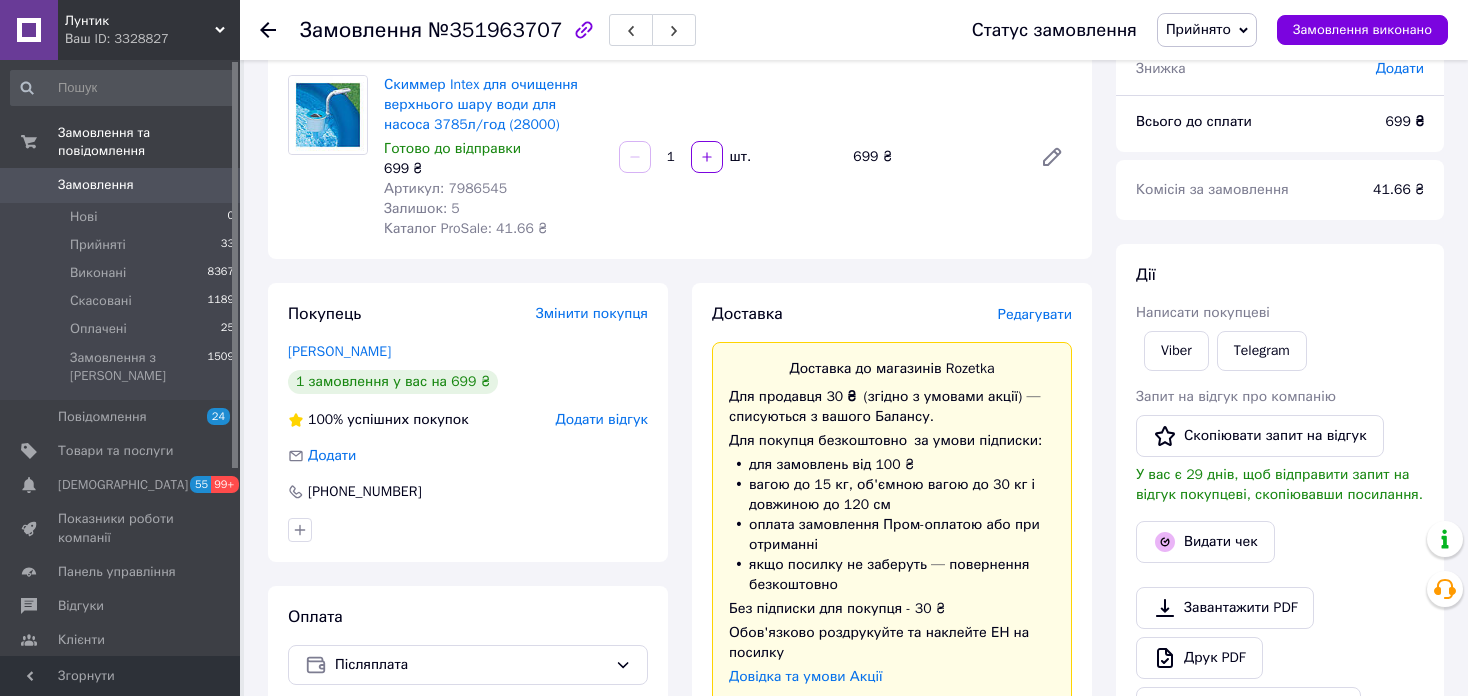 scroll, scrollTop: 107, scrollLeft: 0, axis: vertical 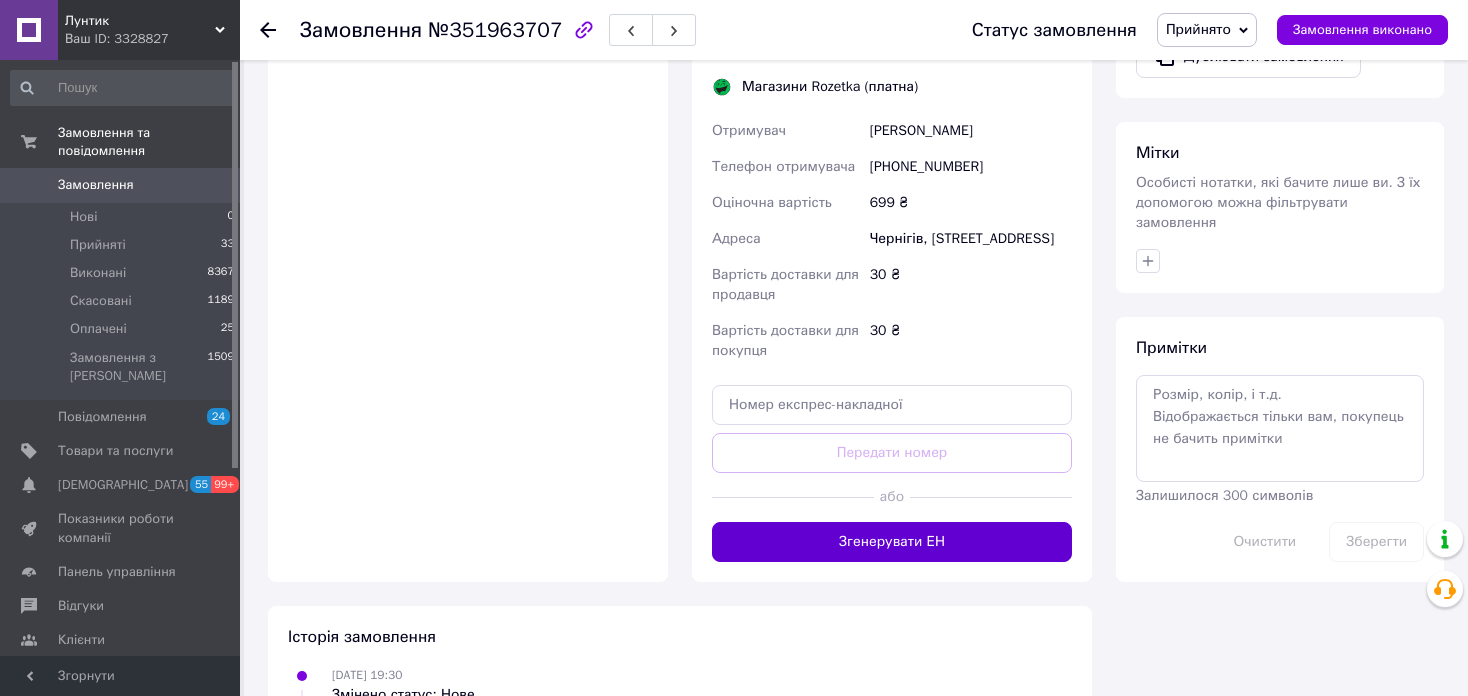 click on "Згенерувати ЕН" at bounding box center [892, 542] 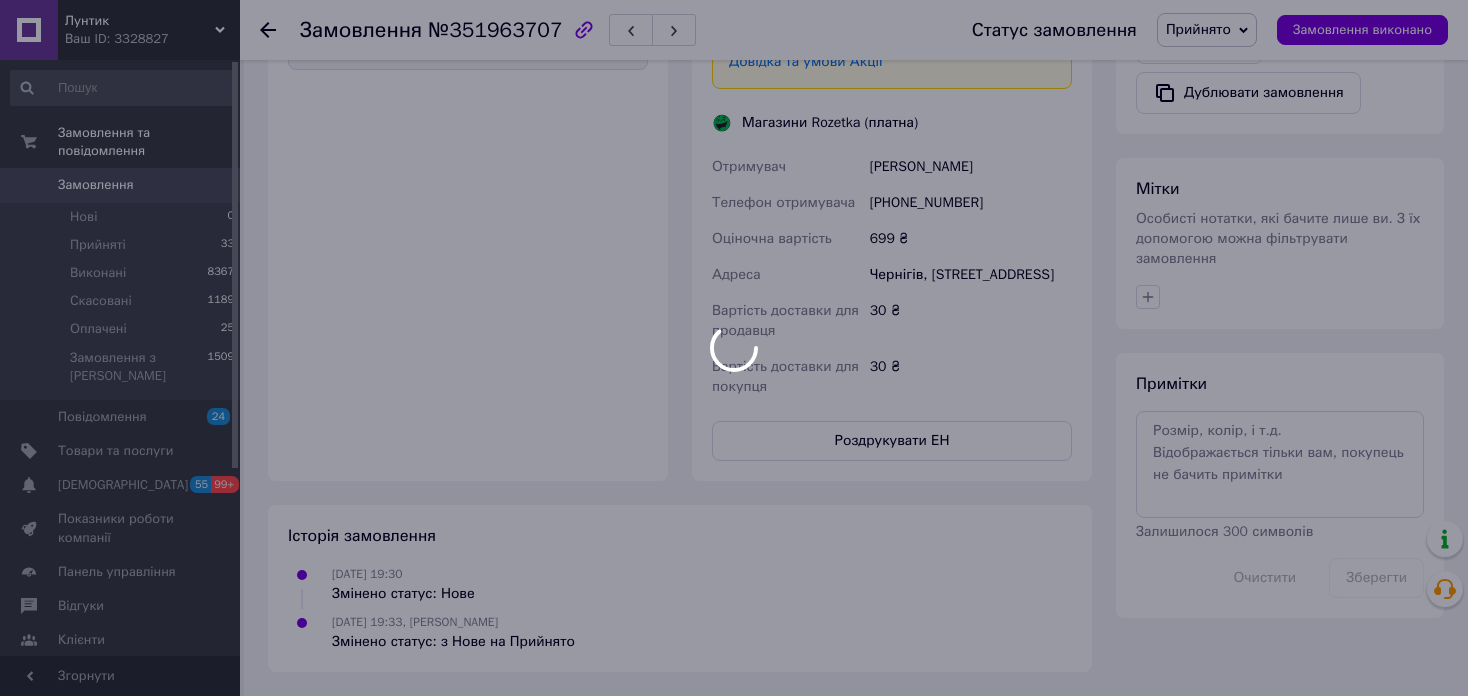 scroll, scrollTop: 807, scrollLeft: 0, axis: vertical 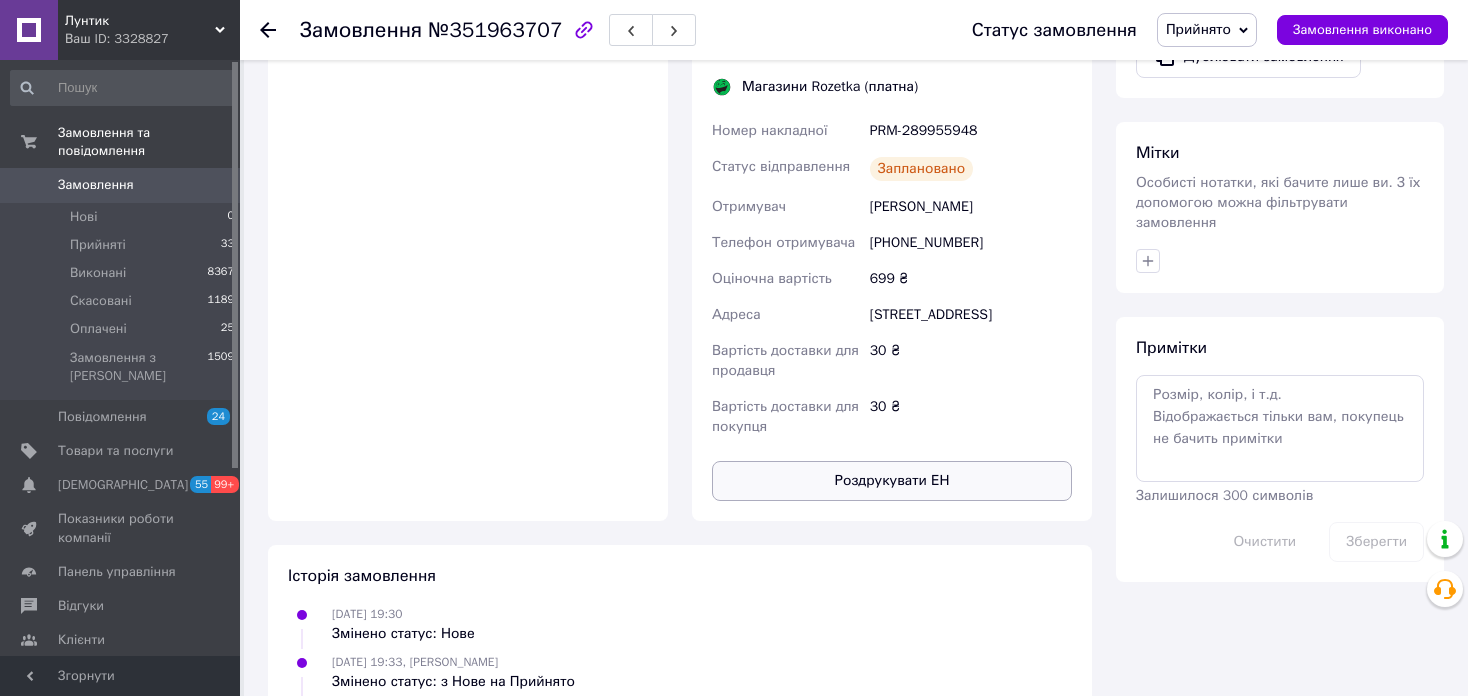 click on "Роздрукувати ЕН" at bounding box center [892, 481] 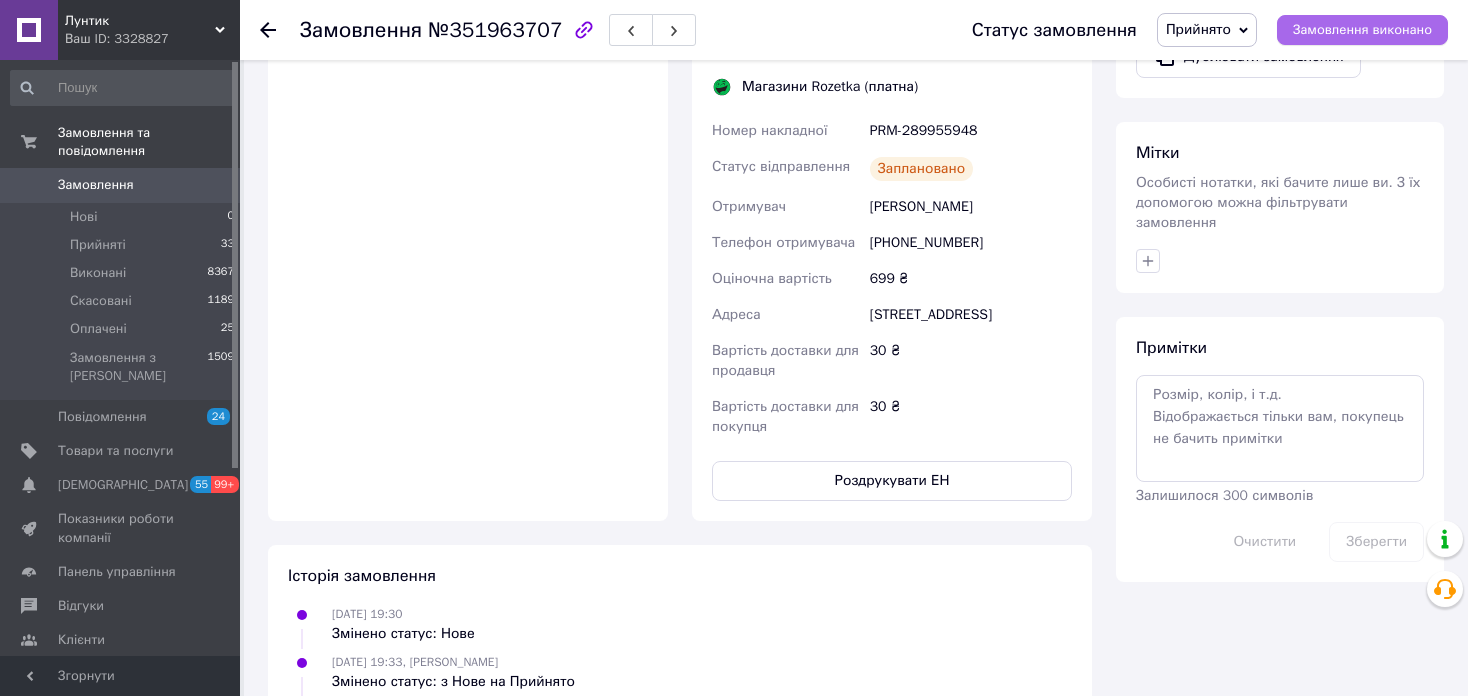 click on "Замовлення виконано" at bounding box center [1362, 30] 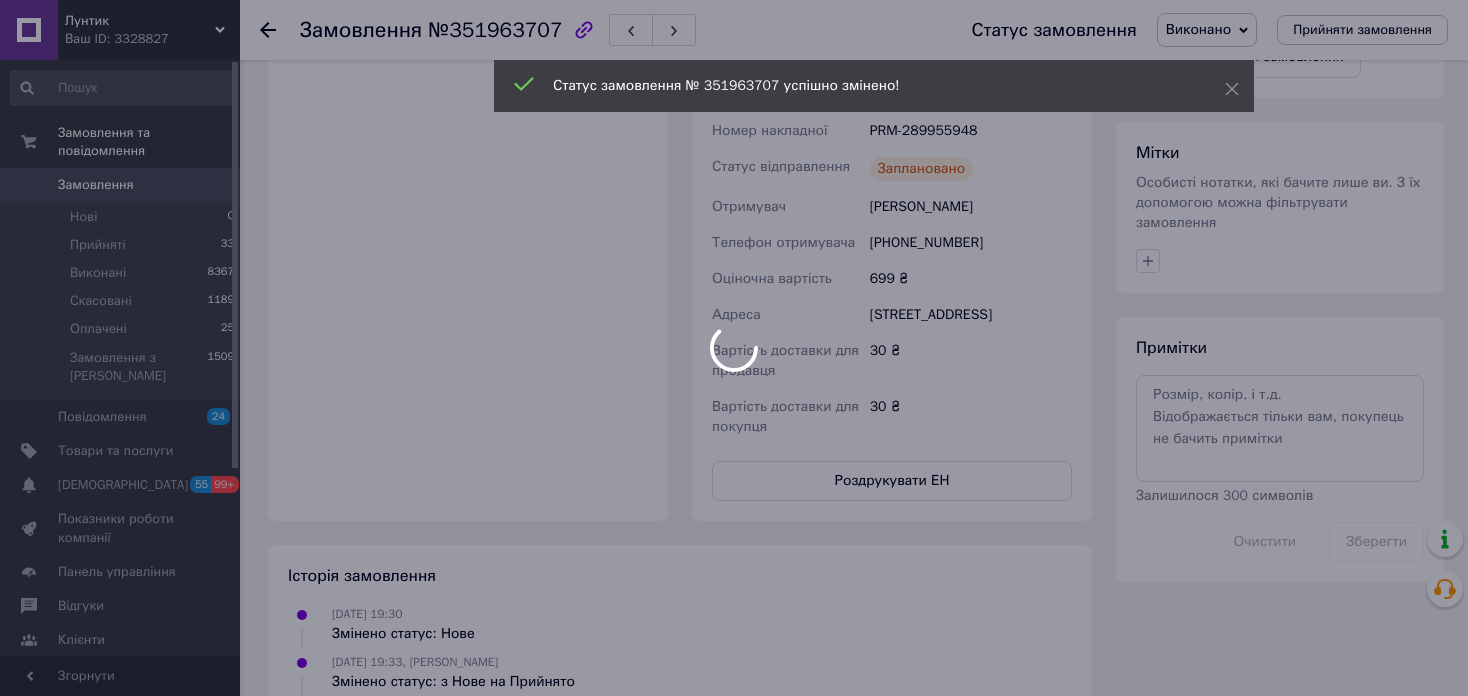 click at bounding box center [734, 348] 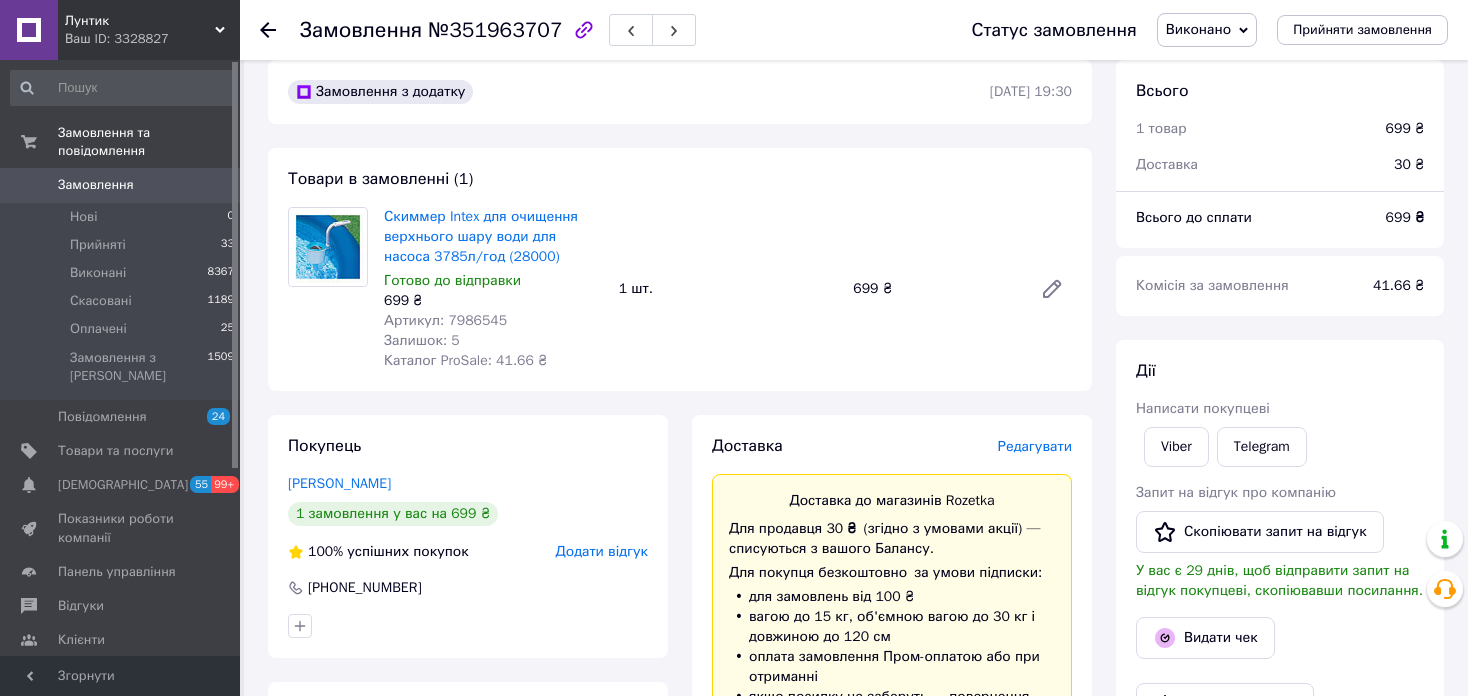 scroll, scrollTop: 0, scrollLeft: 0, axis: both 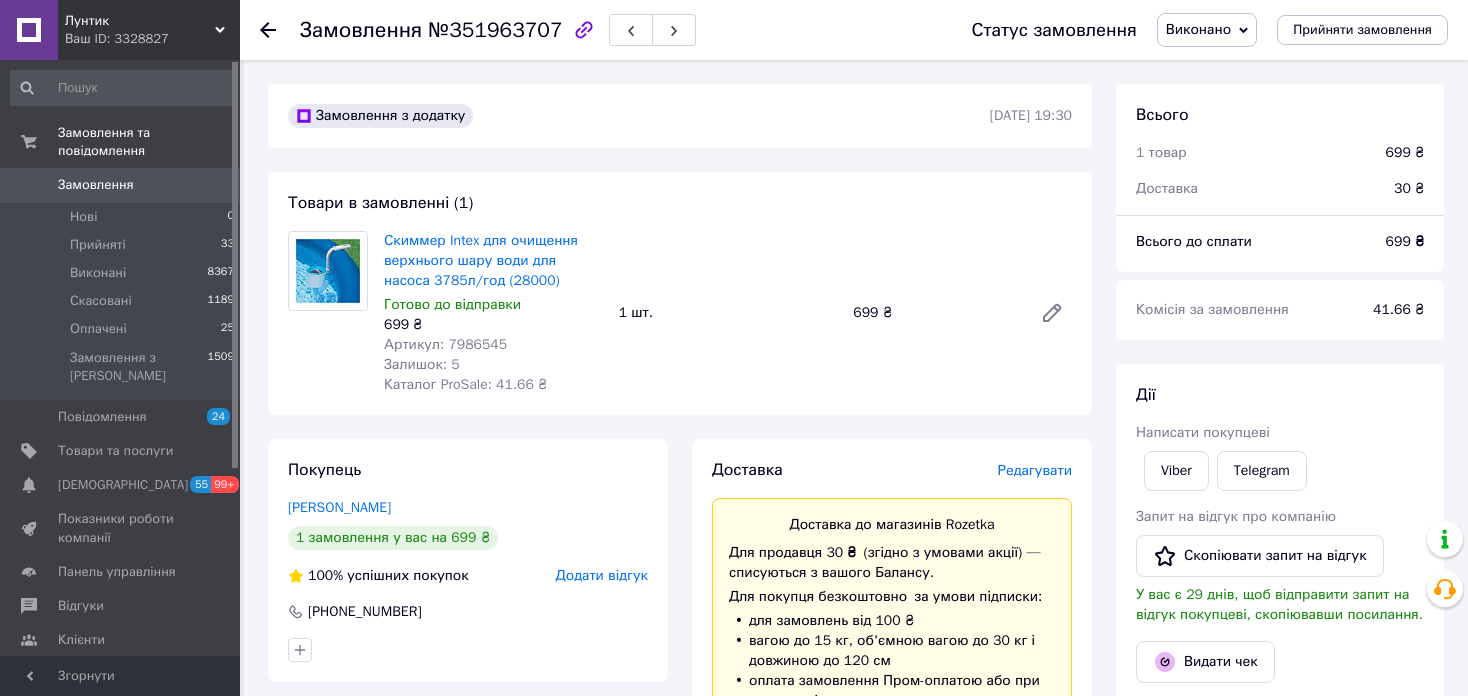 click 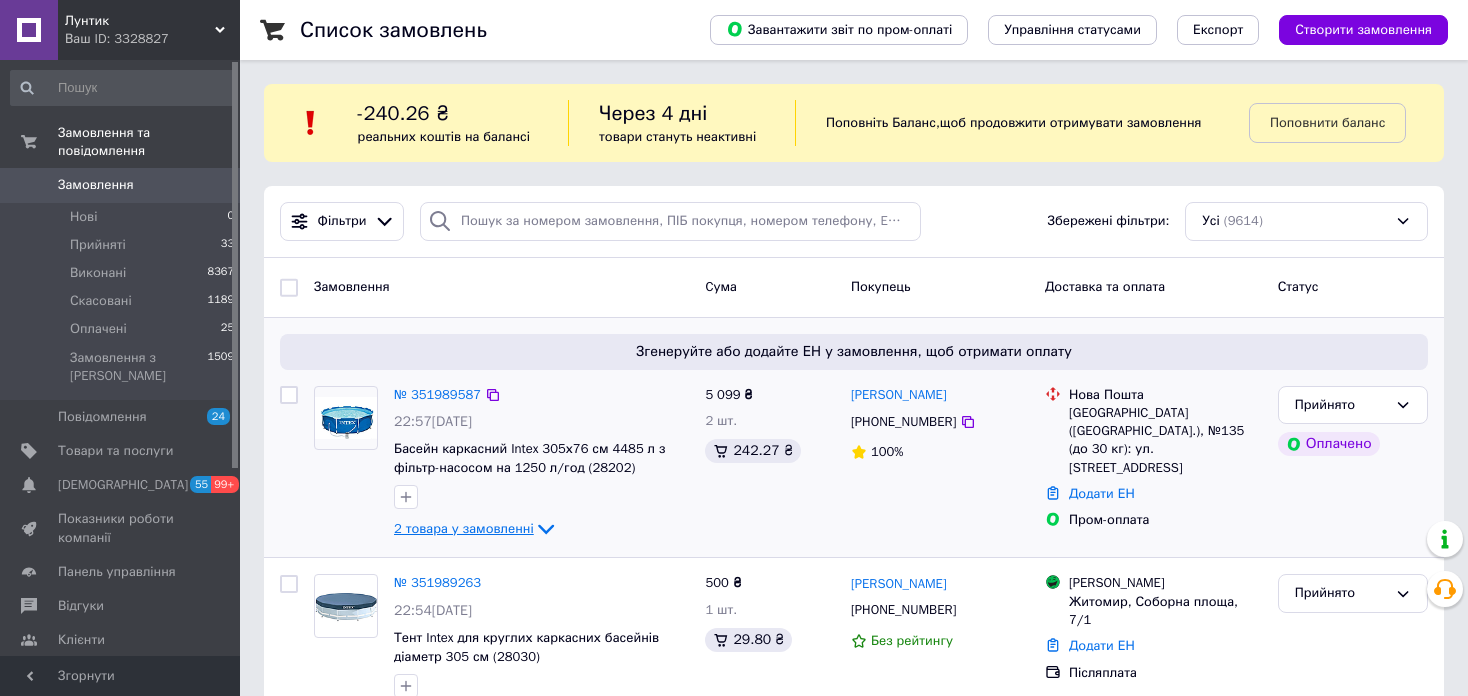 click on "2 товара у замовленні" at bounding box center [464, 528] 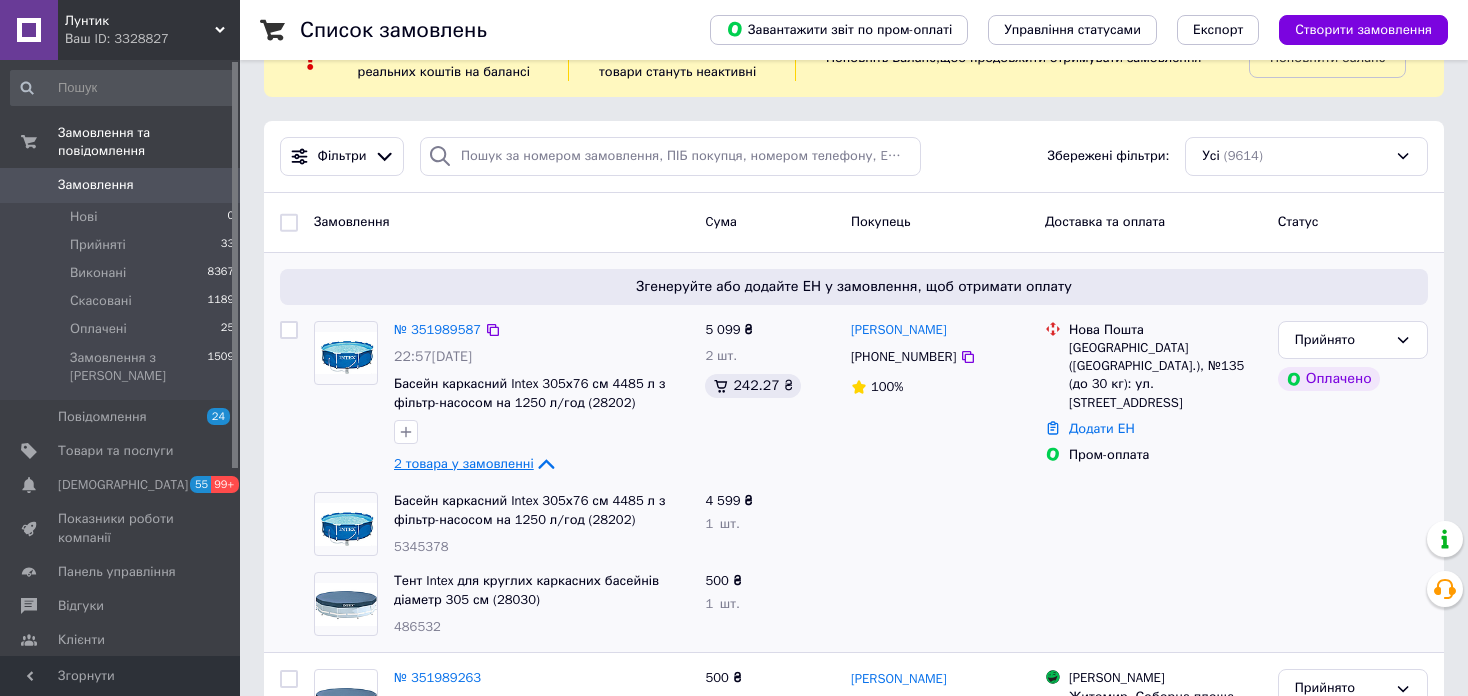 scroll, scrollTop: 100, scrollLeft: 0, axis: vertical 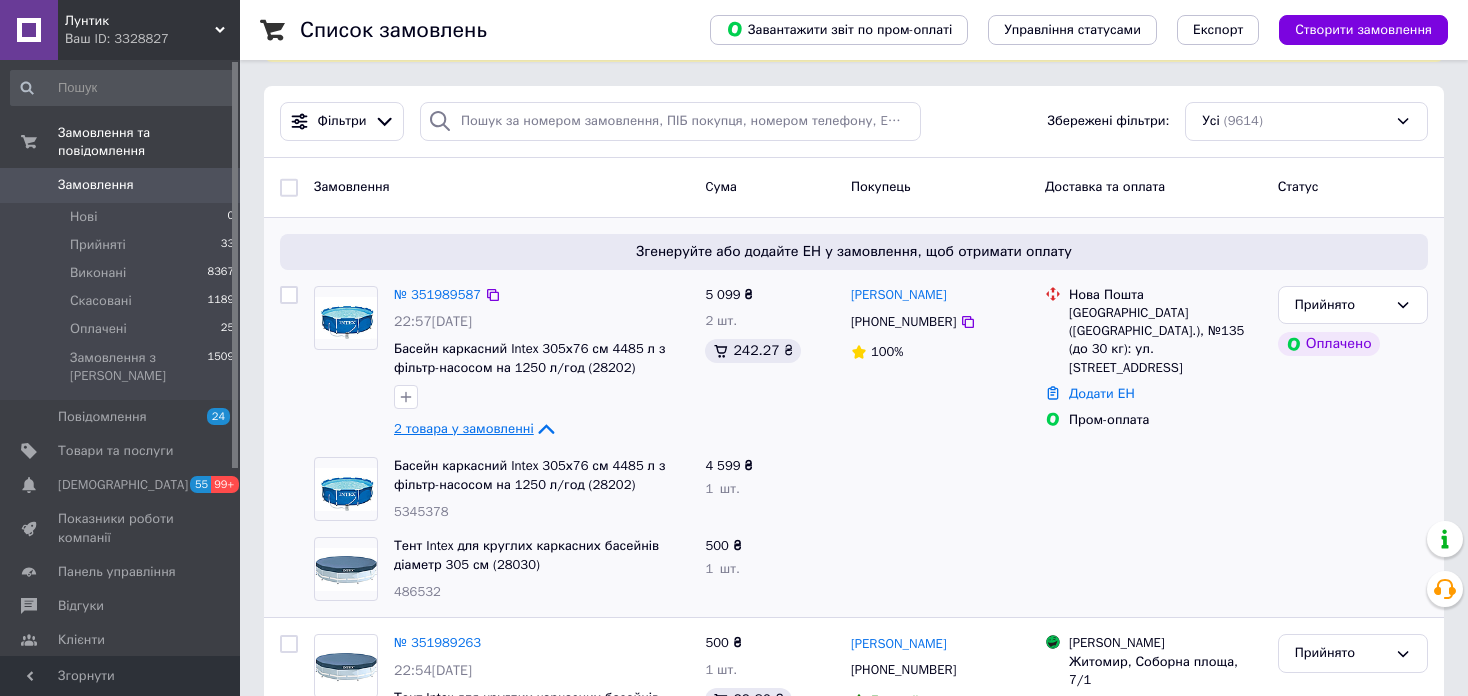 click on "2 товара у замовленні" at bounding box center [464, 428] 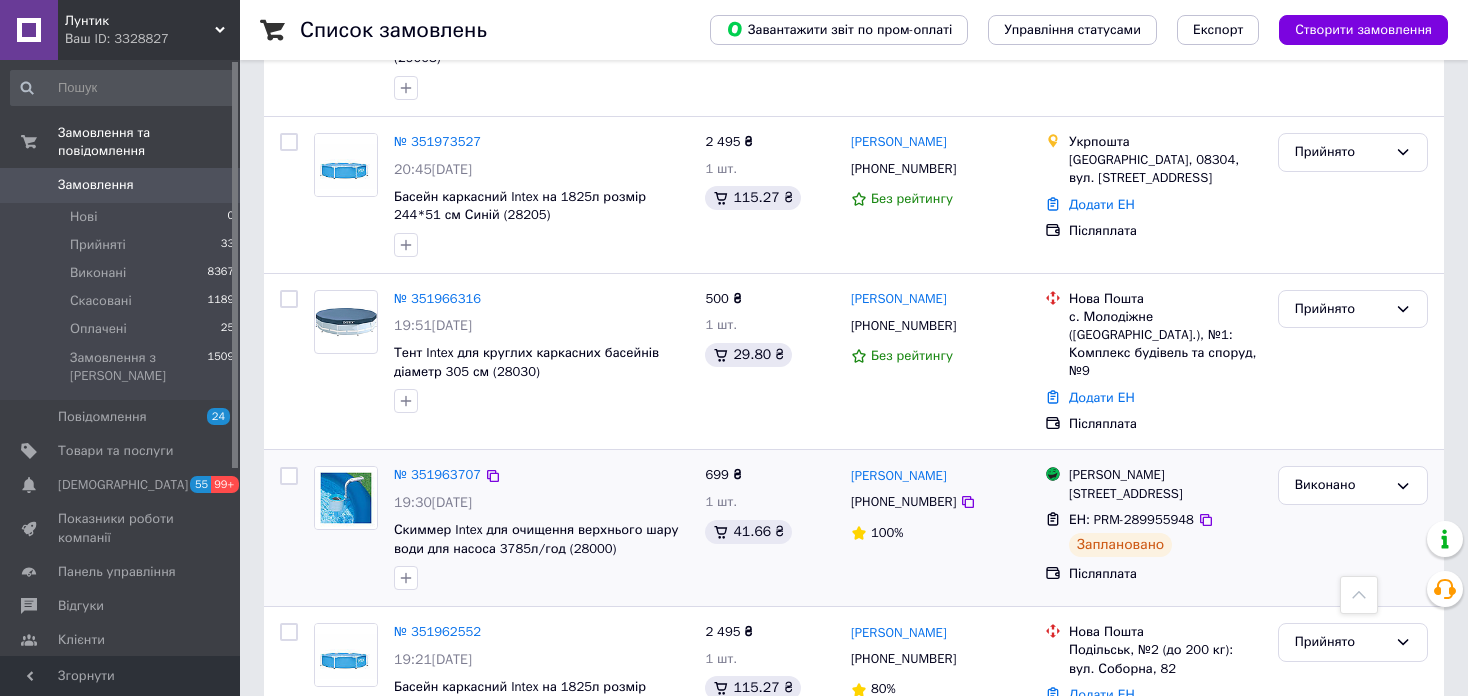 scroll, scrollTop: 900, scrollLeft: 0, axis: vertical 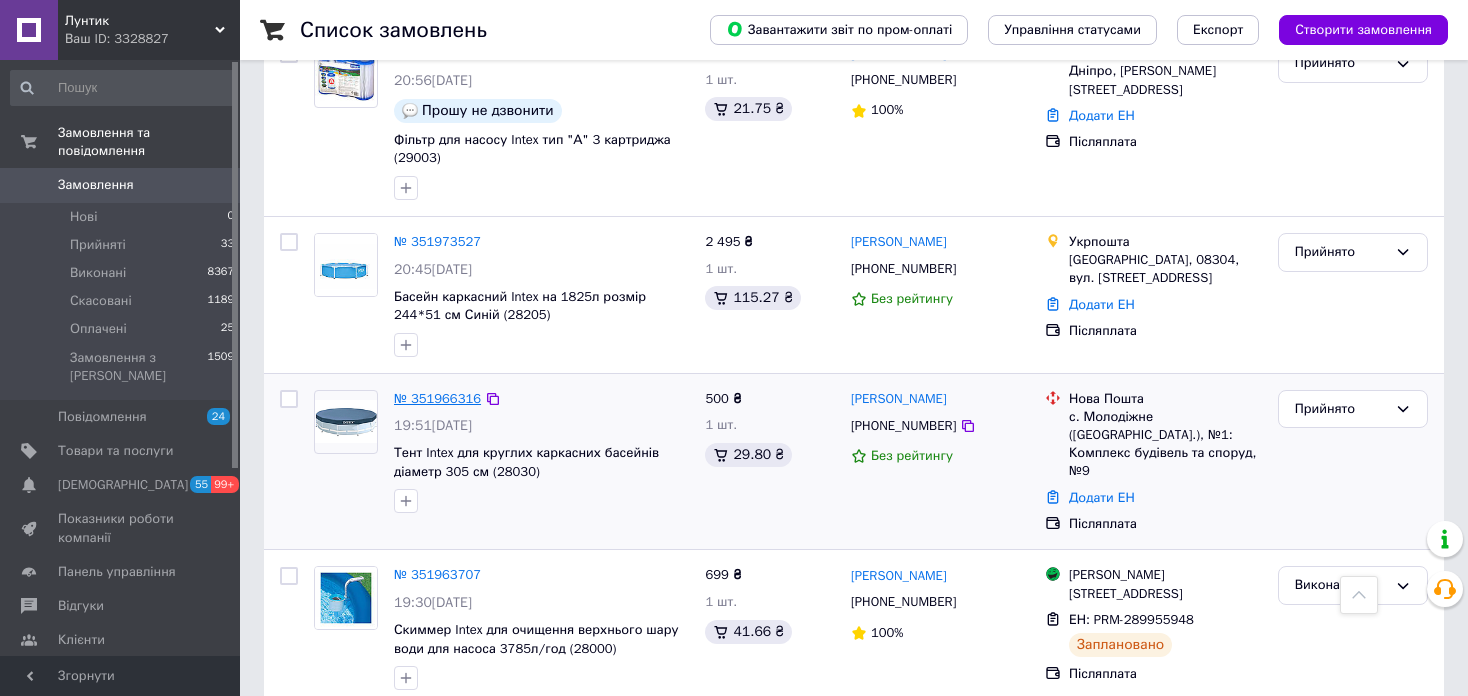 click on "№ 351966316" at bounding box center [437, 398] 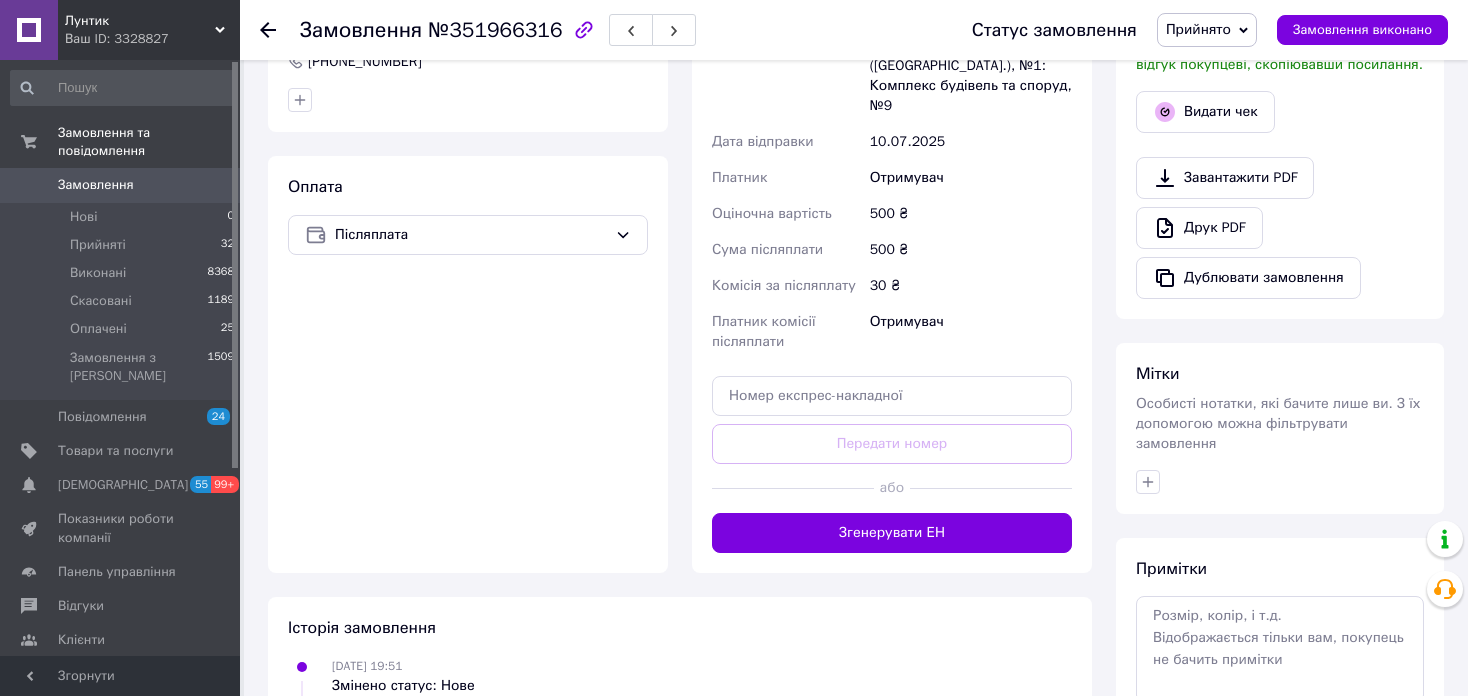scroll, scrollTop: 600, scrollLeft: 0, axis: vertical 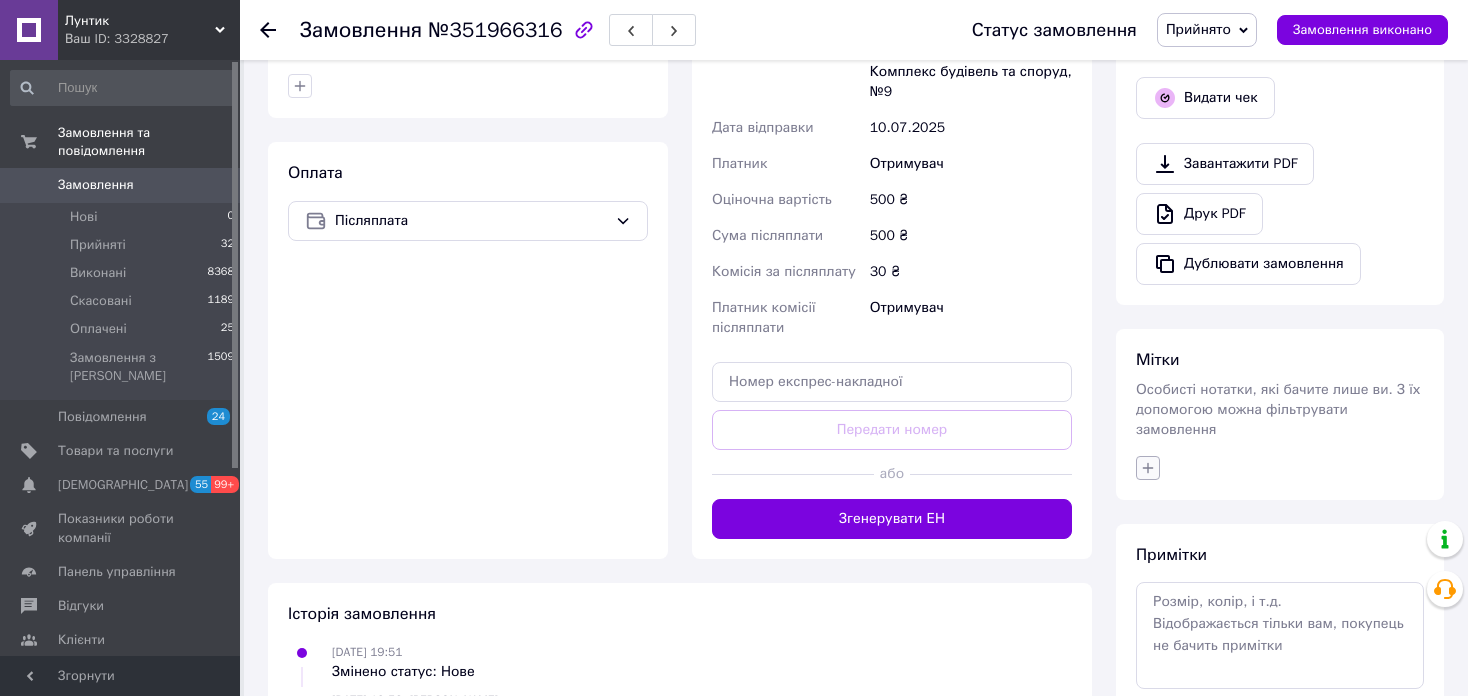 click at bounding box center (1148, 468) 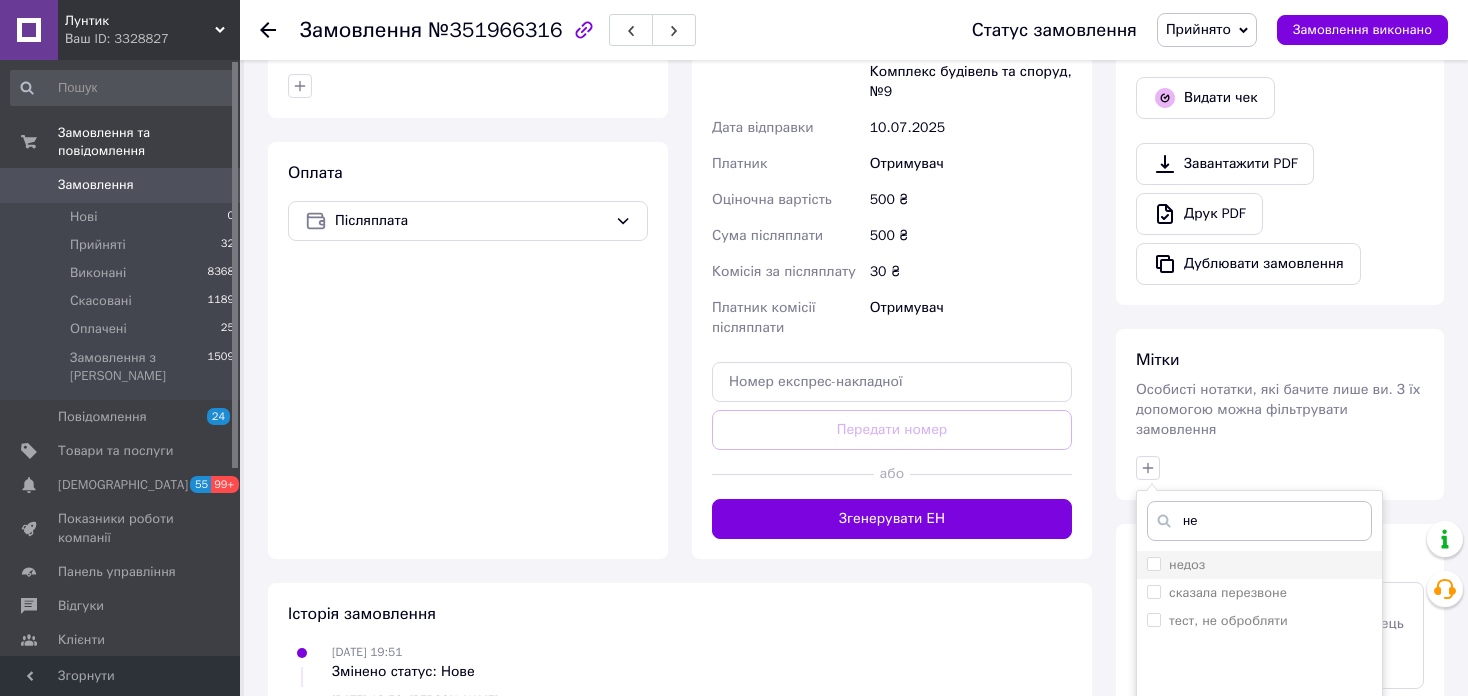 type on "не" 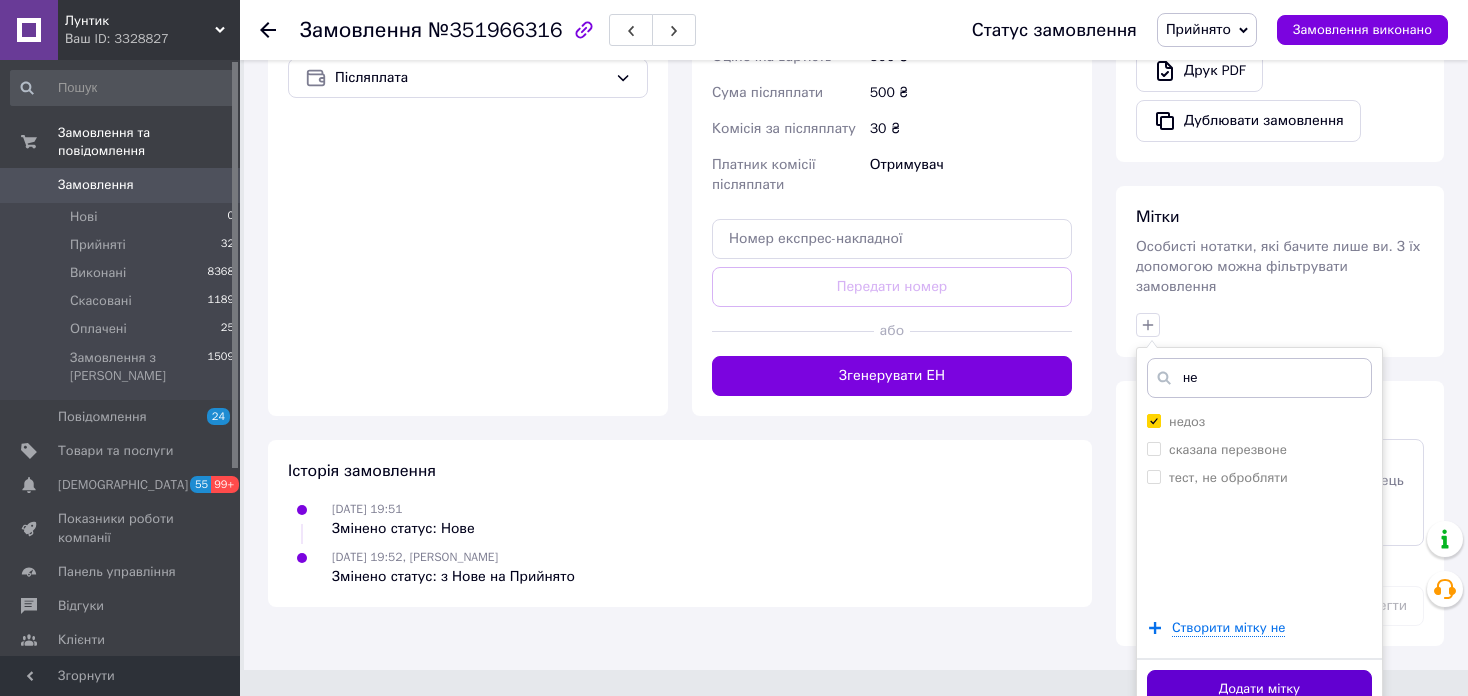 click on "Додати мітку" at bounding box center [1259, 689] 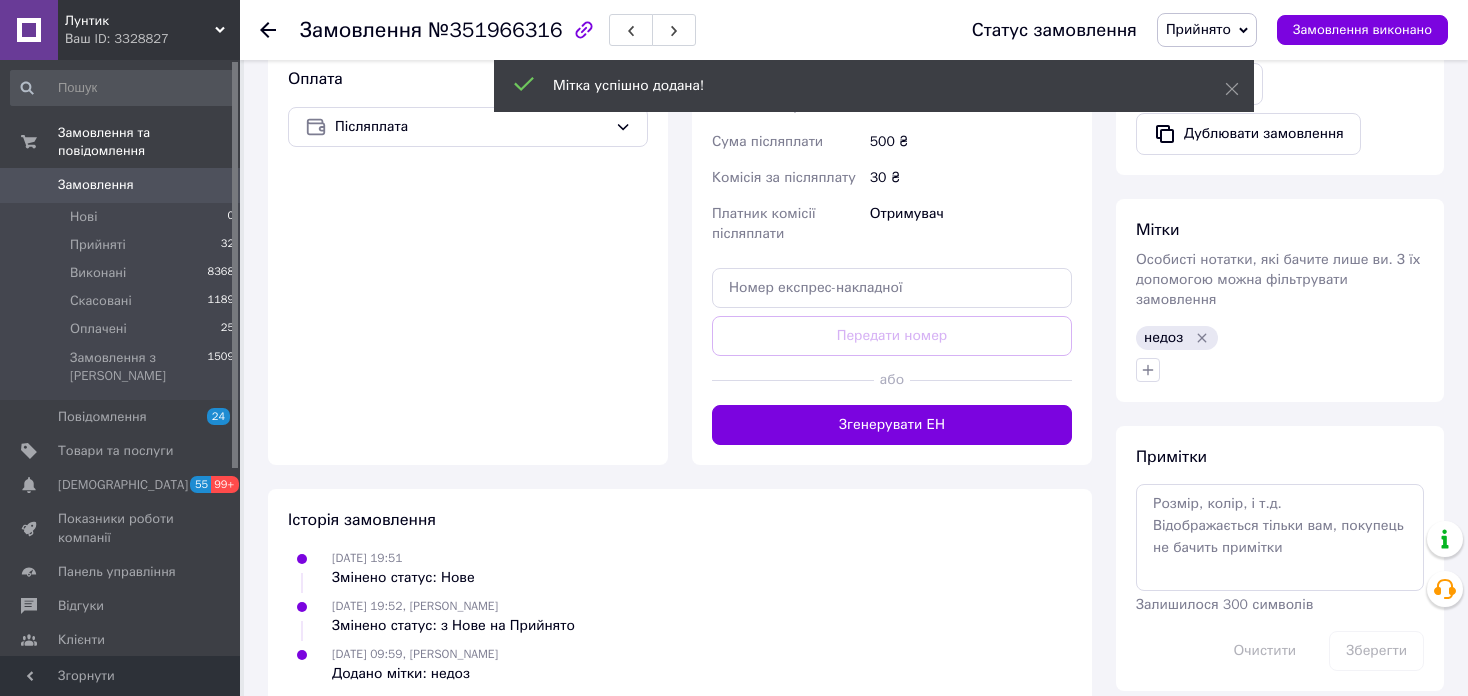scroll, scrollTop: 691, scrollLeft: 0, axis: vertical 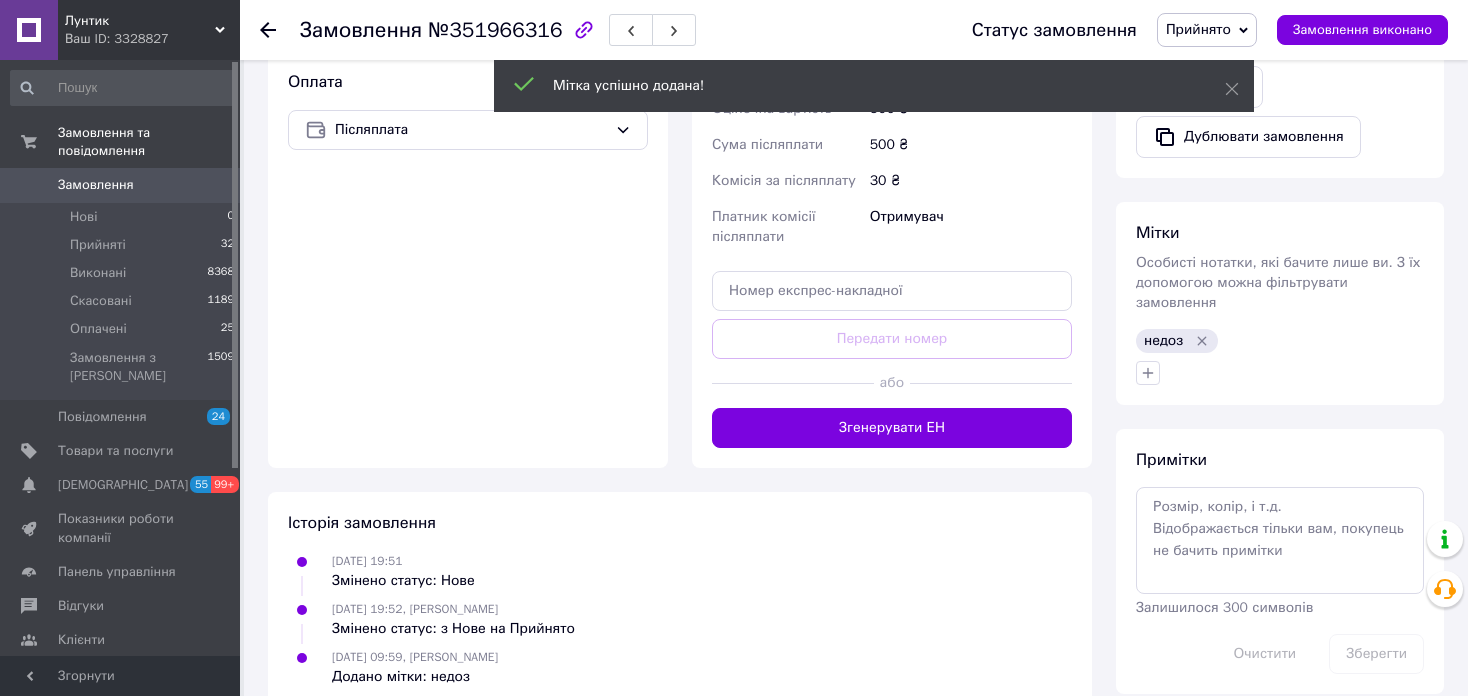 click on "Лунтик Ваш ID: 3328827 Сайт Лунтик Кабінет покупця Перевірити стан системи Сторінка на порталі Довідка Вийти Замовлення та повідомлення Замовлення 0 Нові 0 Прийняті 32 Виконані 8368 Скасовані 1189 Оплачені 25 Замовлення з Розетки 1509 Повідомлення 24 Товари та послуги Сповіщення 55 99+ Показники роботи компанії Панель управління Відгуки Клієнти Каталог ProSale Аналітика Інструменти веб-майстра та SEO Управління сайтом Гаманець компанії Маркет Налаштування Тарифи та рахунки Prom топ Згорнути
Замовлення №351966316 500 ₴ 1" at bounding box center [734, 20] 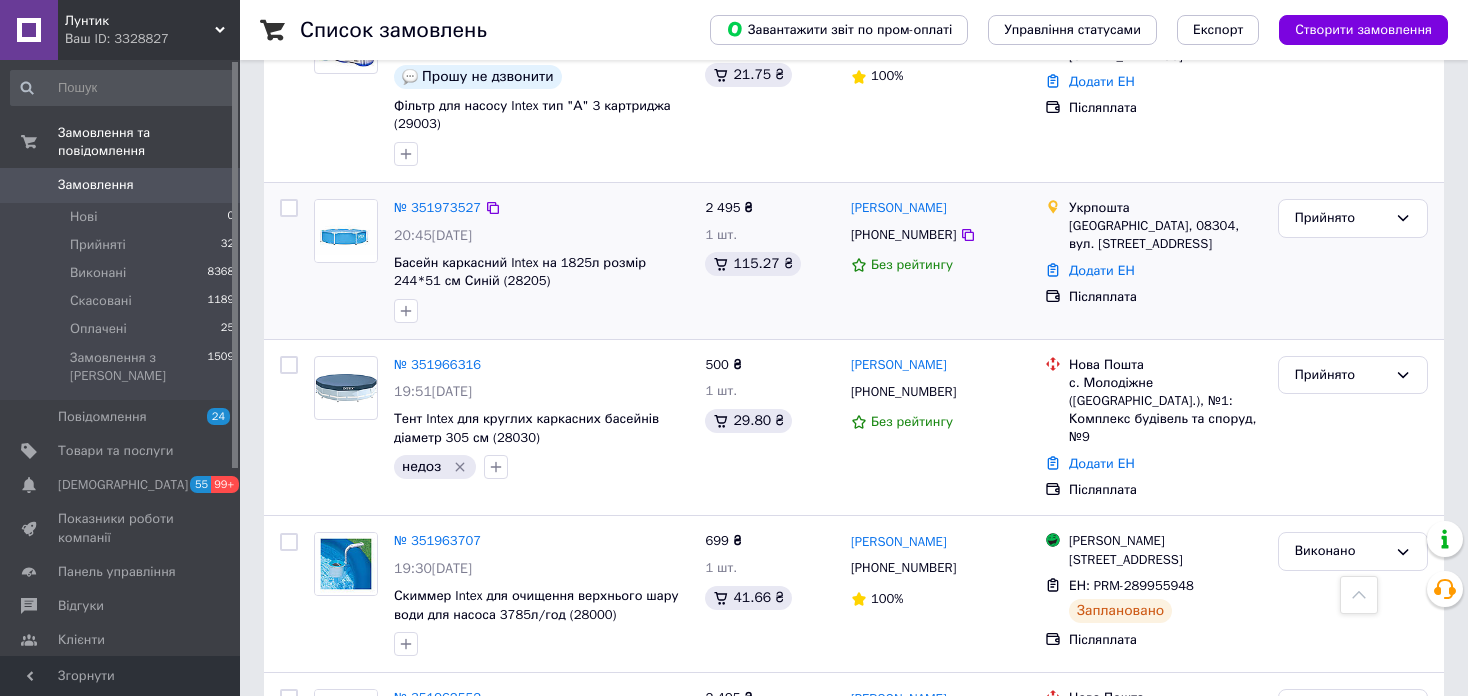 scroll, scrollTop: 900, scrollLeft: 0, axis: vertical 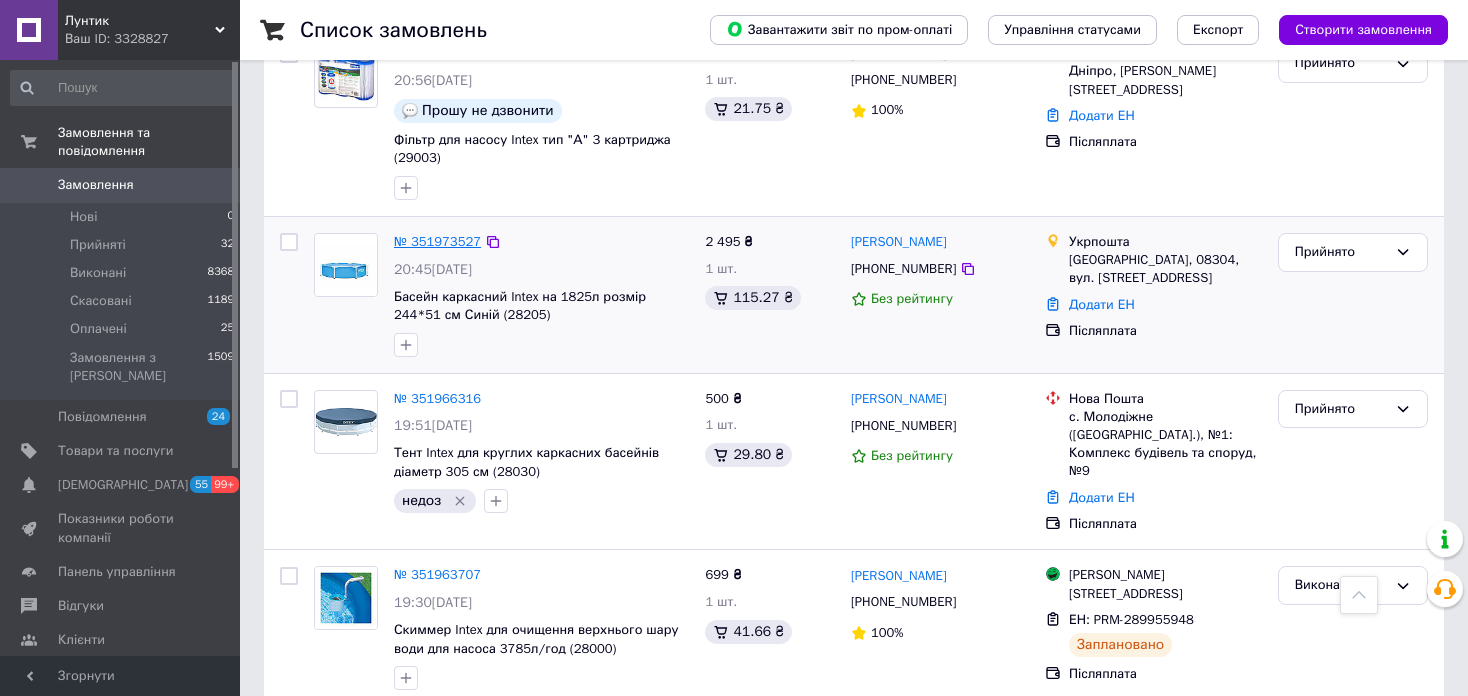 click on "№ 351973527" at bounding box center (437, 241) 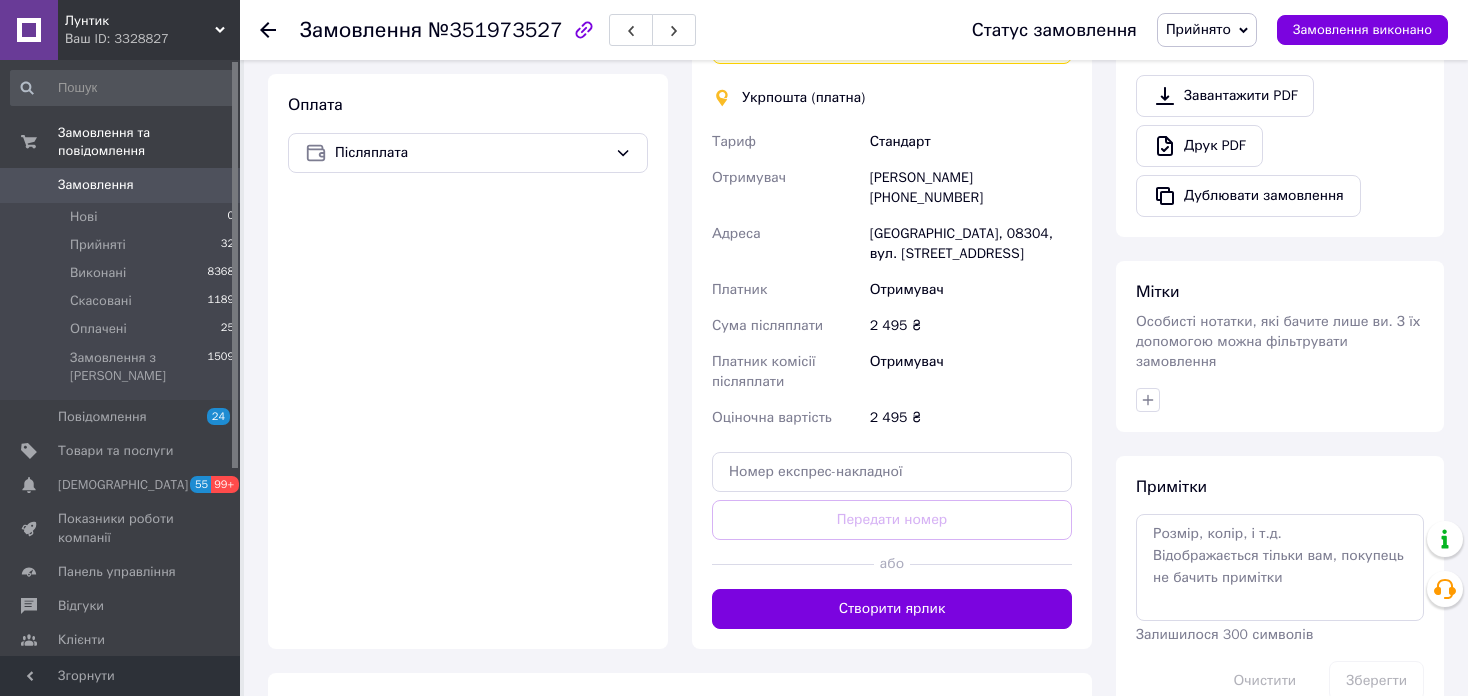 scroll, scrollTop: 795, scrollLeft: 0, axis: vertical 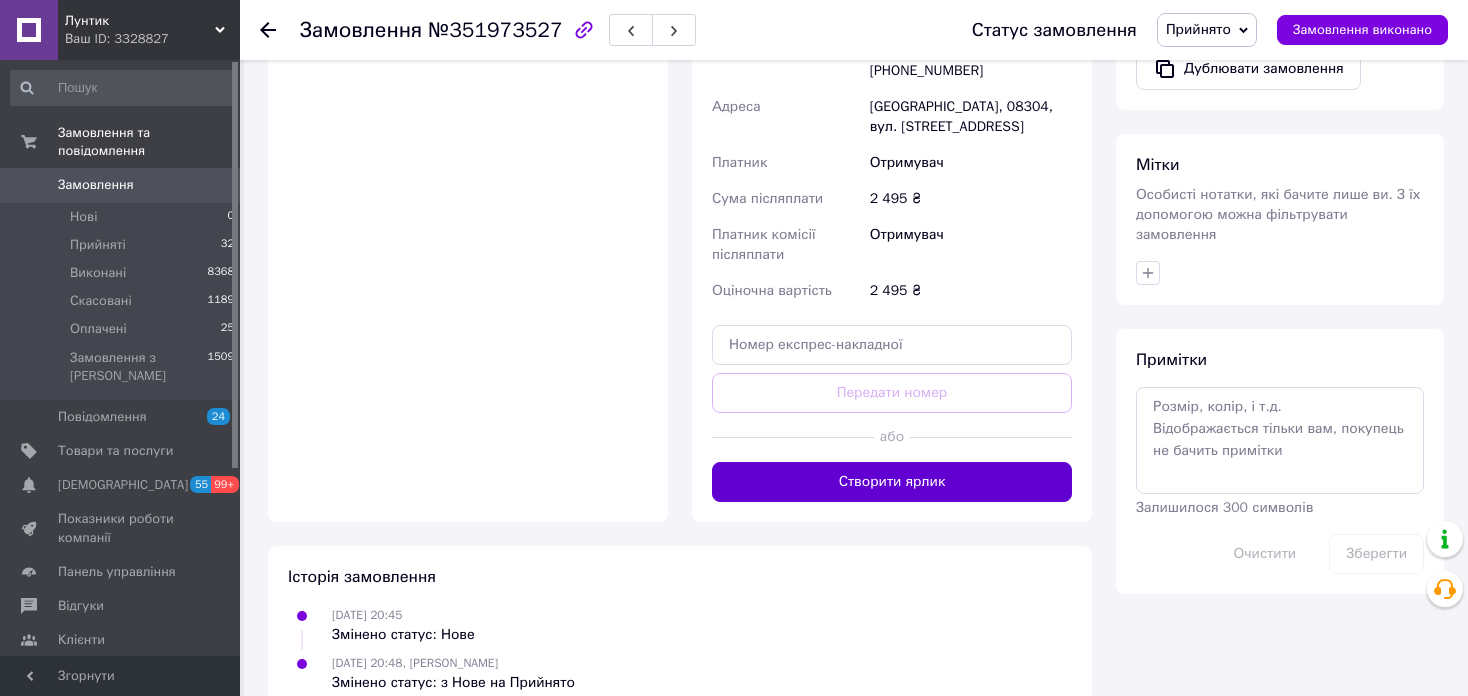 click on "Створити ярлик" at bounding box center [892, 482] 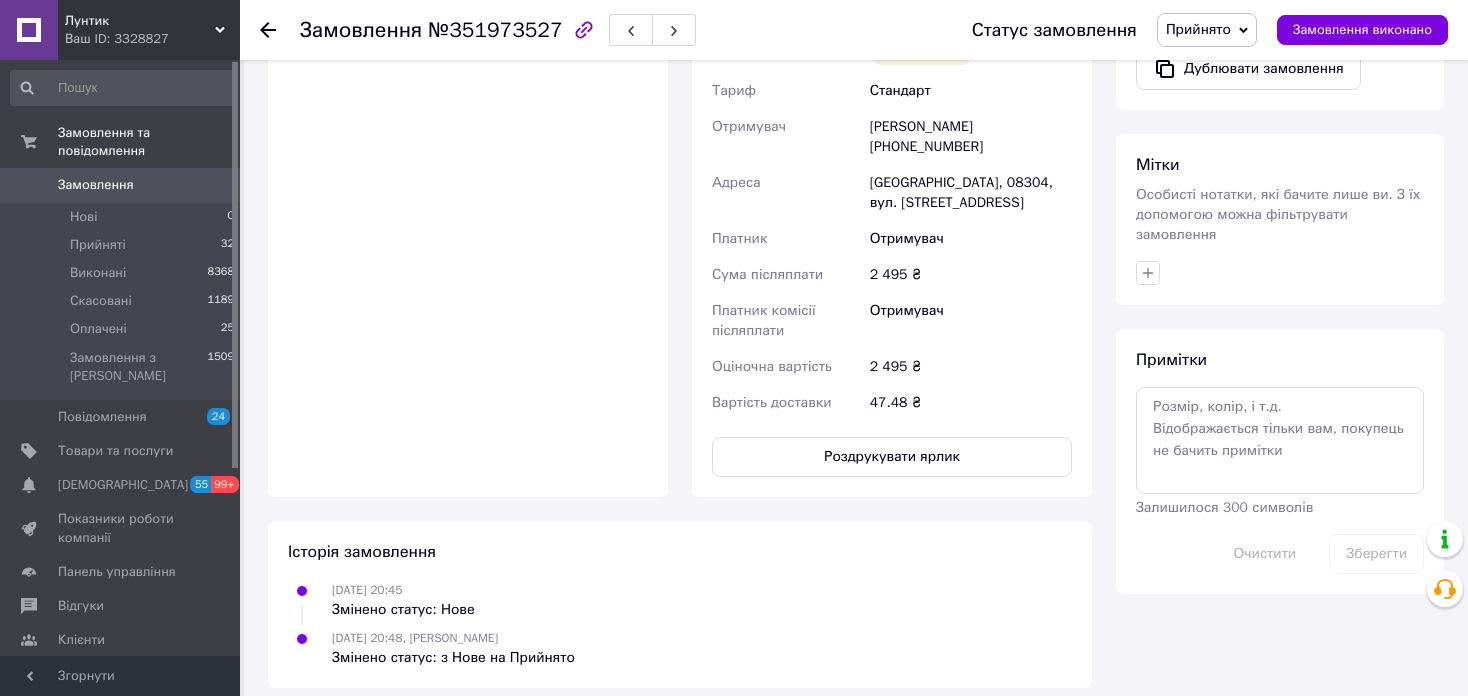 scroll, scrollTop: 771, scrollLeft: 0, axis: vertical 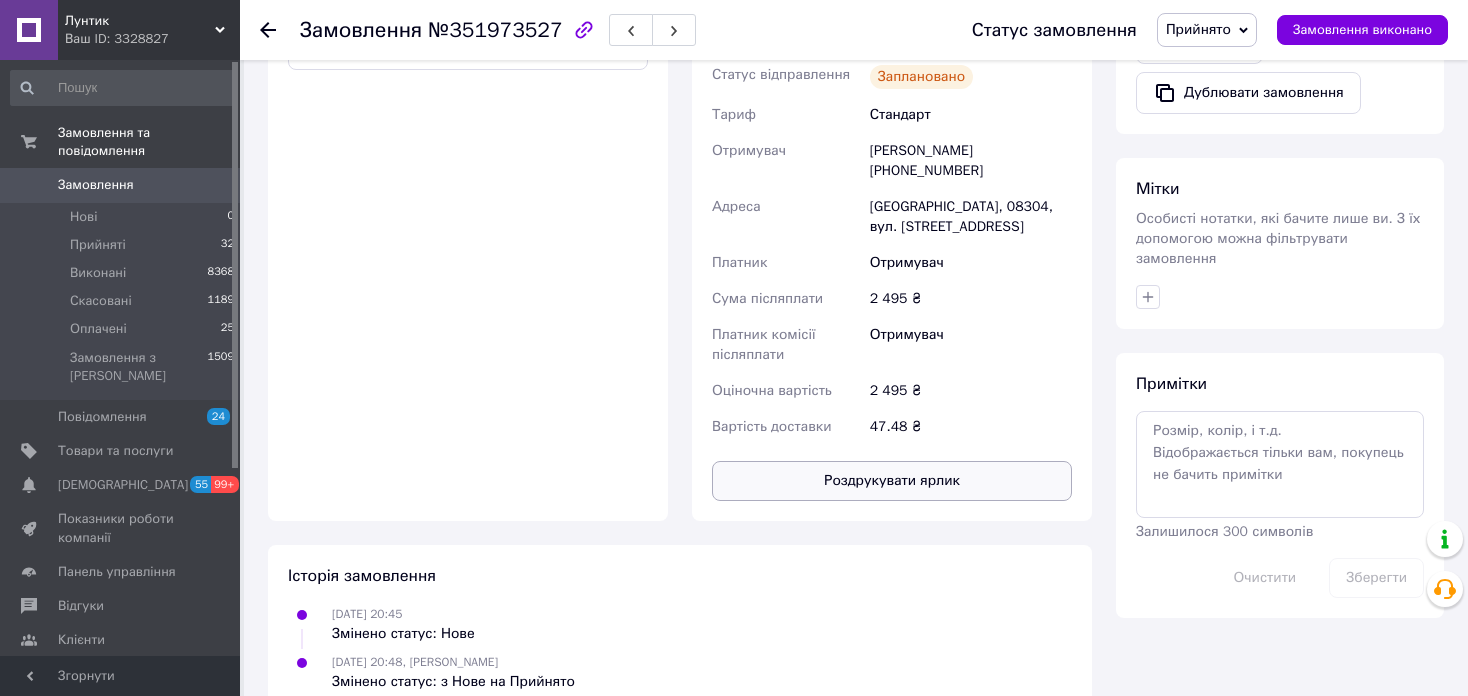 click on "Роздрукувати ярлик" at bounding box center [892, 481] 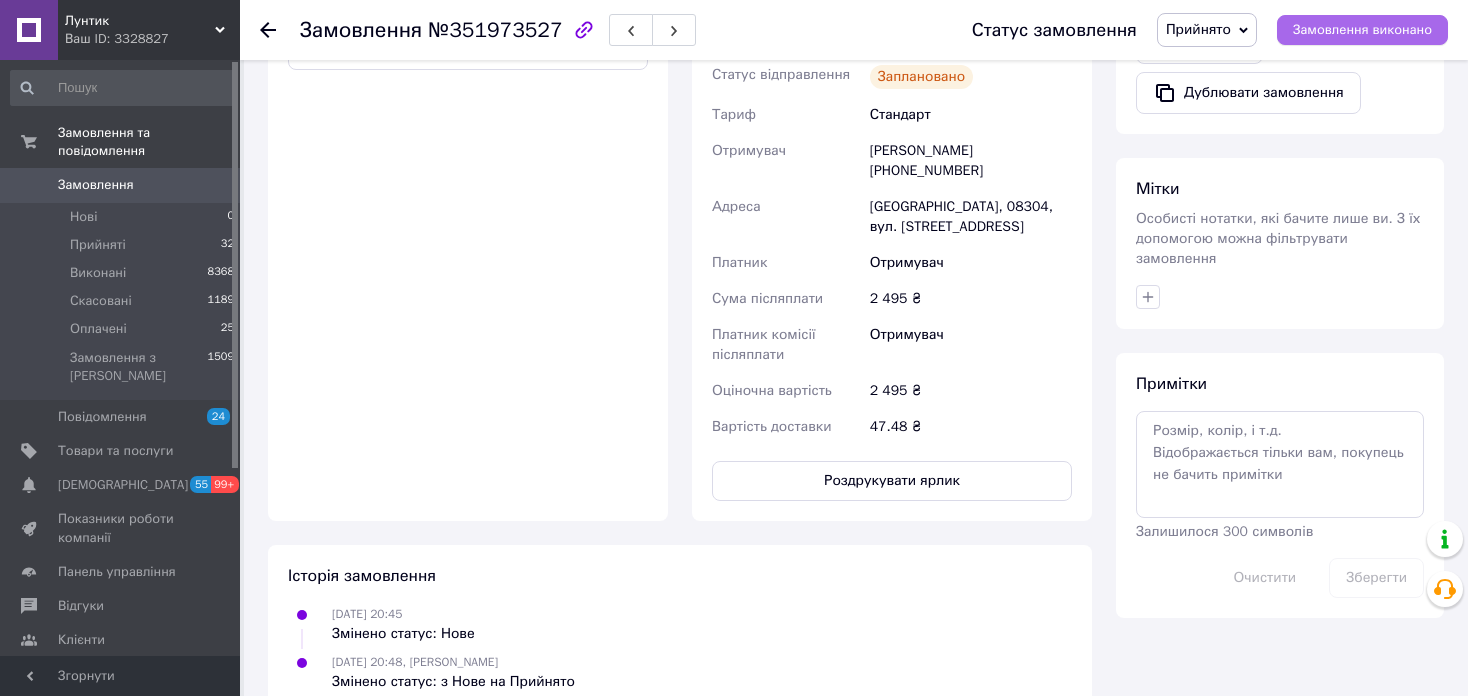 click on "Замовлення виконано" at bounding box center (1362, 30) 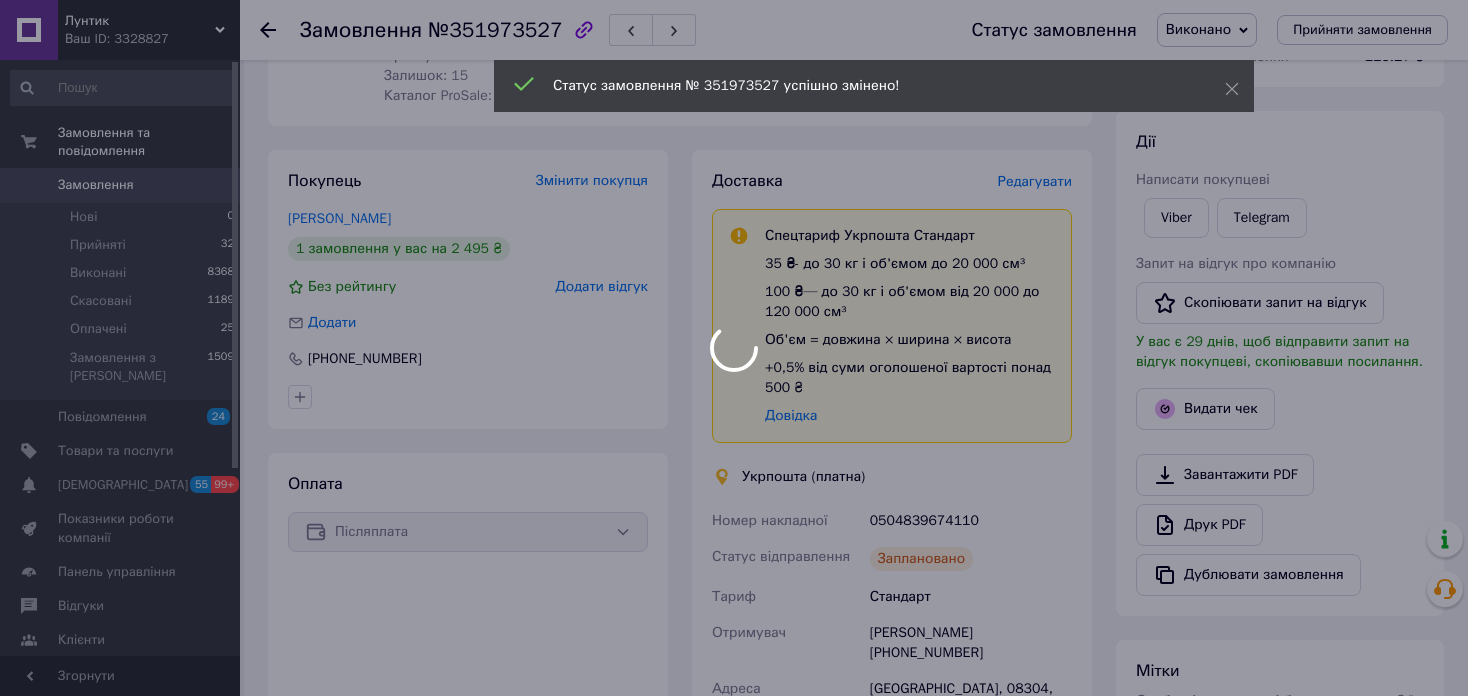 scroll, scrollTop: 171, scrollLeft: 0, axis: vertical 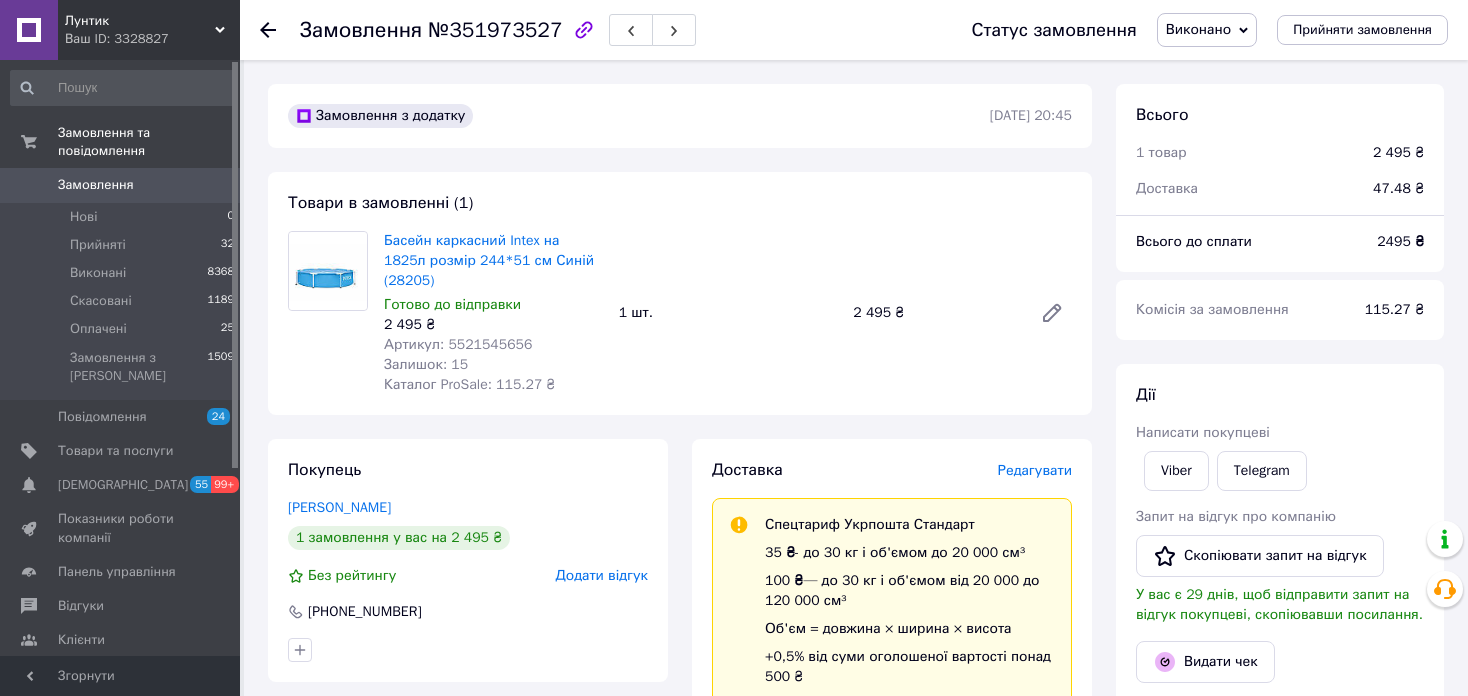 click 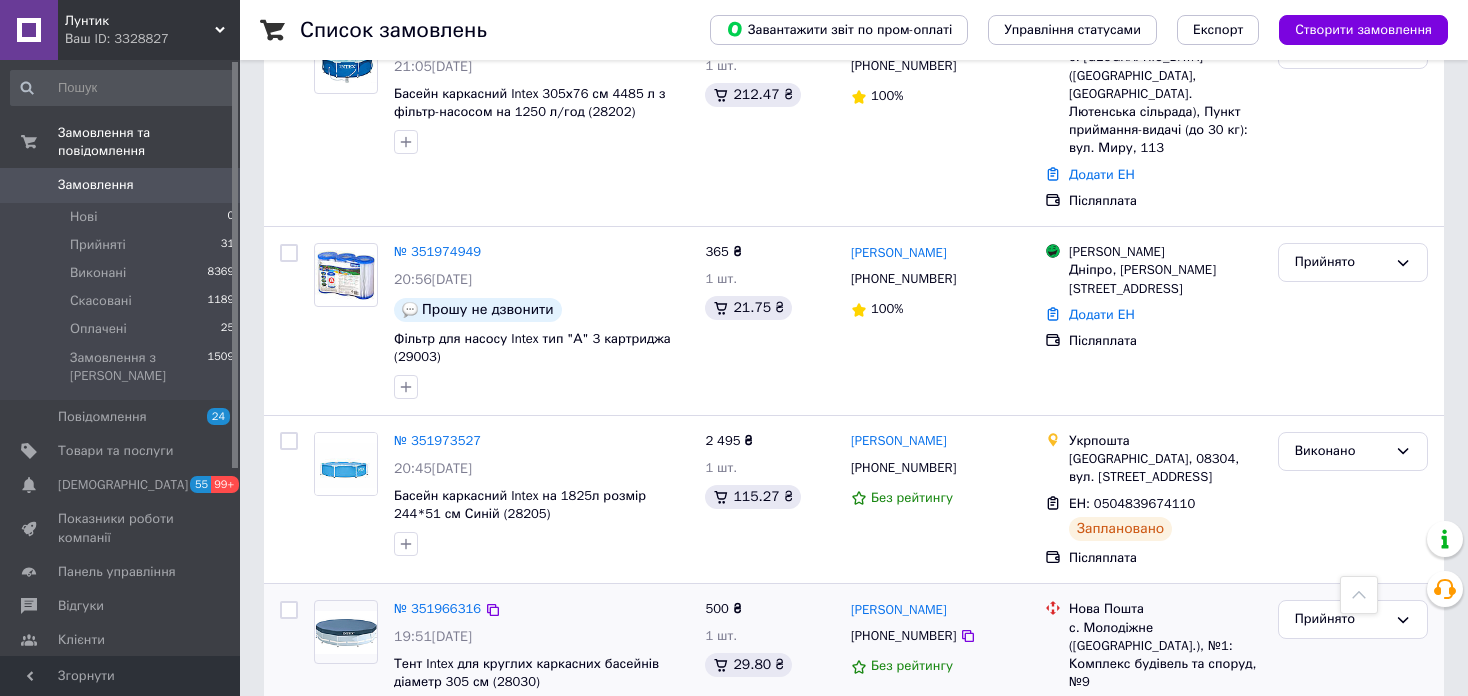 scroll, scrollTop: 700, scrollLeft: 0, axis: vertical 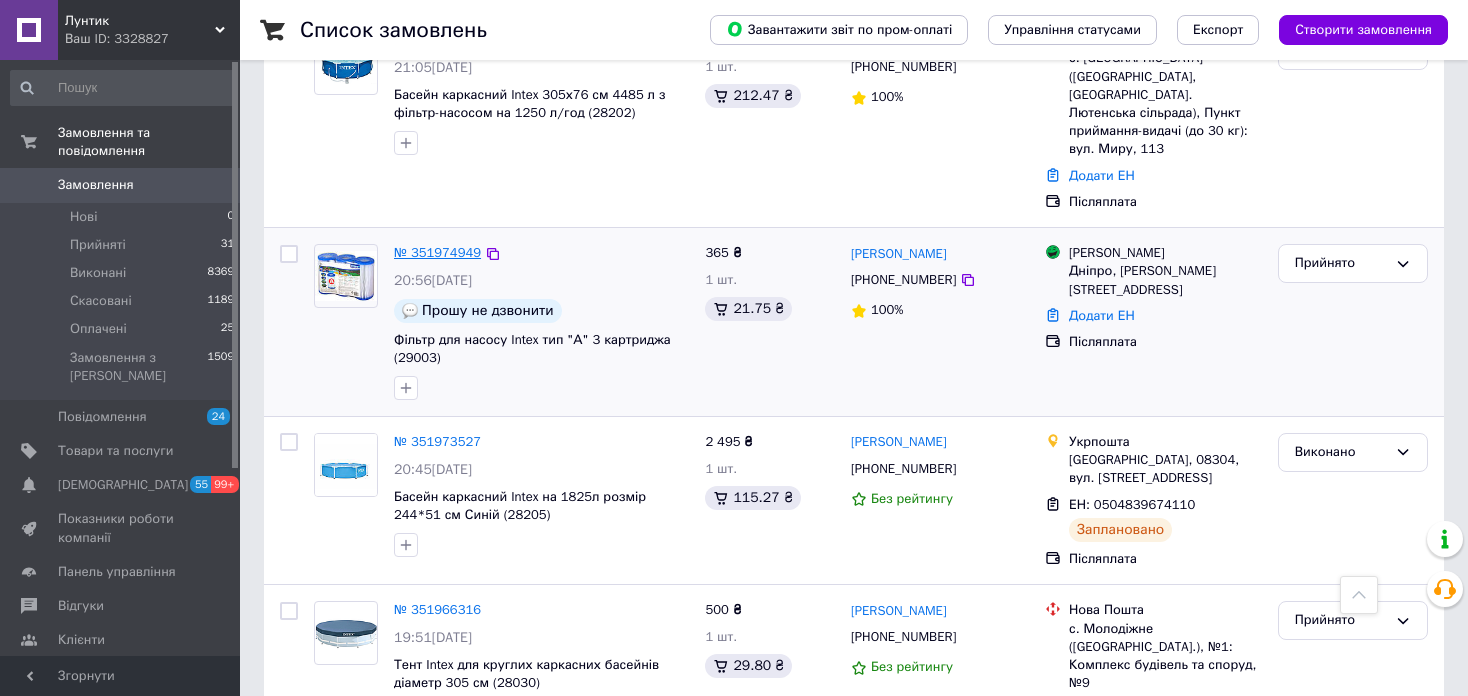 click on "№ 351974949" at bounding box center (437, 252) 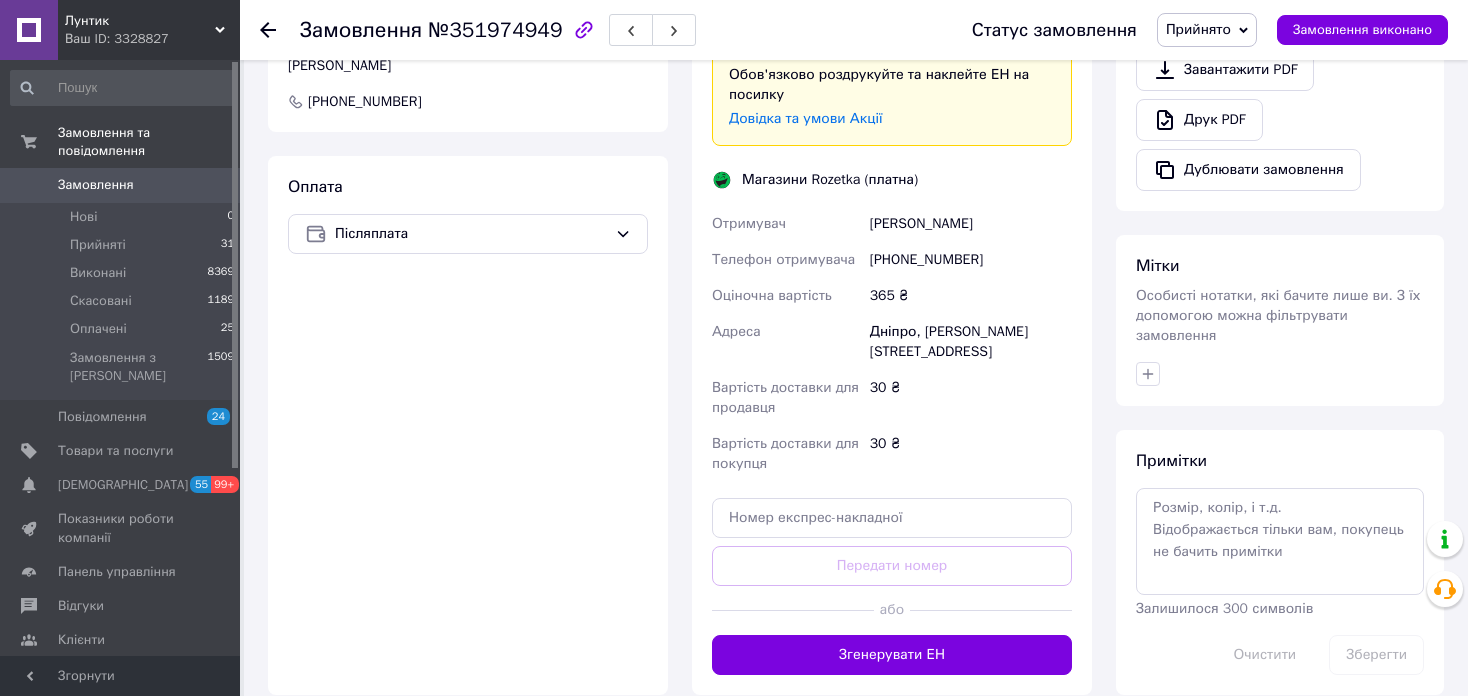 scroll, scrollTop: 700, scrollLeft: 0, axis: vertical 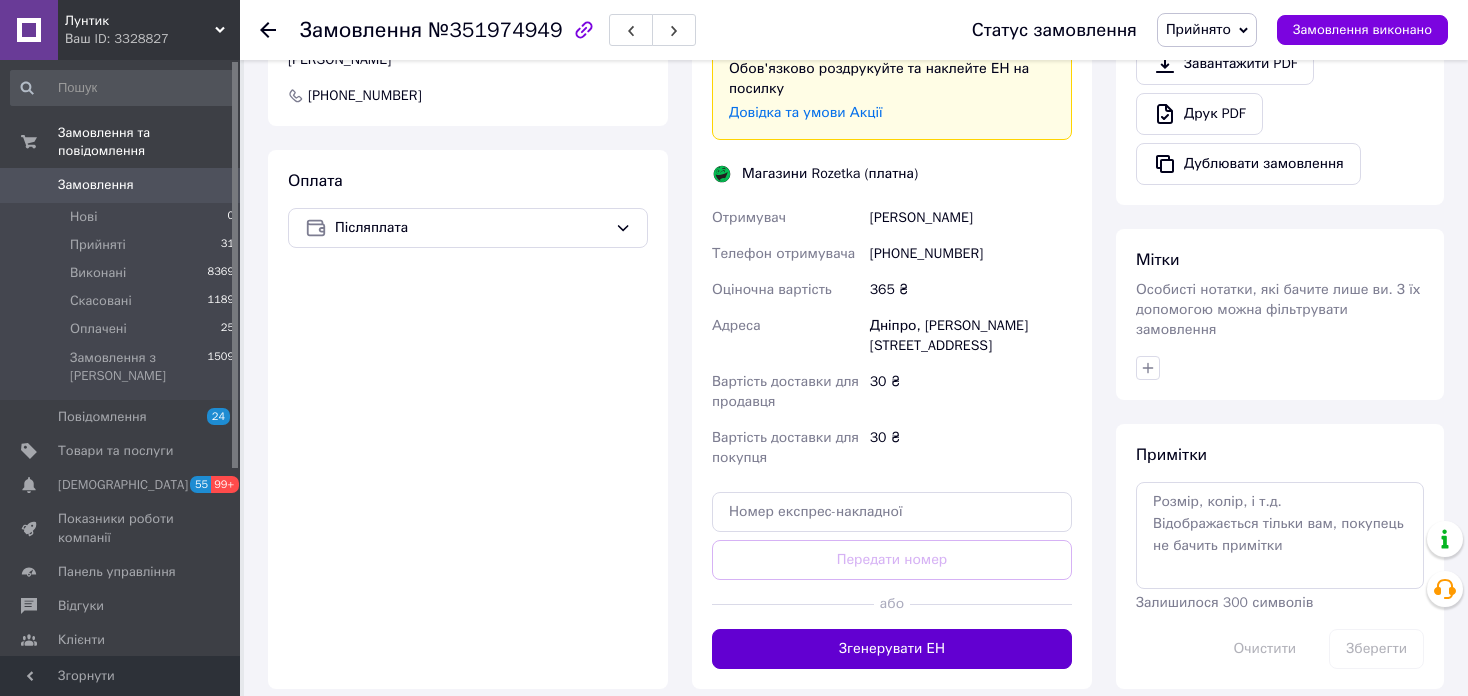 click on "Згенерувати ЕН" at bounding box center [892, 649] 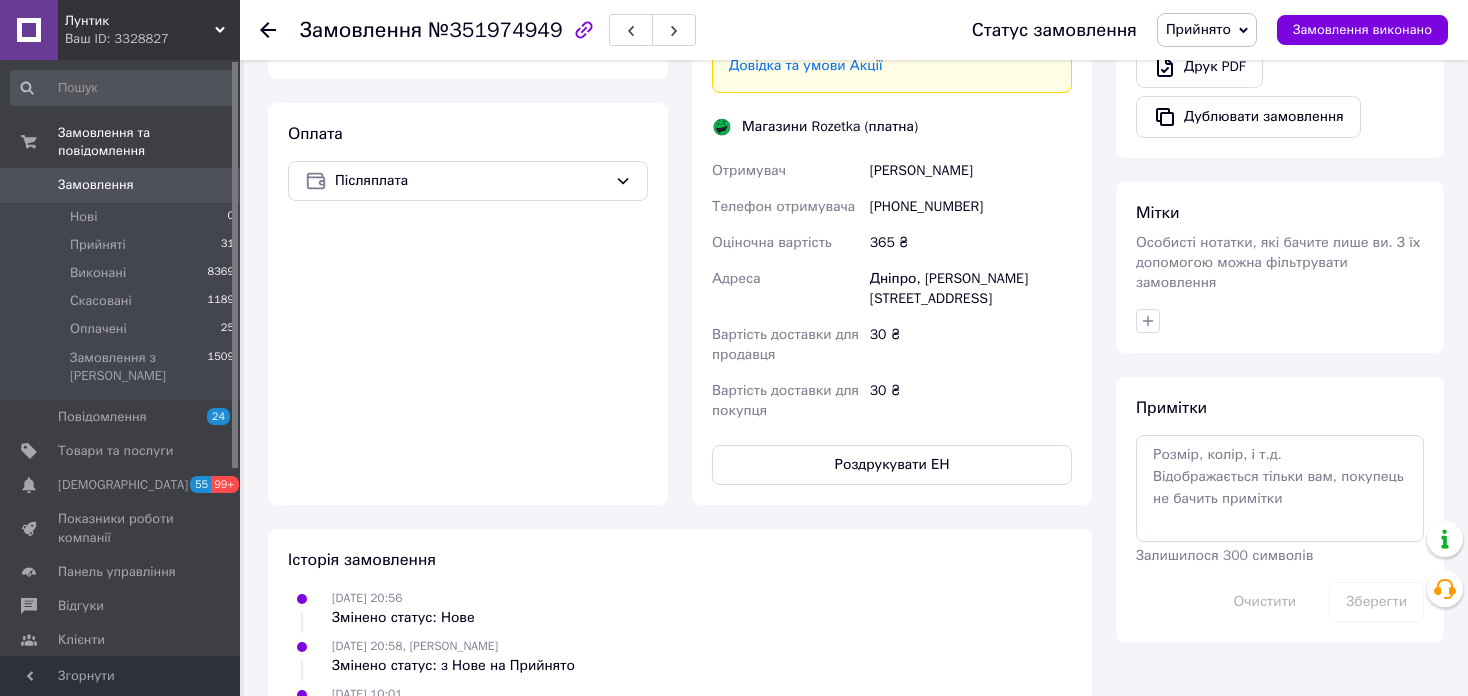 scroll, scrollTop: 819, scrollLeft: 0, axis: vertical 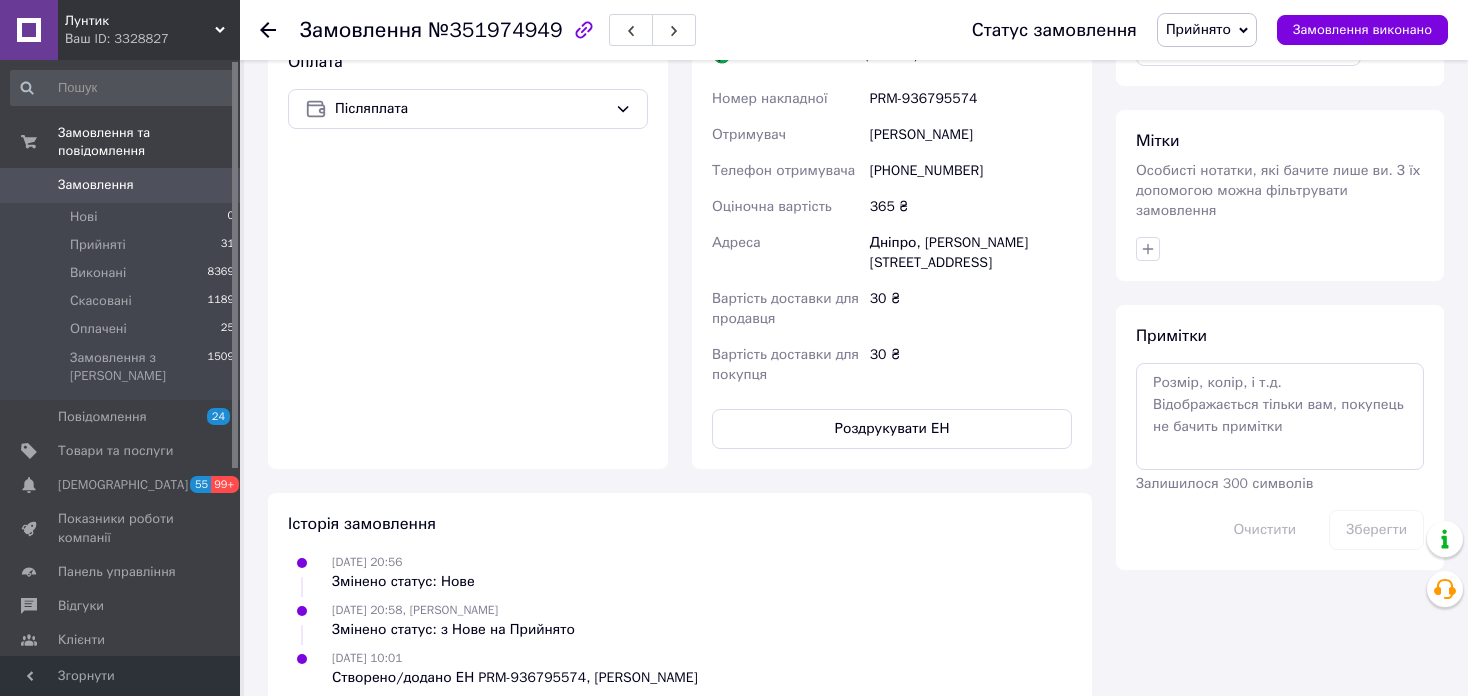 click on "30 ₴" at bounding box center [971, 365] 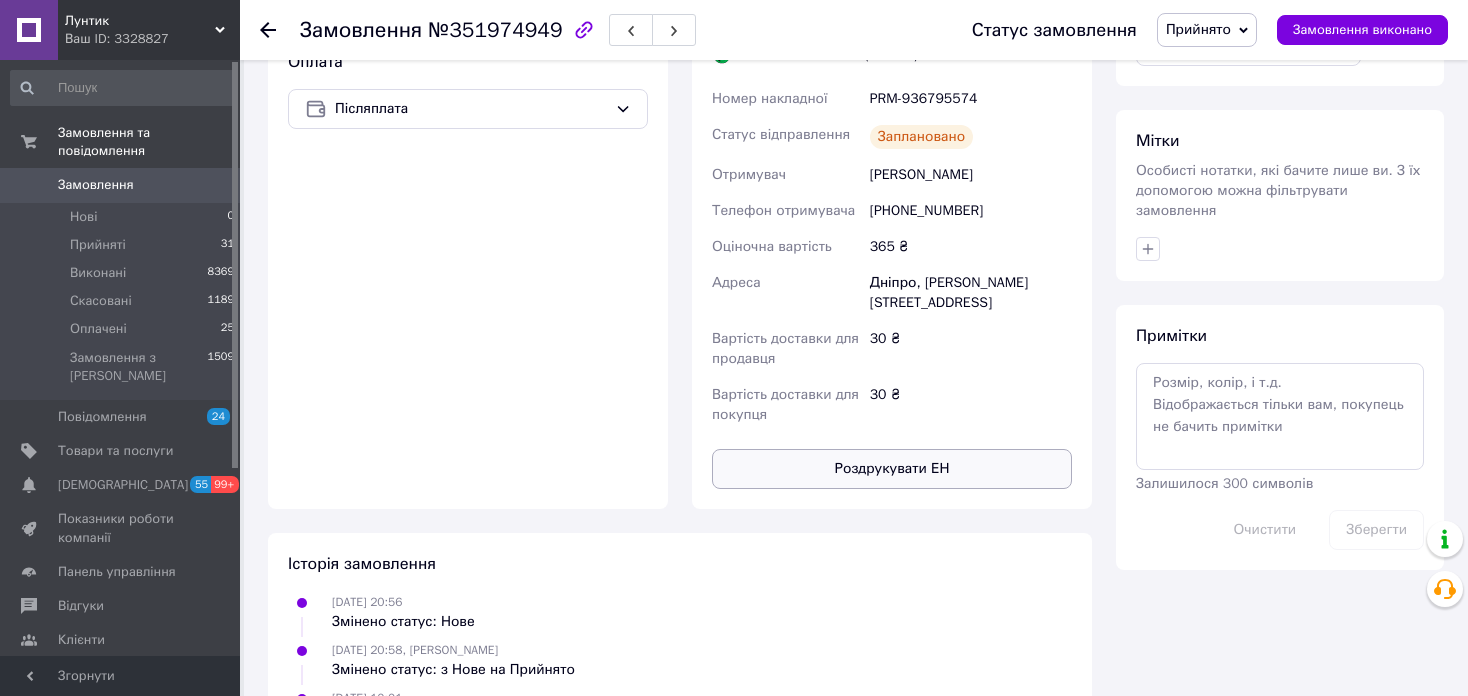 click on "Роздрукувати ЕН" at bounding box center [892, 469] 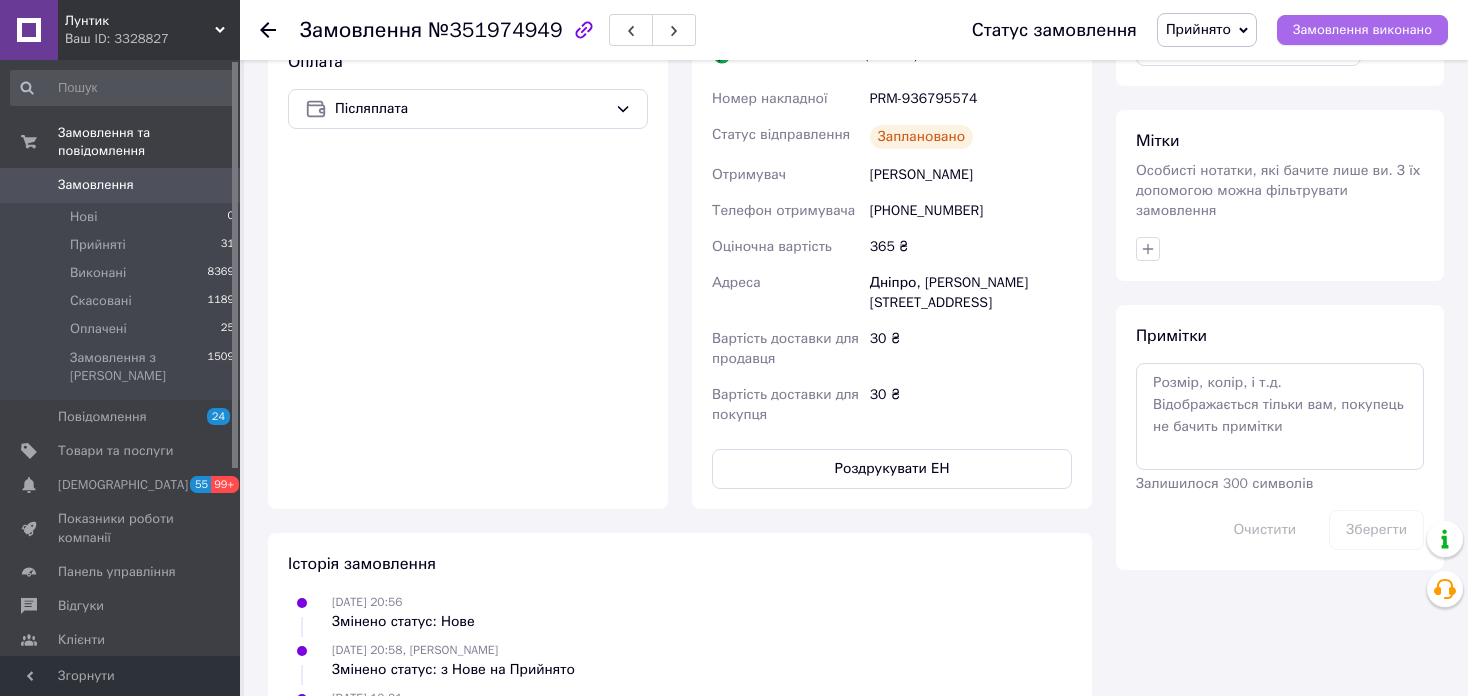 click on "Замовлення виконано" at bounding box center [1362, 30] 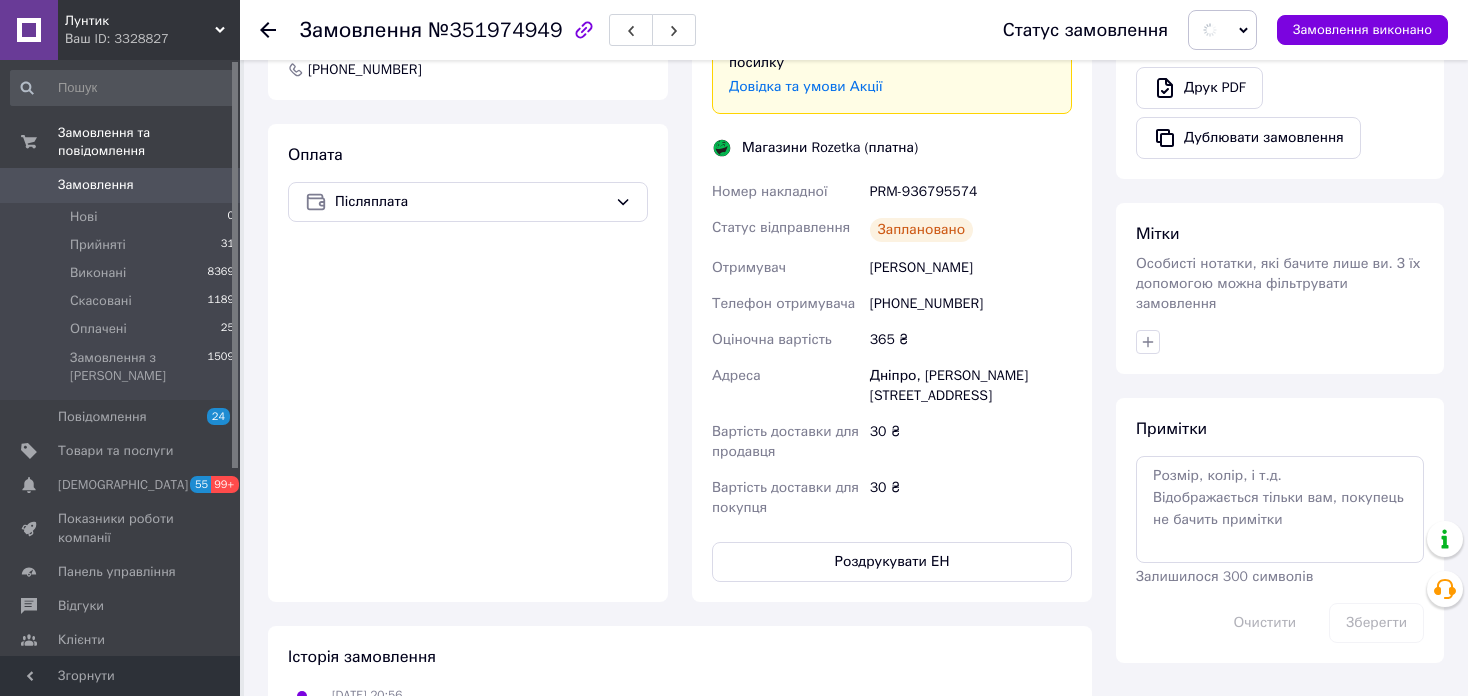 scroll, scrollTop: 419, scrollLeft: 0, axis: vertical 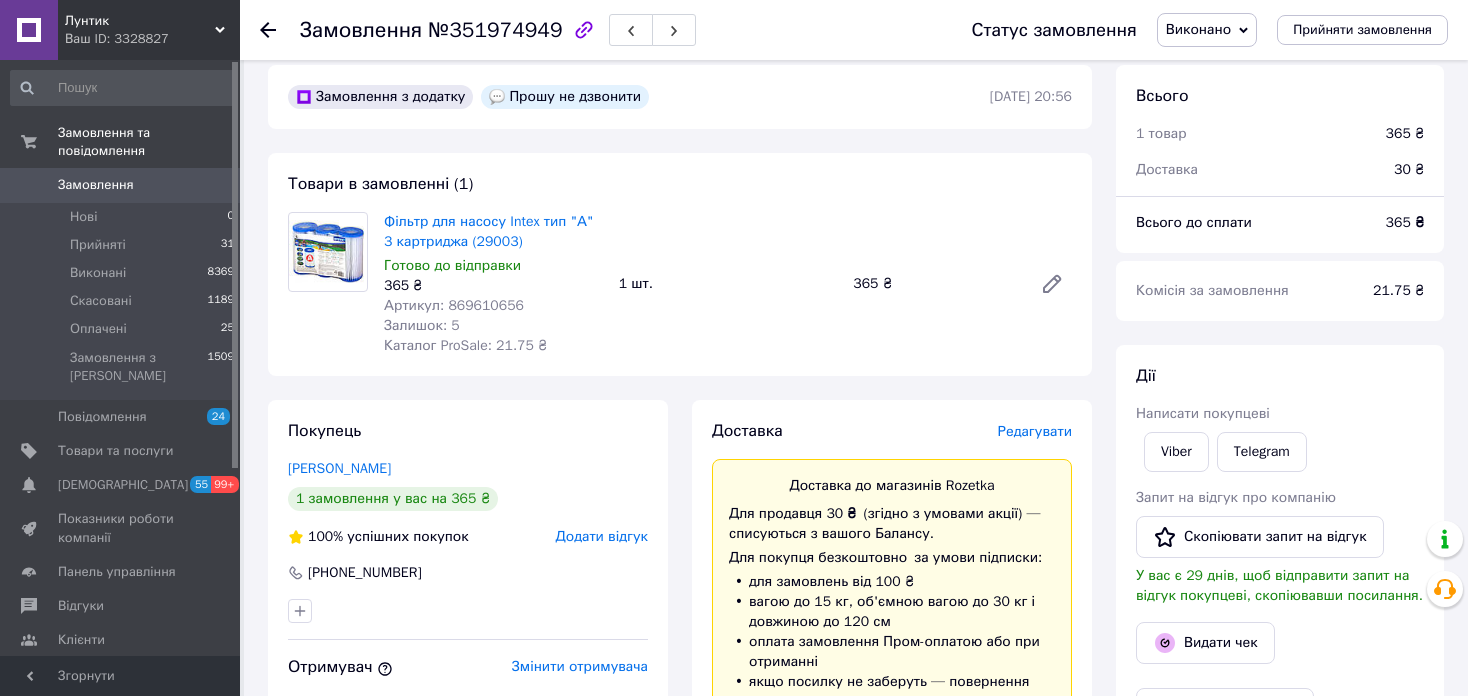 click at bounding box center (280, 30) 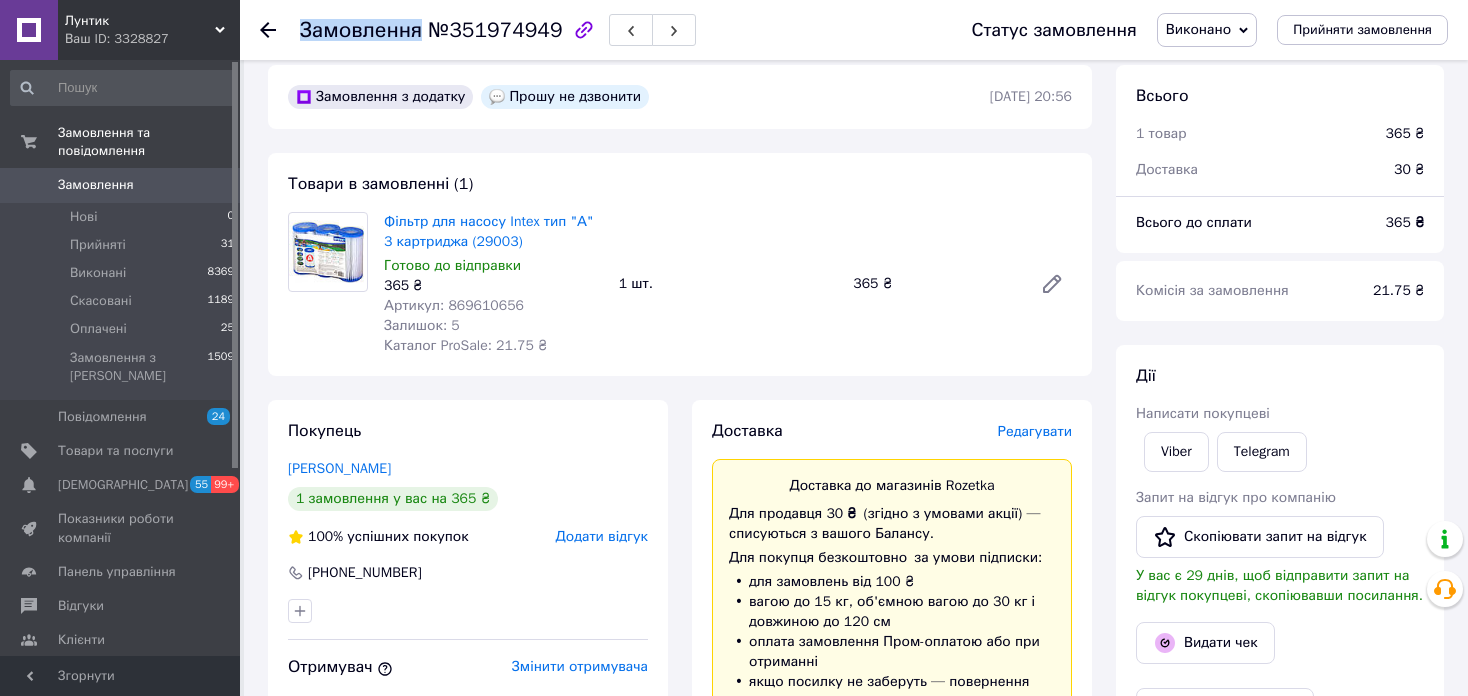 click 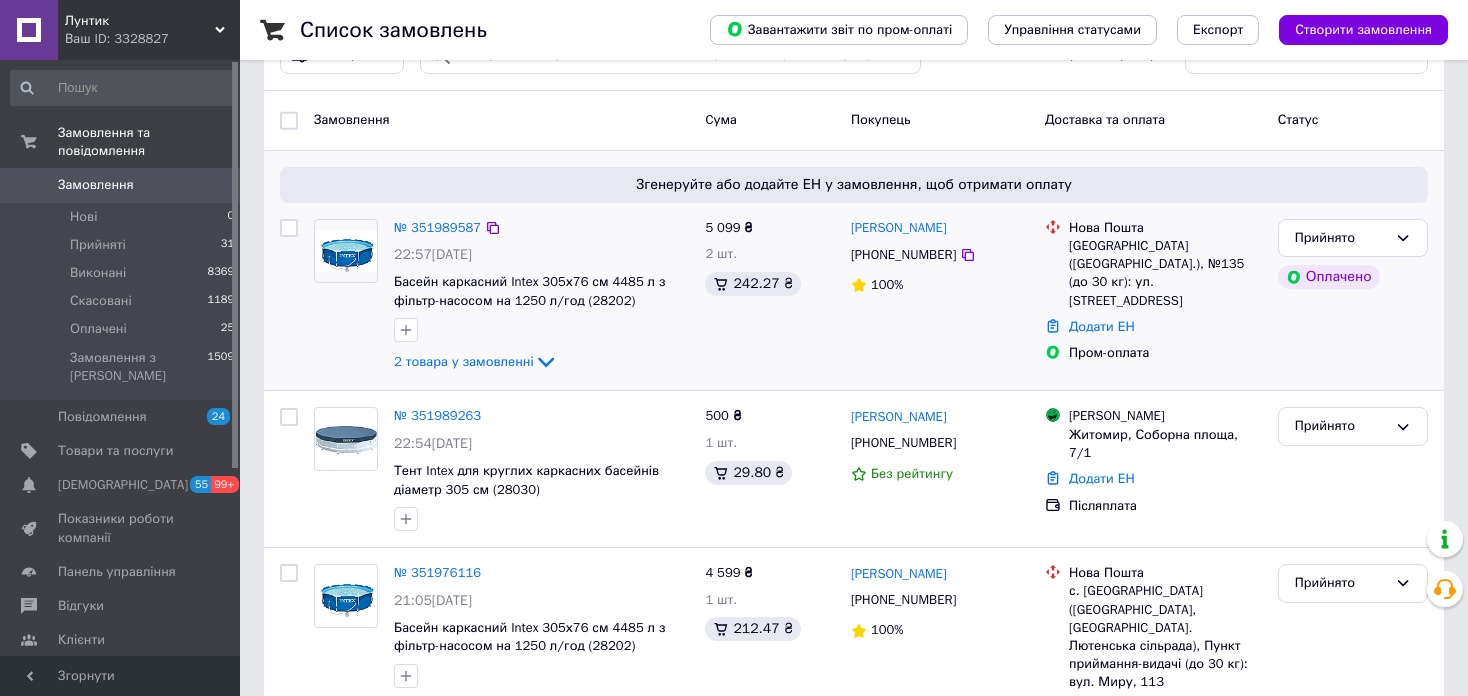 scroll, scrollTop: 200, scrollLeft: 0, axis: vertical 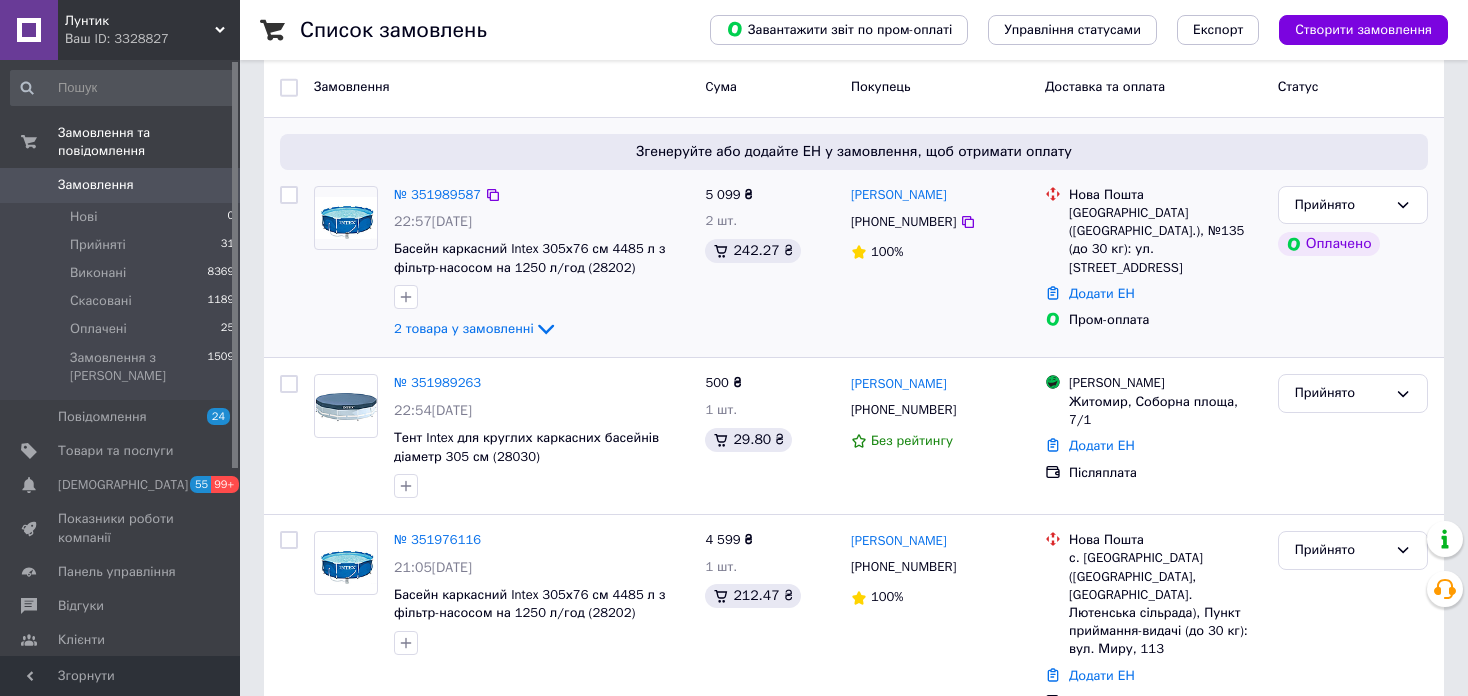 click on "№ 351989587 22:57, 09.07.2025 Басейн каркасний Intex 305х76 см 4485 л з фільтр-насосом на 1250 л/год (28202) 2 товара у замовленні" at bounding box center (541, 264) 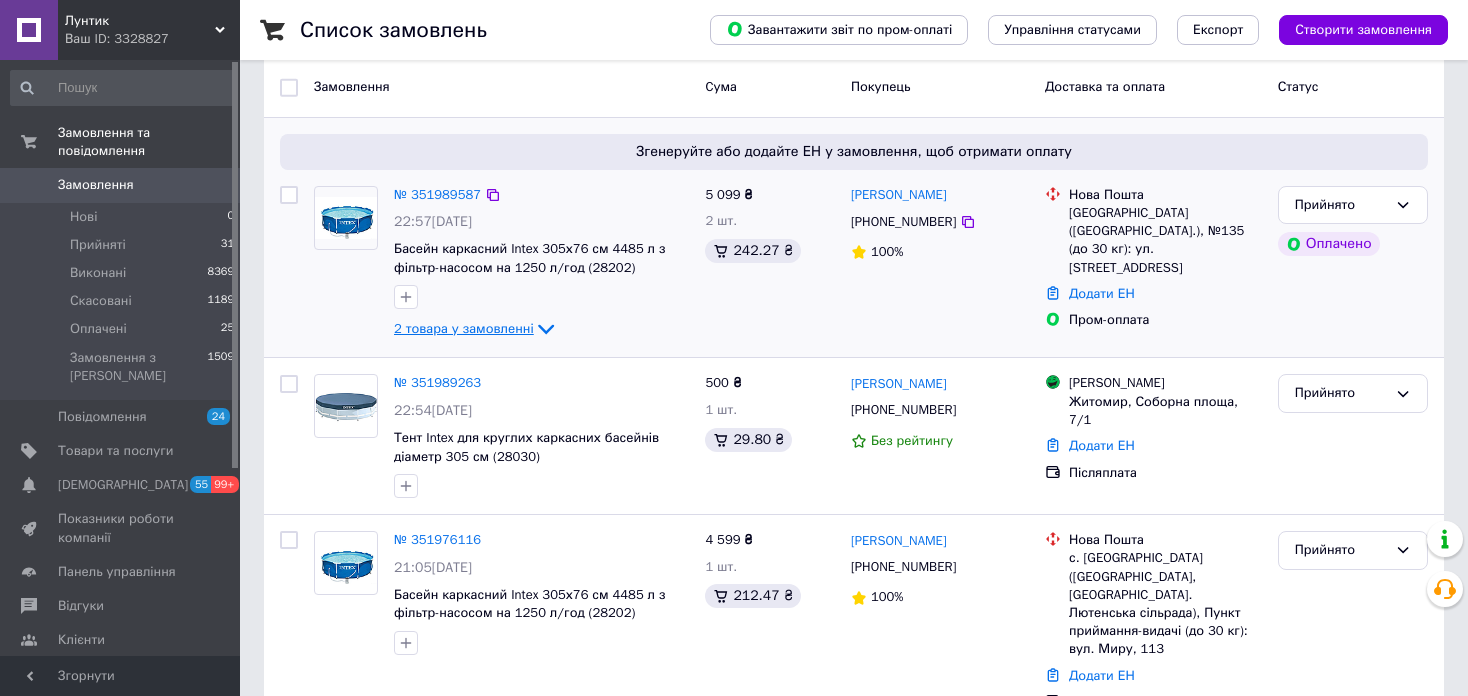 click on "2 товара у замовленні" at bounding box center [464, 328] 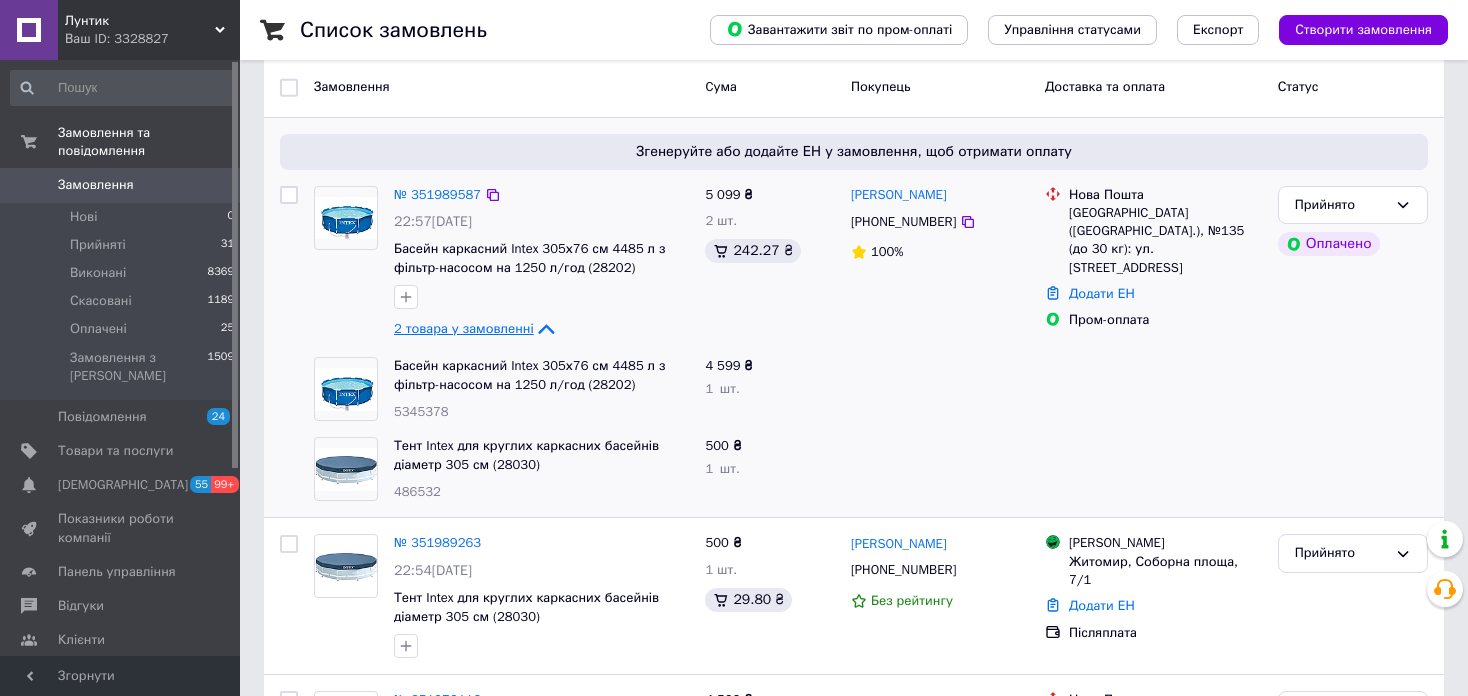 click on "2 товара у замовленні" at bounding box center [464, 328] 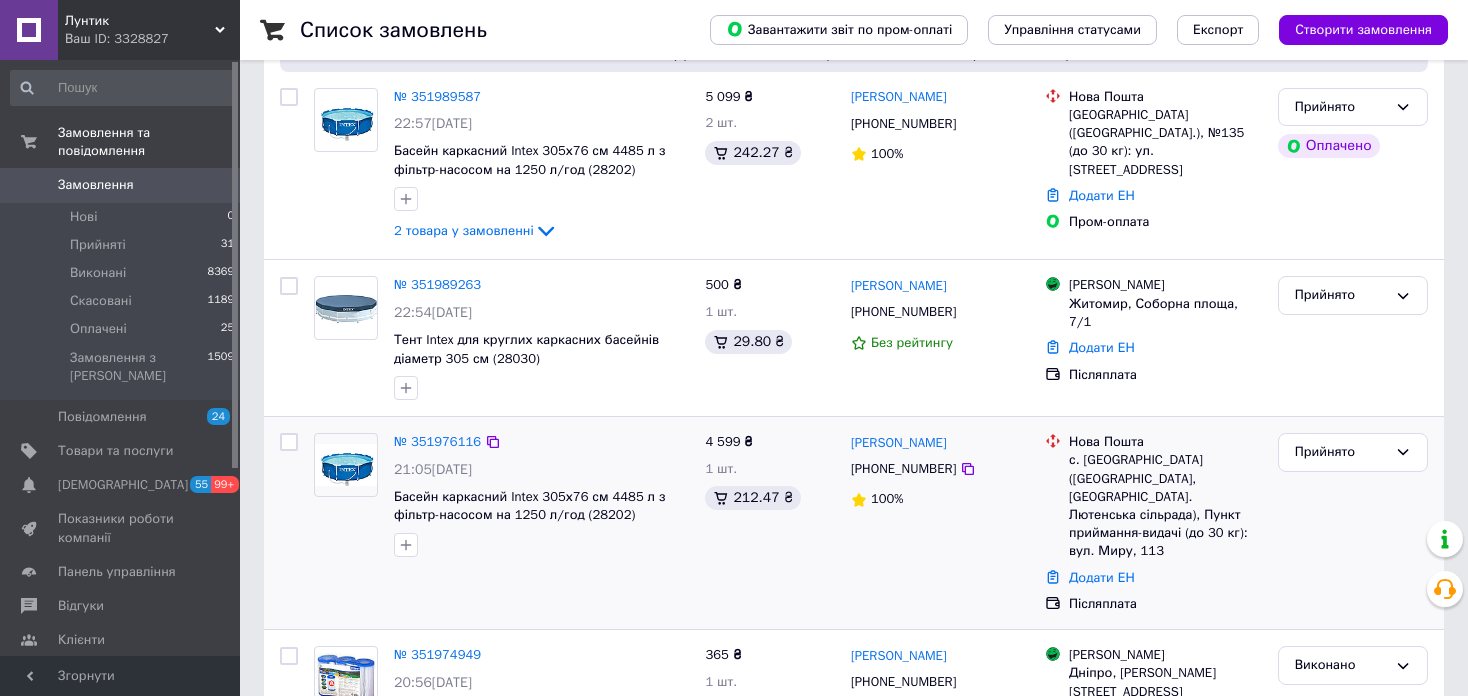 scroll, scrollTop: 400, scrollLeft: 0, axis: vertical 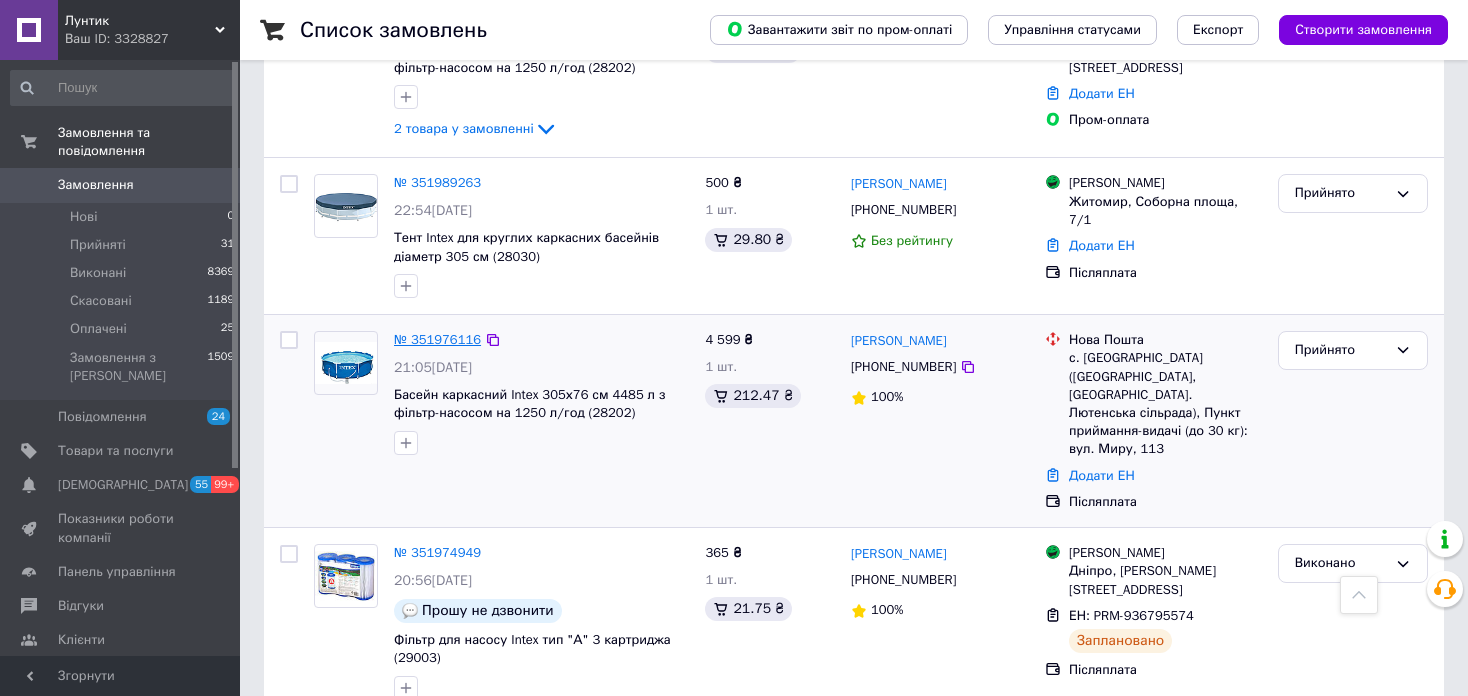 click on "№ 351976116" at bounding box center [437, 339] 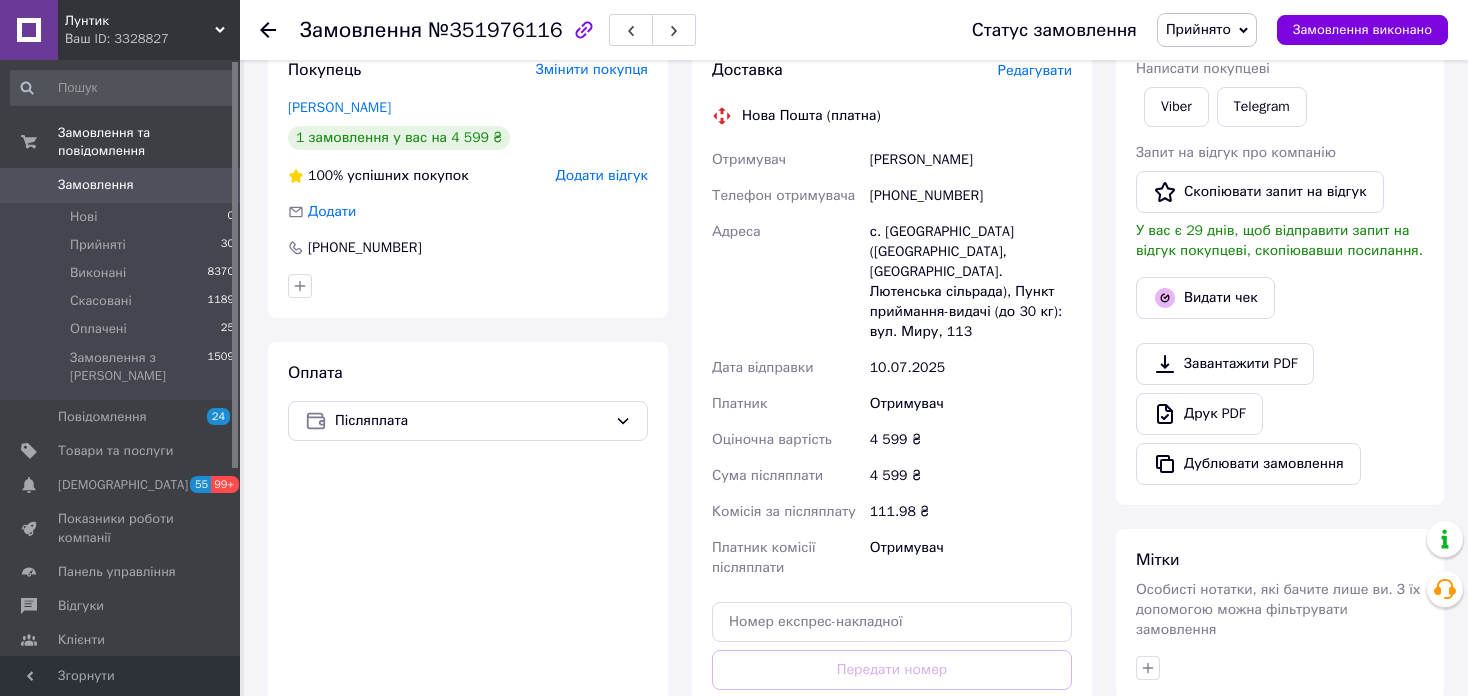 scroll, scrollTop: 697, scrollLeft: 0, axis: vertical 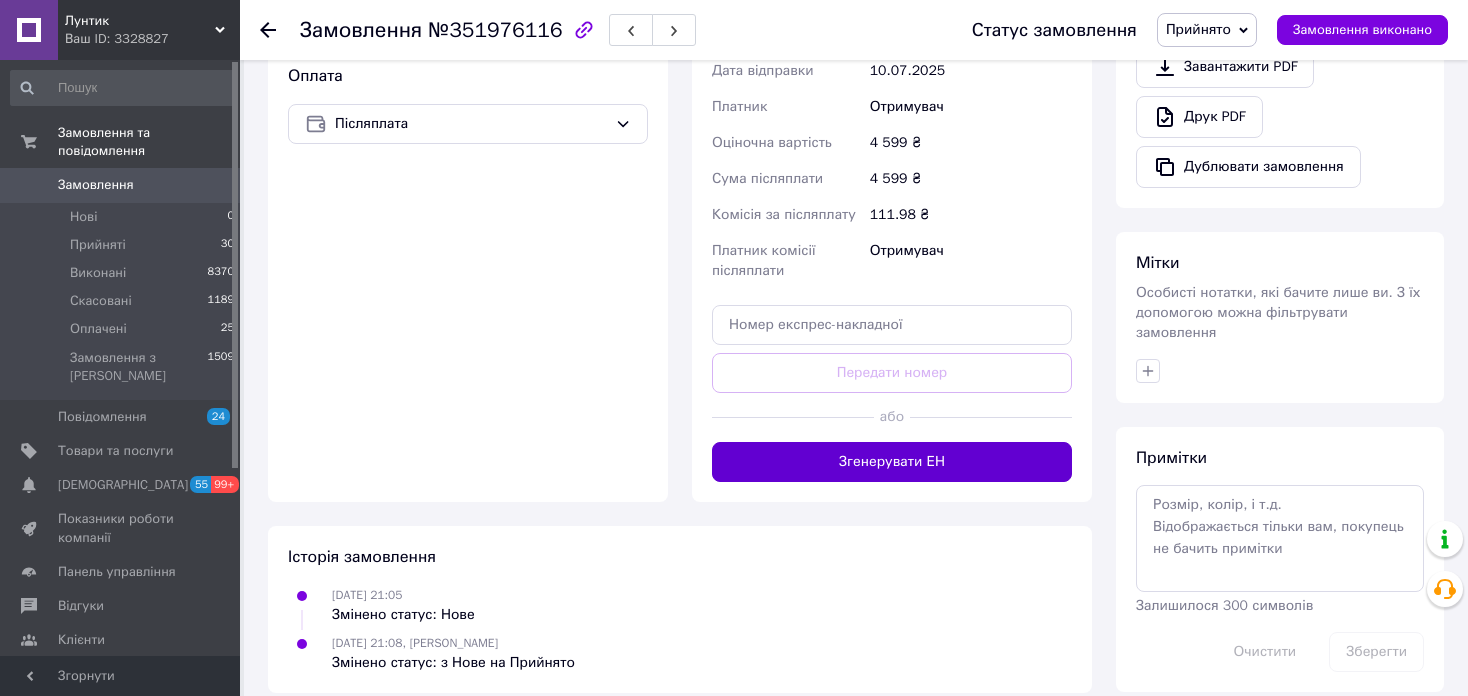 click on "Згенерувати ЕН" at bounding box center (892, 462) 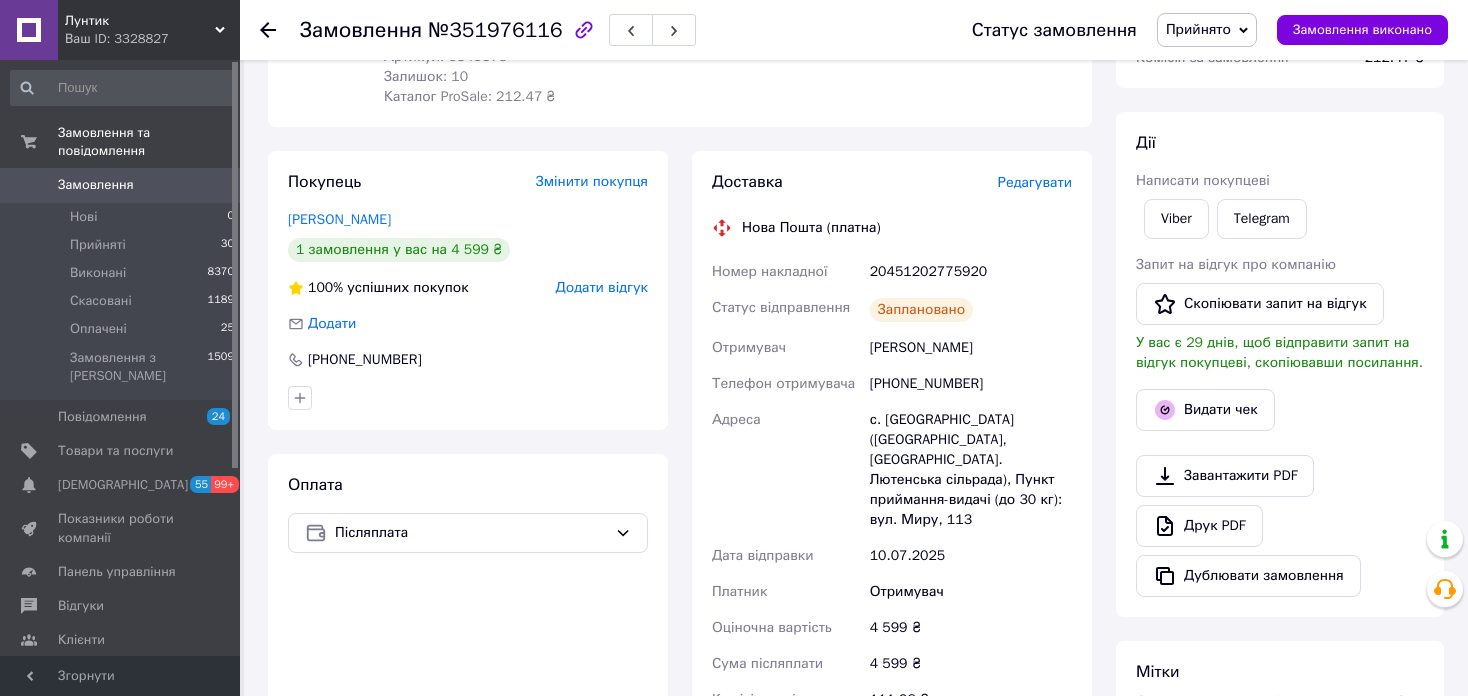 scroll, scrollTop: 237, scrollLeft: 0, axis: vertical 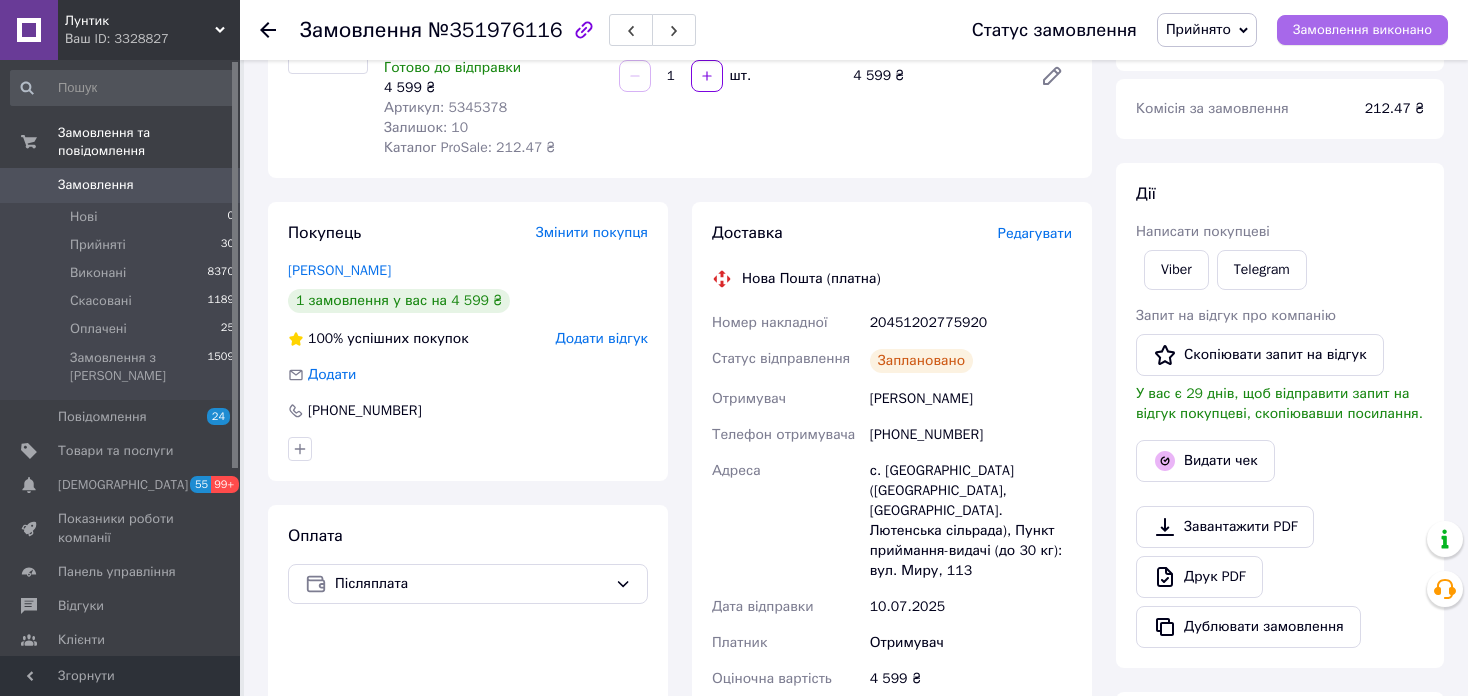 click on "Замовлення виконано" at bounding box center (1362, 30) 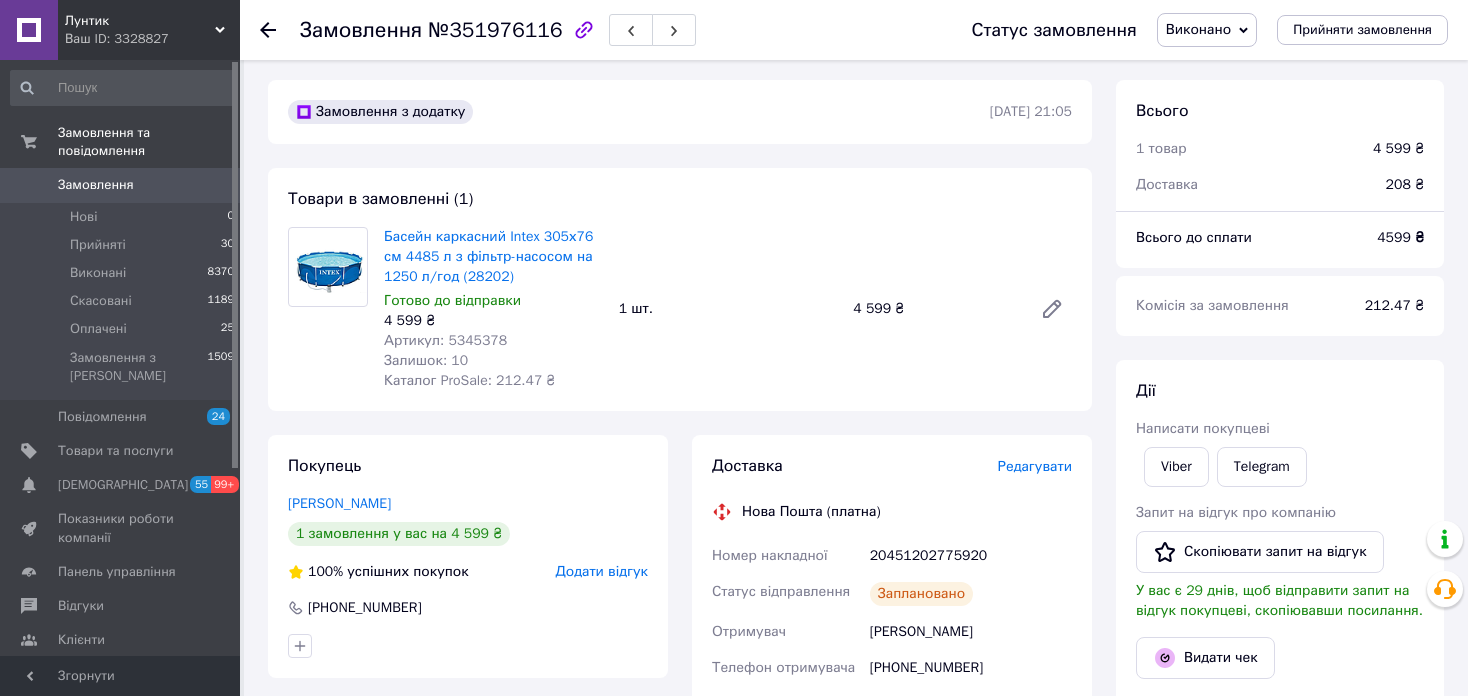 scroll, scrollTop: 0, scrollLeft: 0, axis: both 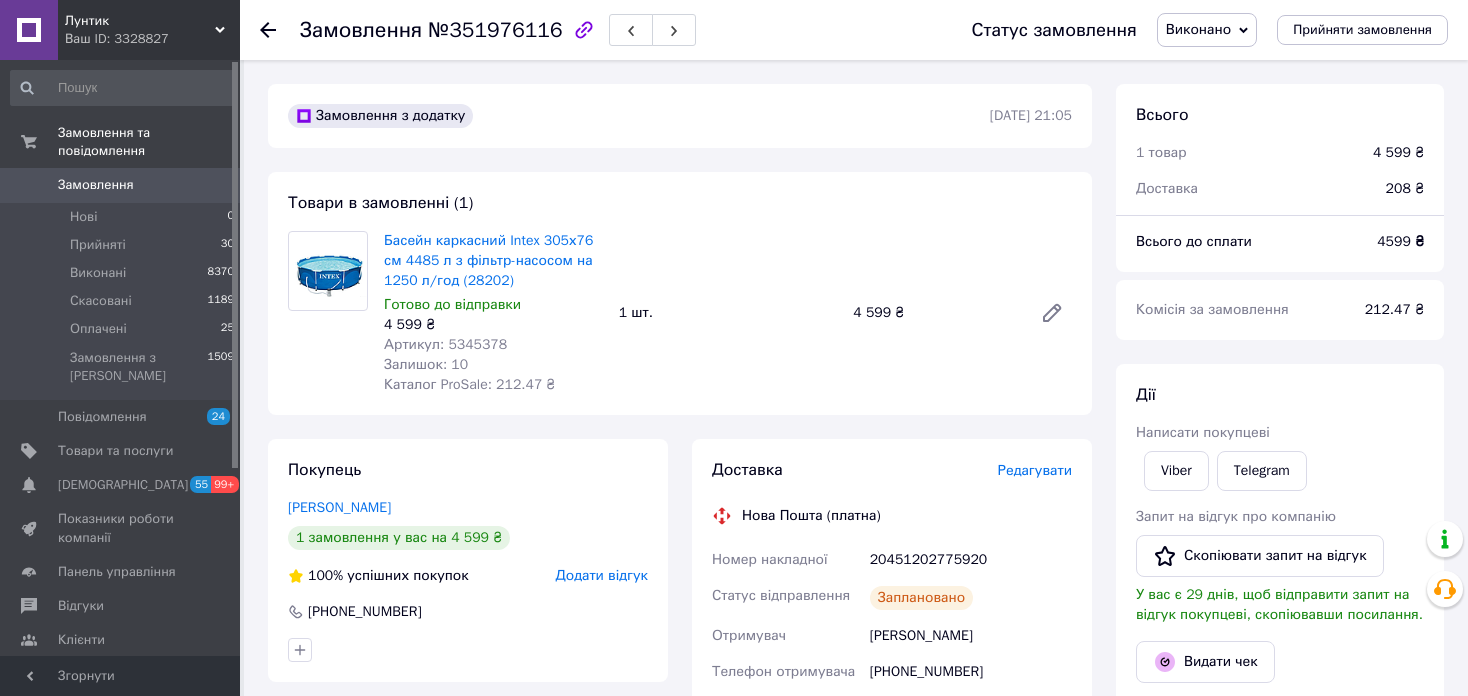 click 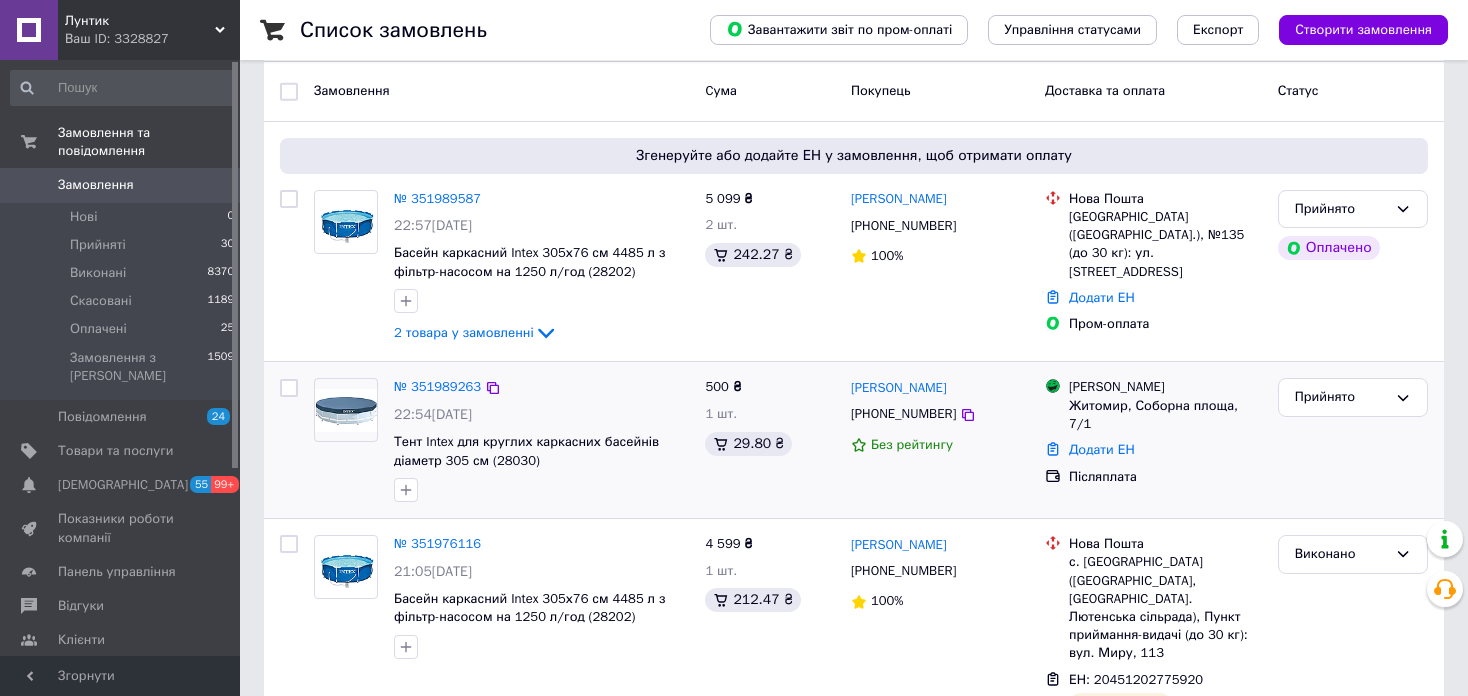 scroll, scrollTop: 200, scrollLeft: 0, axis: vertical 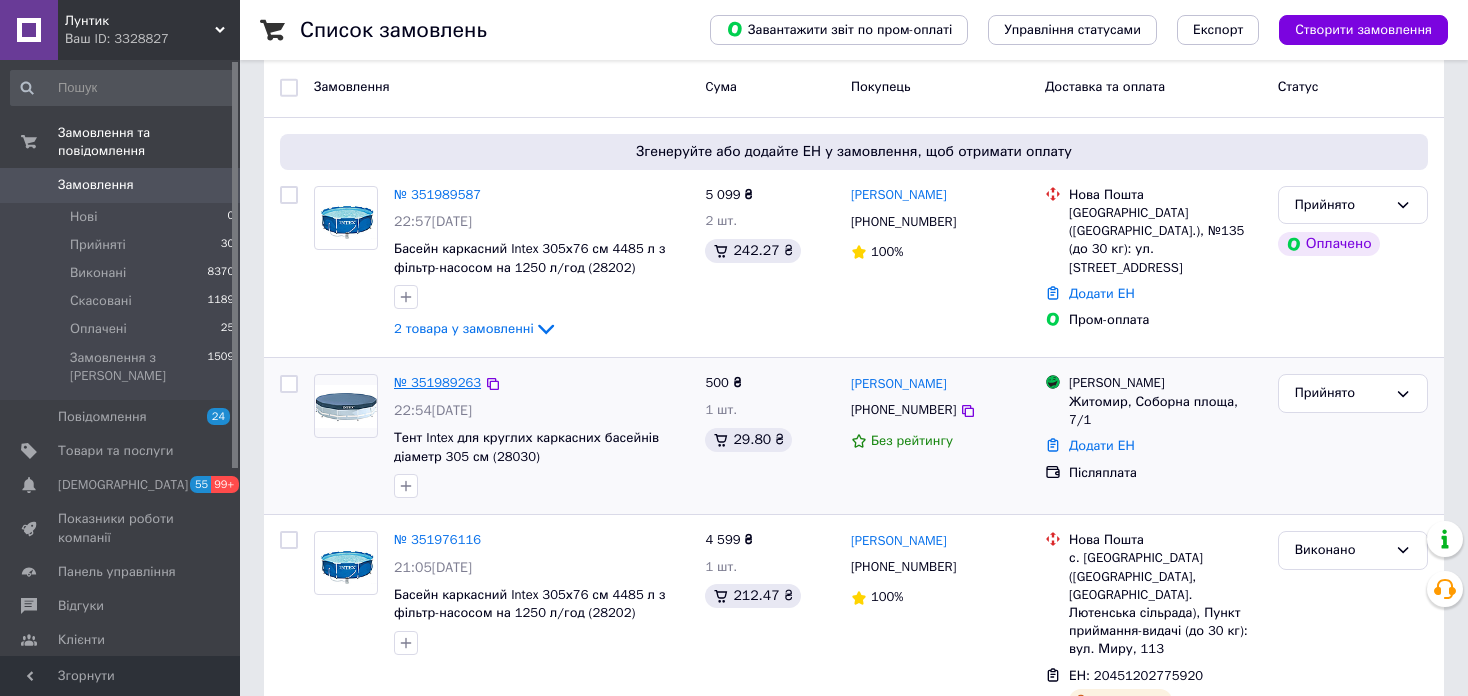 click on "№ 351989263" at bounding box center [437, 382] 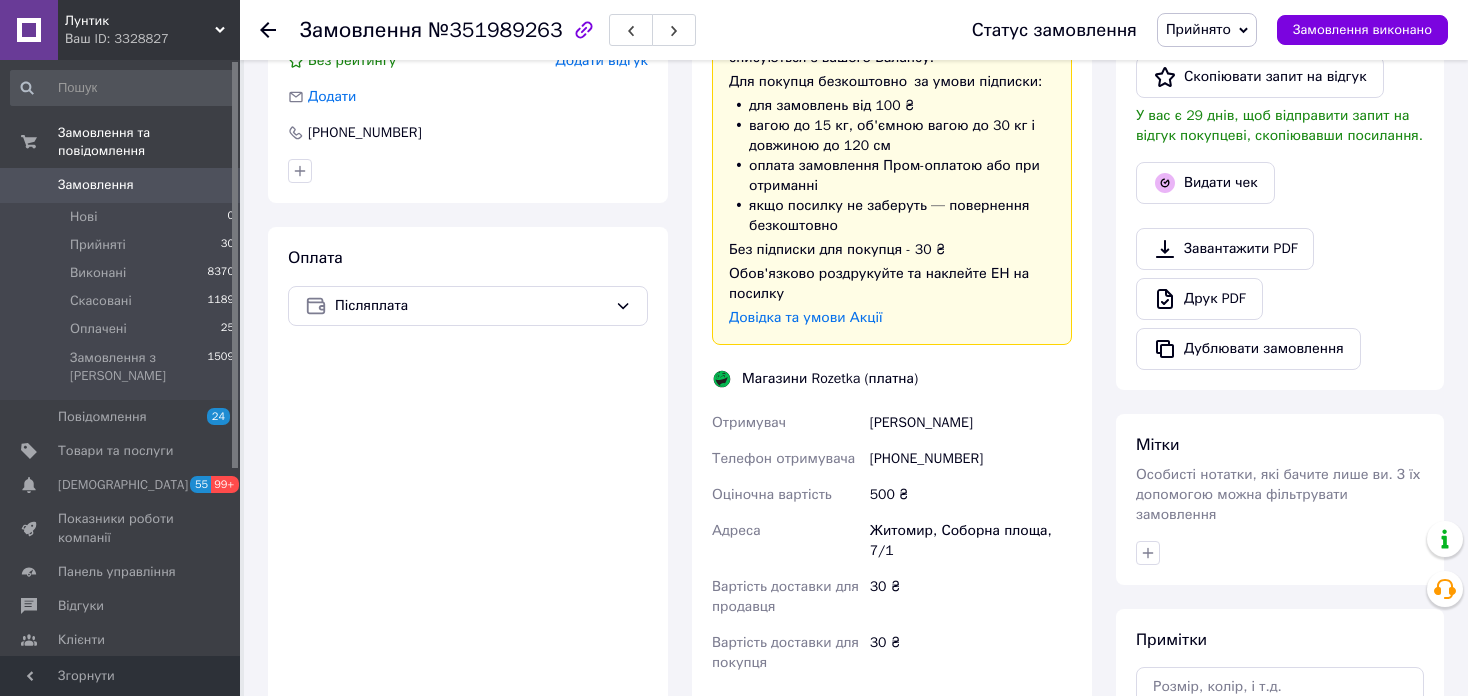 scroll, scrollTop: 800, scrollLeft: 0, axis: vertical 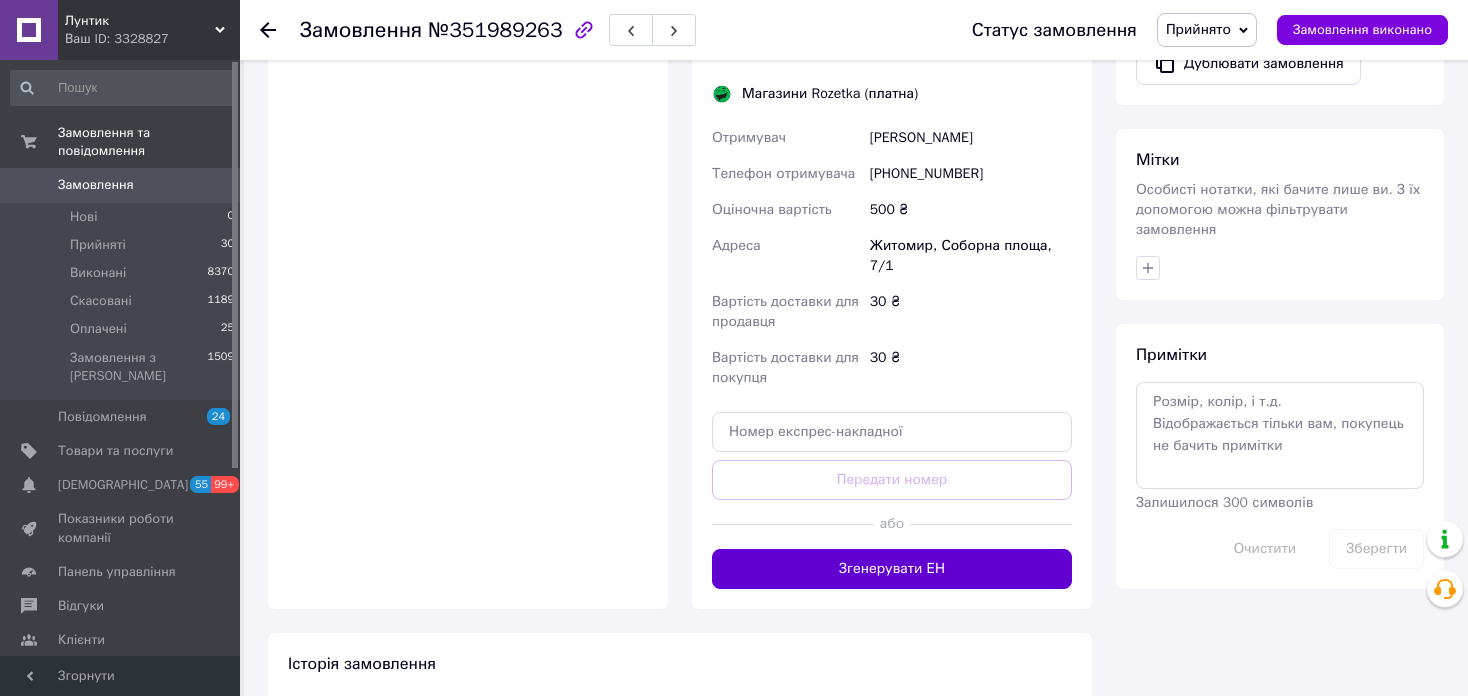 click on "Згенерувати ЕН" at bounding box center [892, 569] 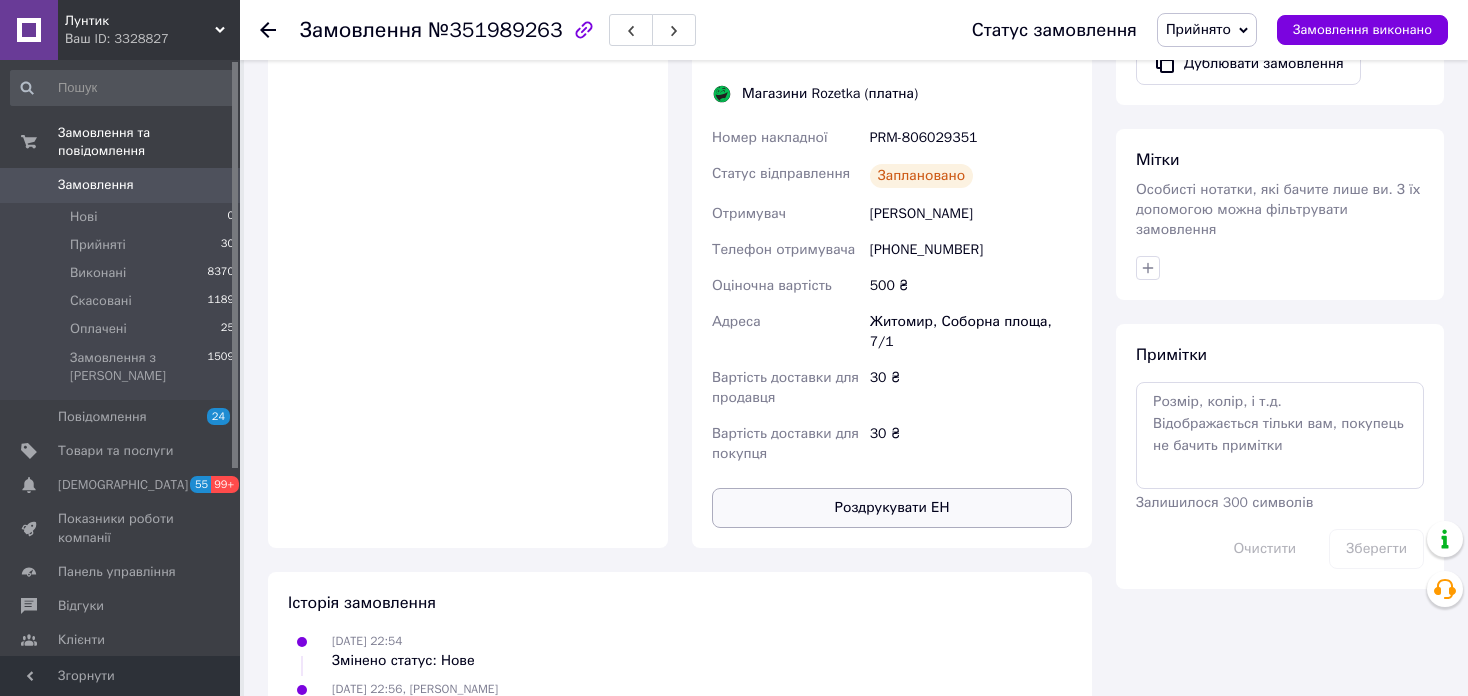 scroll, scrollTop: 876, scrollLeft: 0, axis: vertical 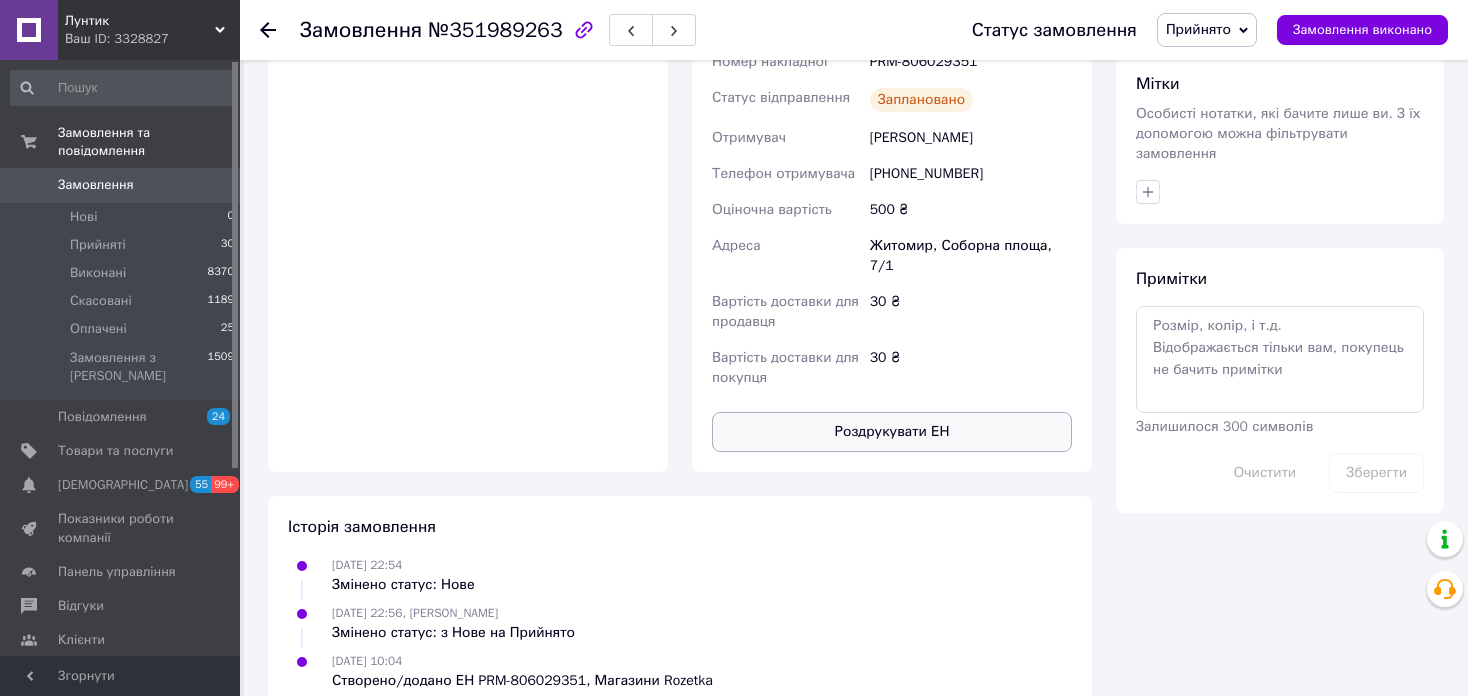 click on "Роздрукувати ЕН" at bounding box center (892, 432) 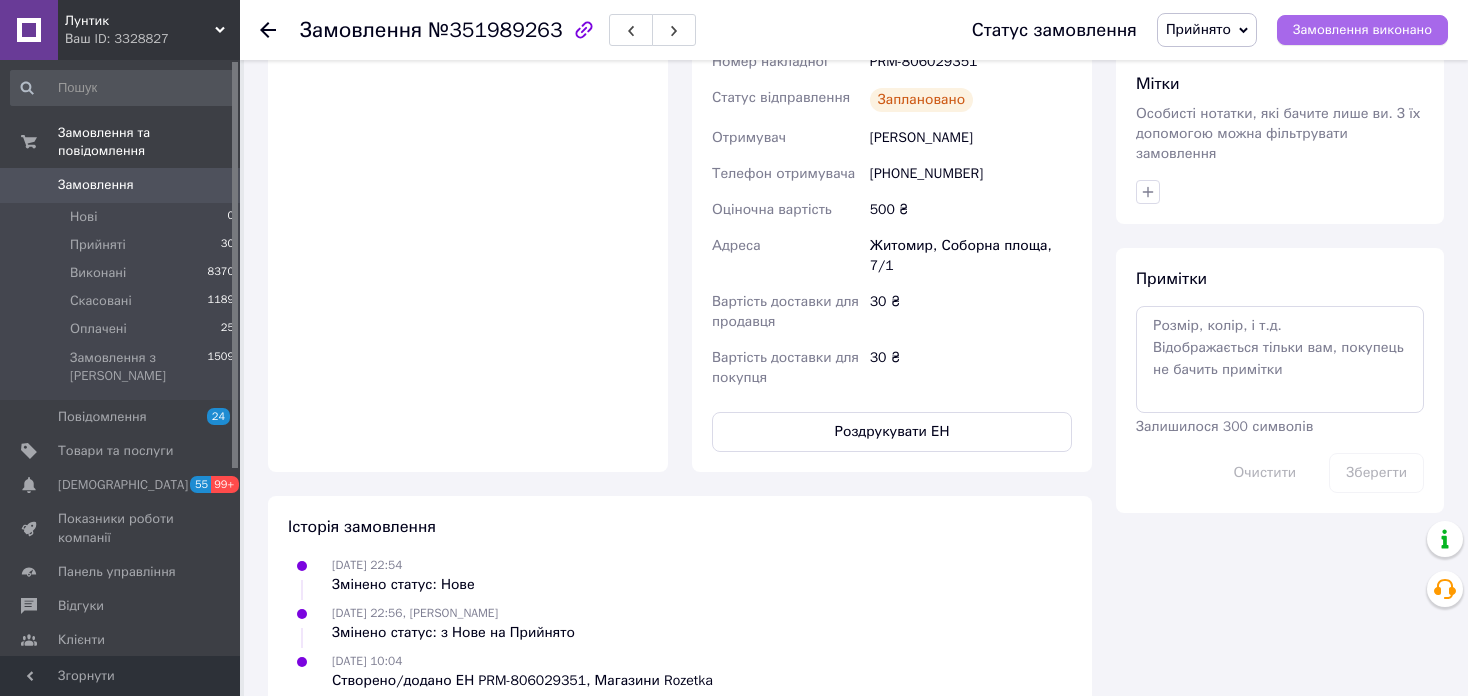click on "Замовлення виконано" at bounding box center [1362, 30] 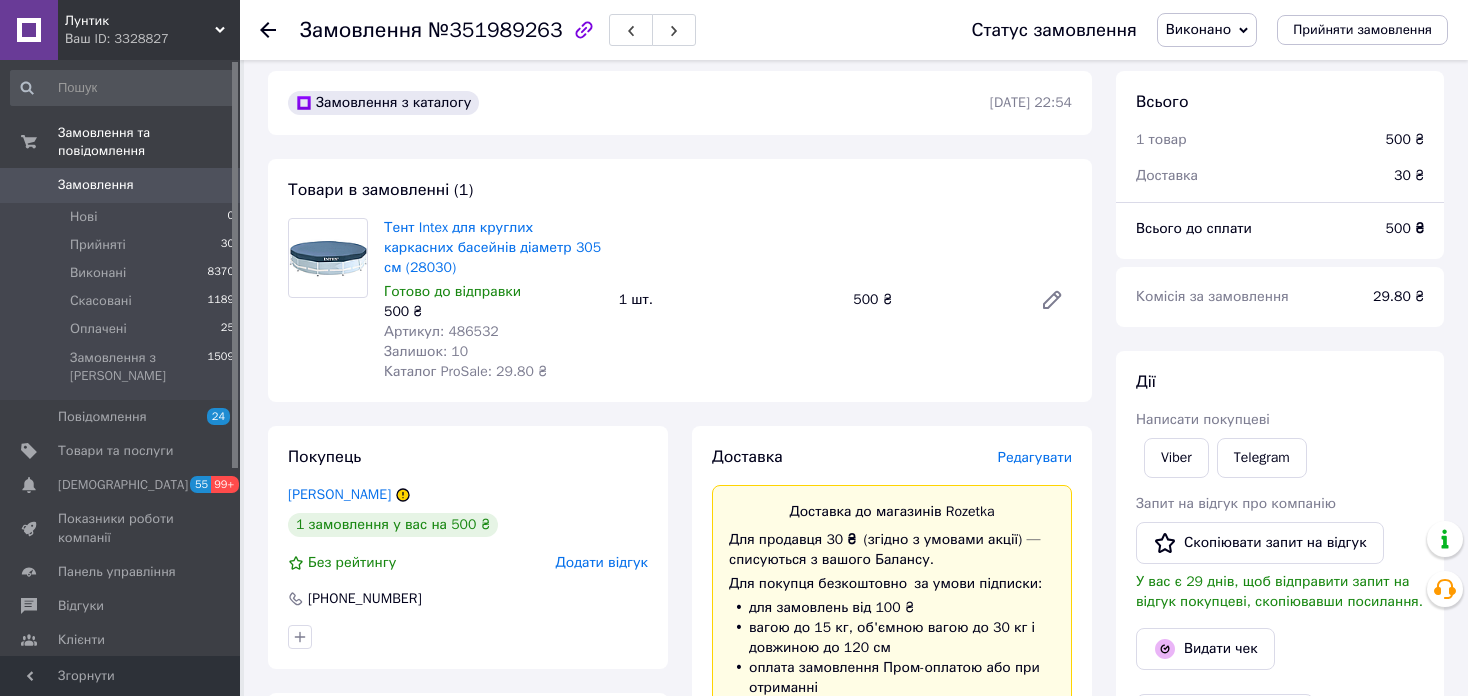 scroll, scrollTop: 0, scrollLeft: 0, axis: both 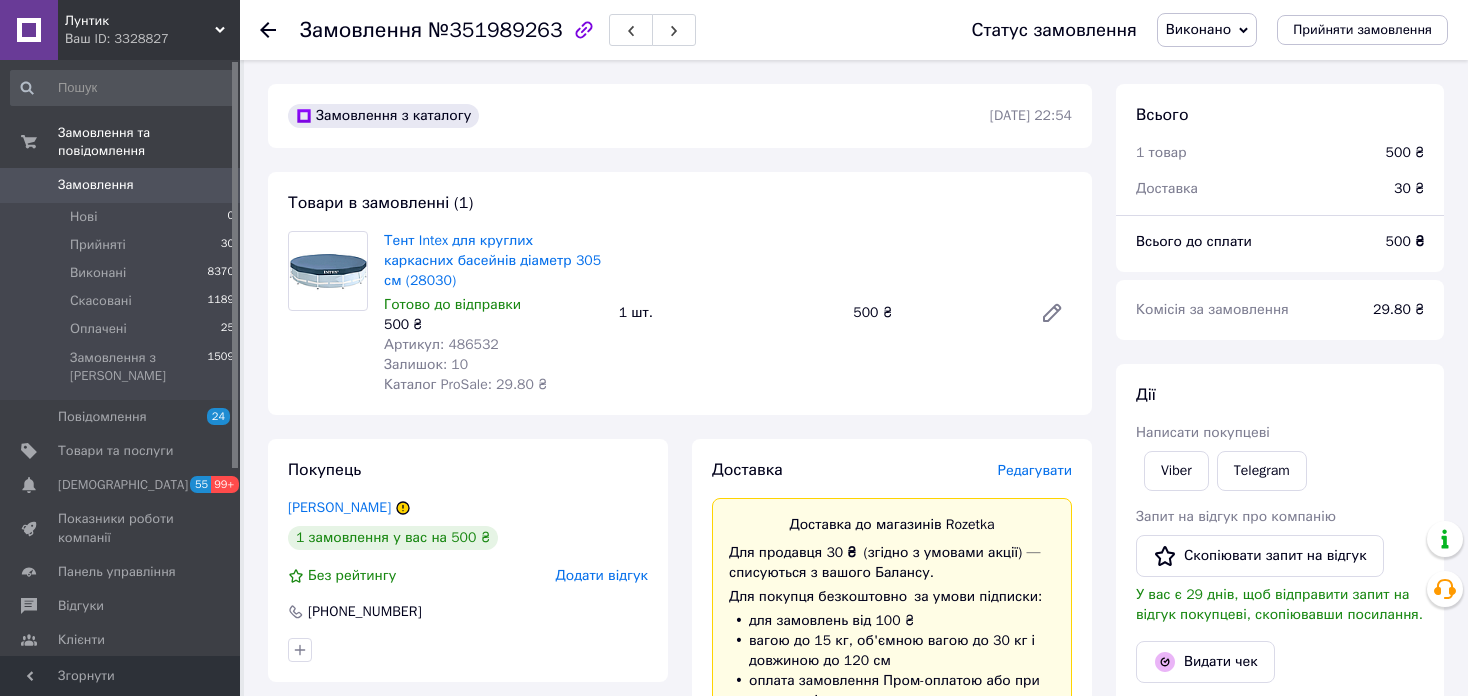 click 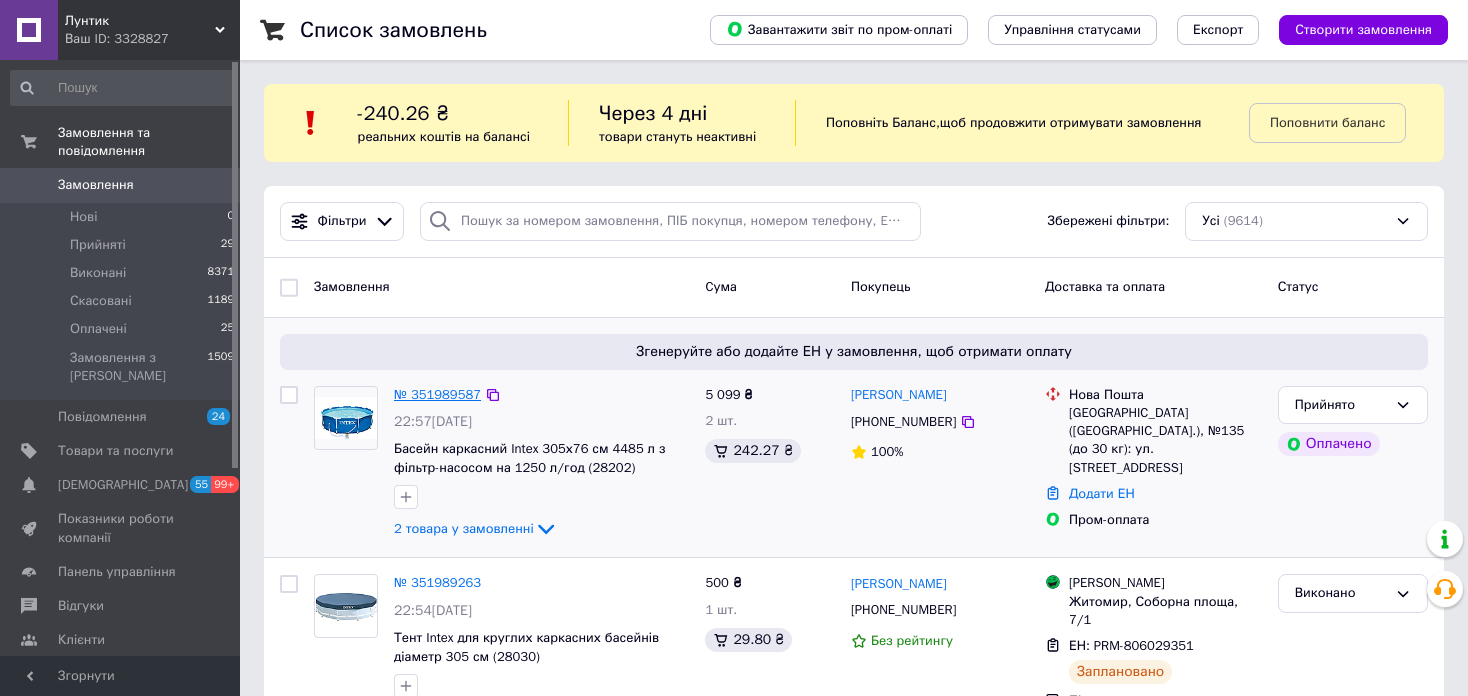 click on "№ 351989587" at bounding box center [437, 394] 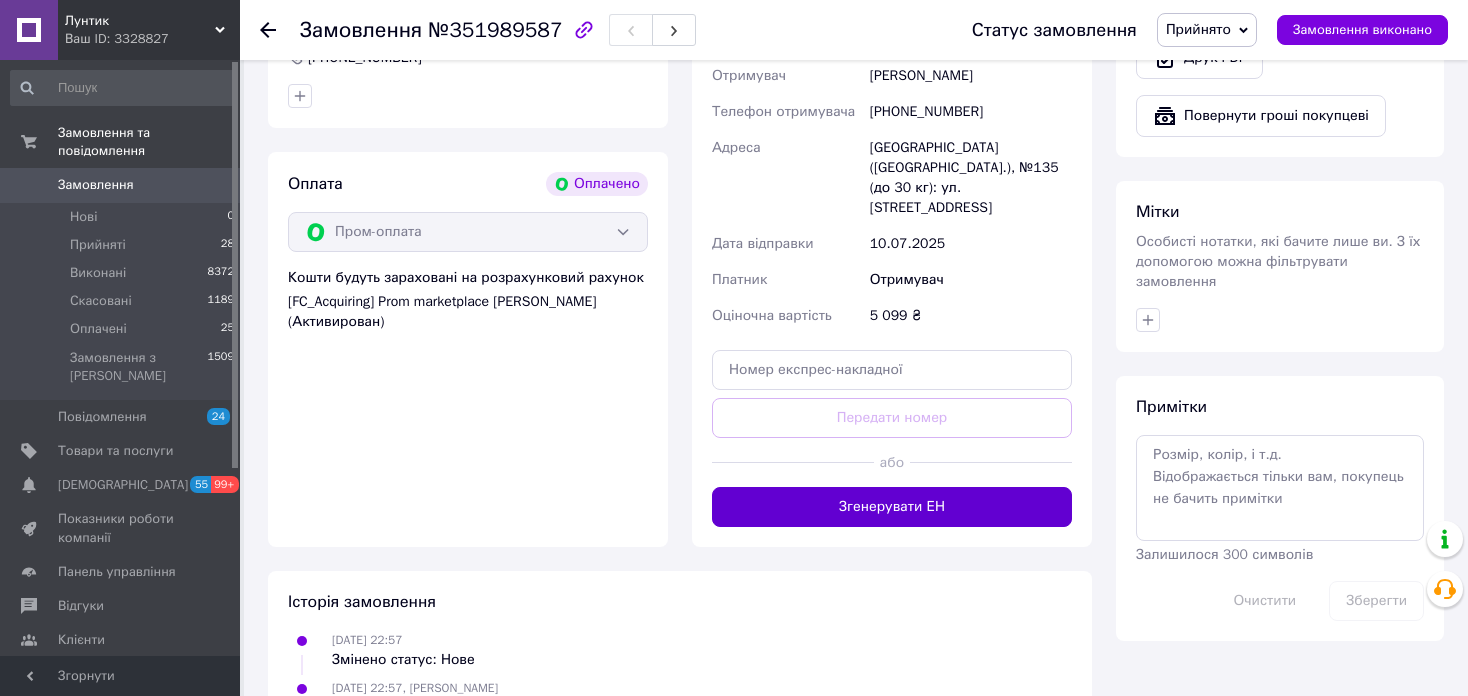 click on "Згенерувати ЕН" at bounding box center [892, 507] 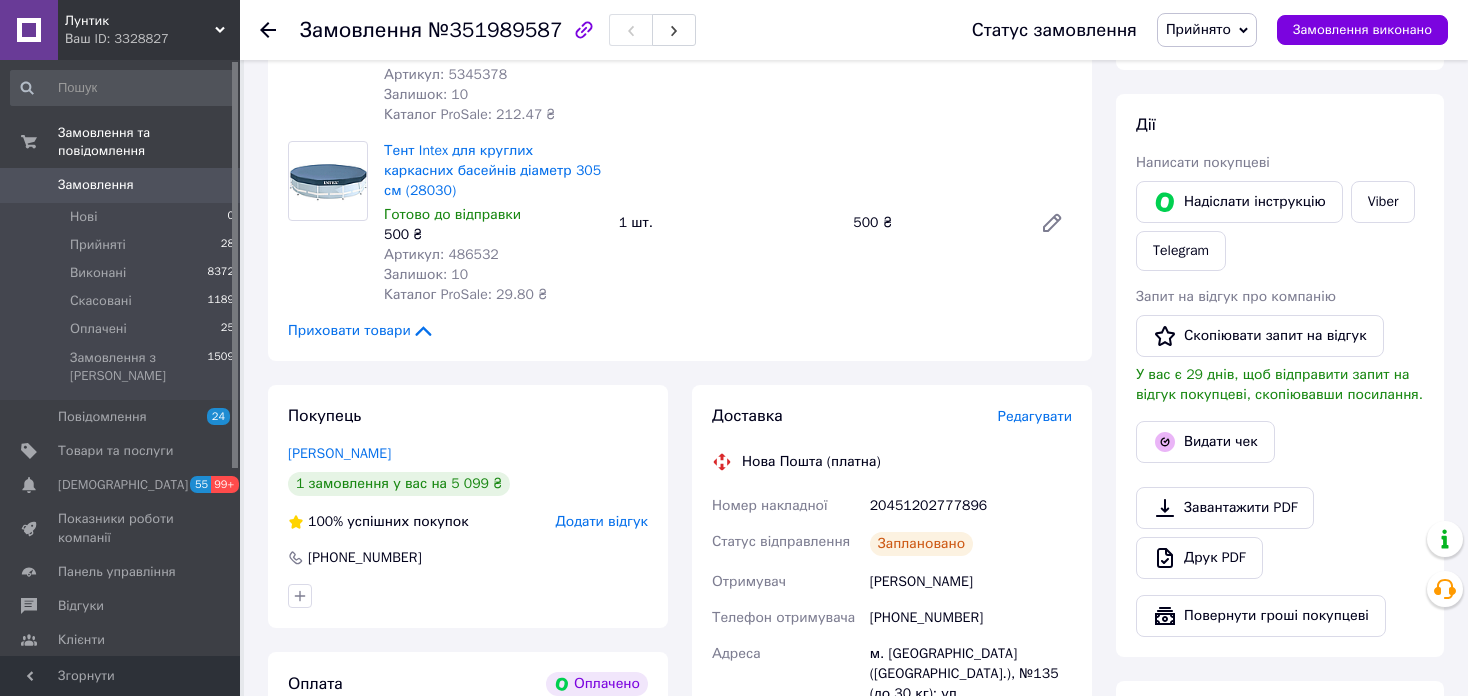scroll, scrollTop: 232, scrollLeft: 0, axis: vertical 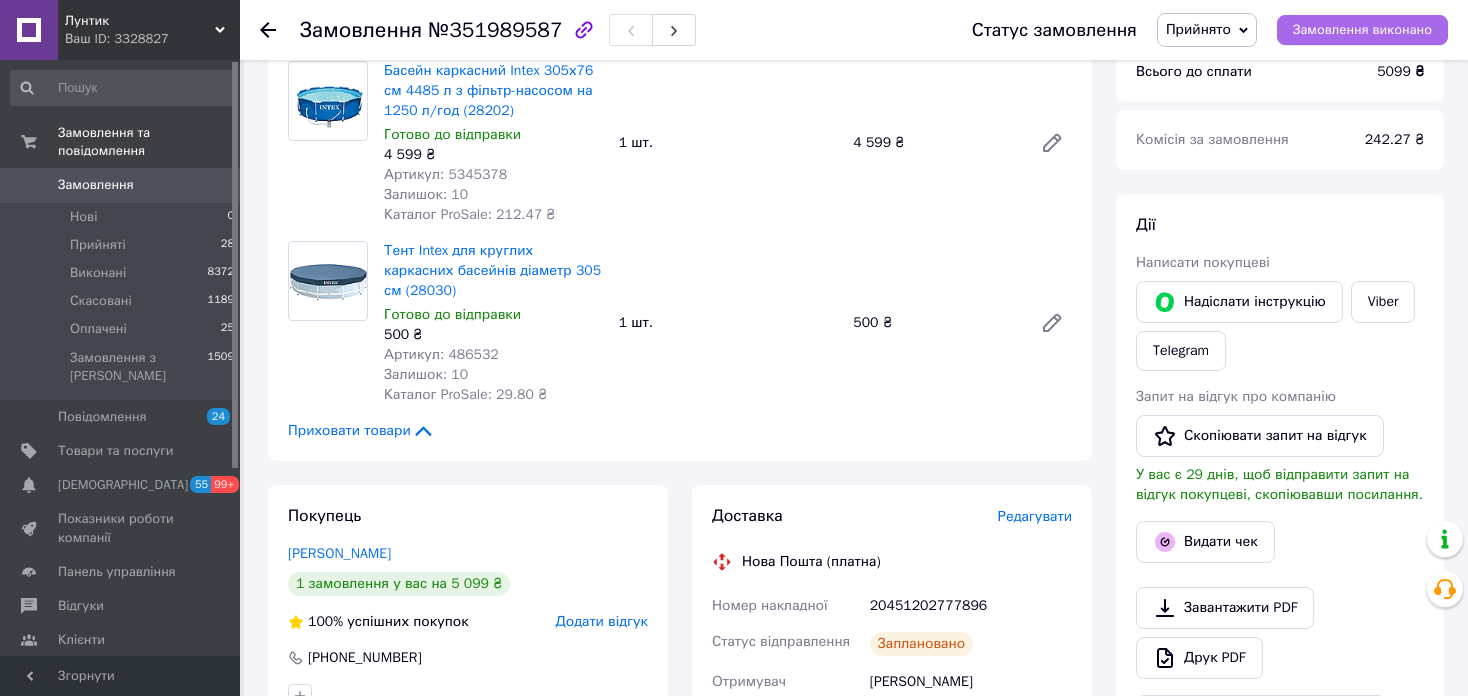 drag, startPoint x: 1351, startPoint y: 21, endPoint x: 1343, endPoint y: 43, distance: 23.409399 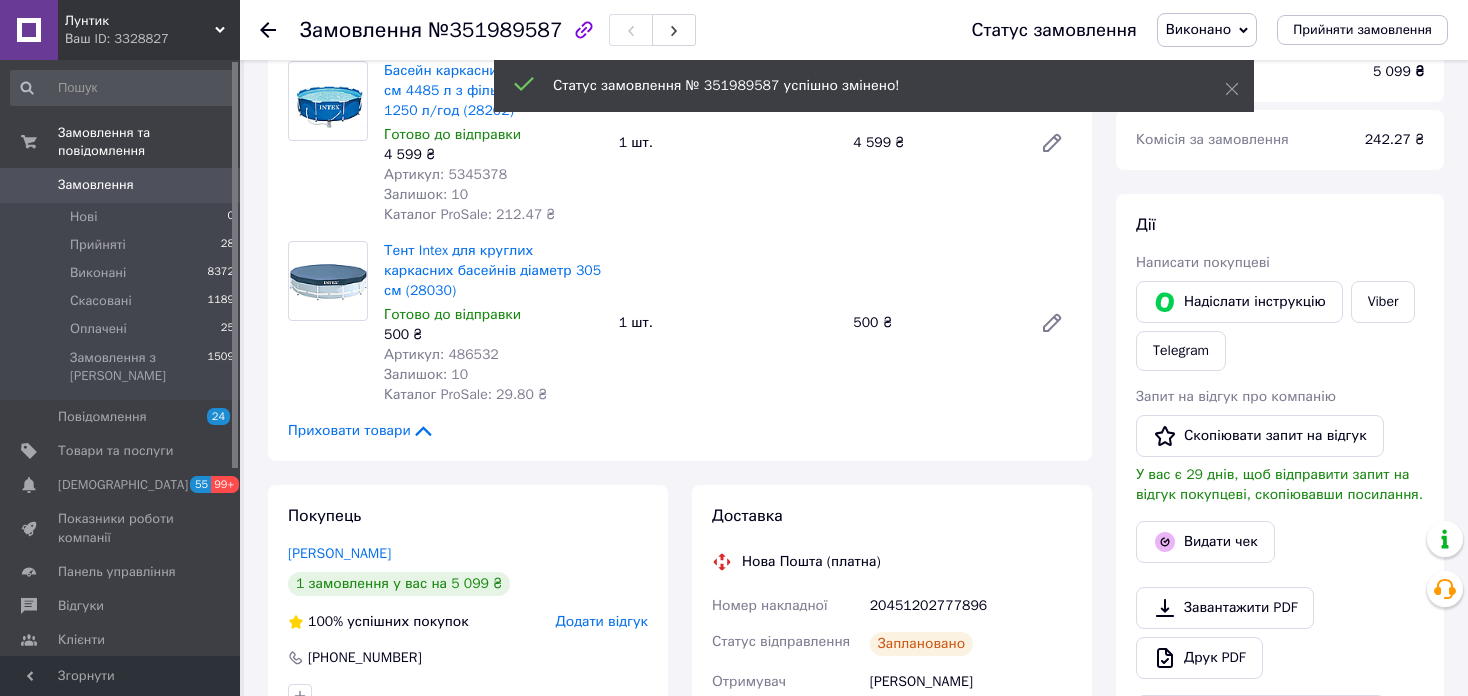 click 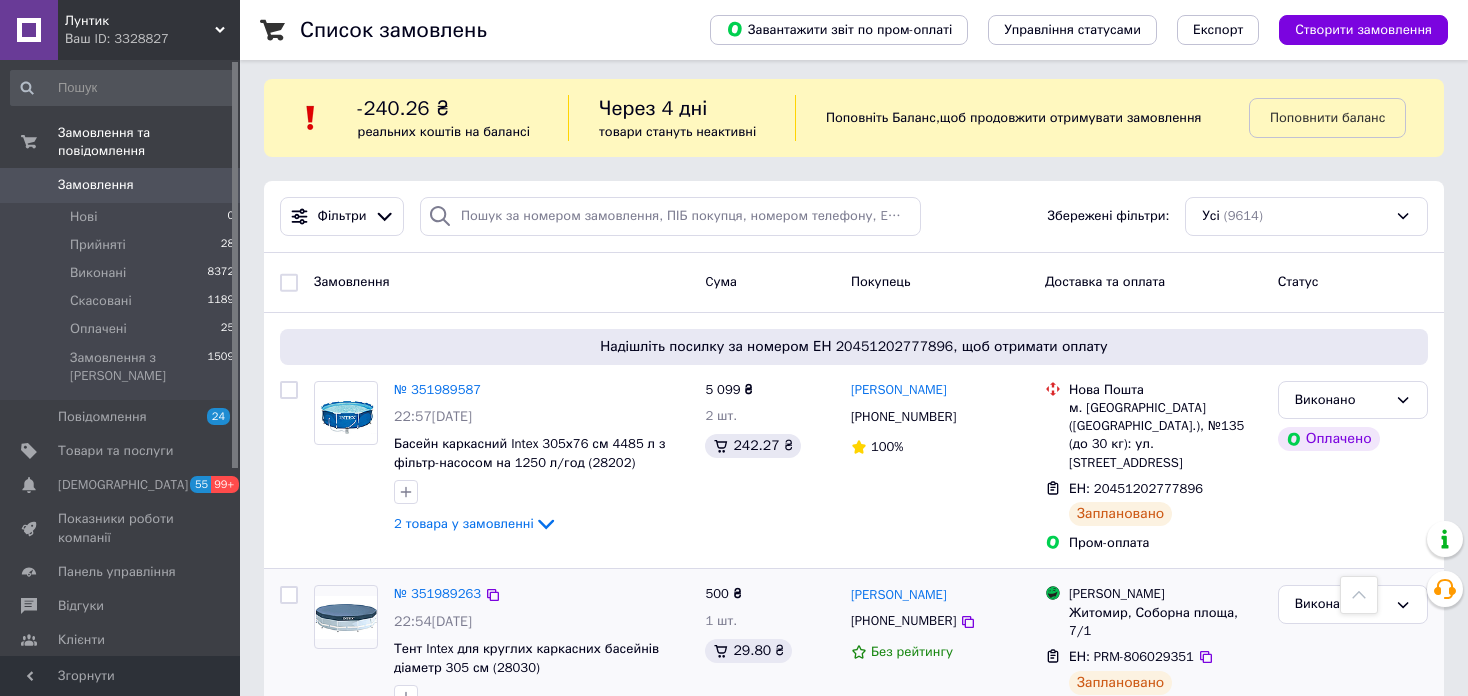 scroll, scrollTop: 0, scrollLeft: 0, axis: both 